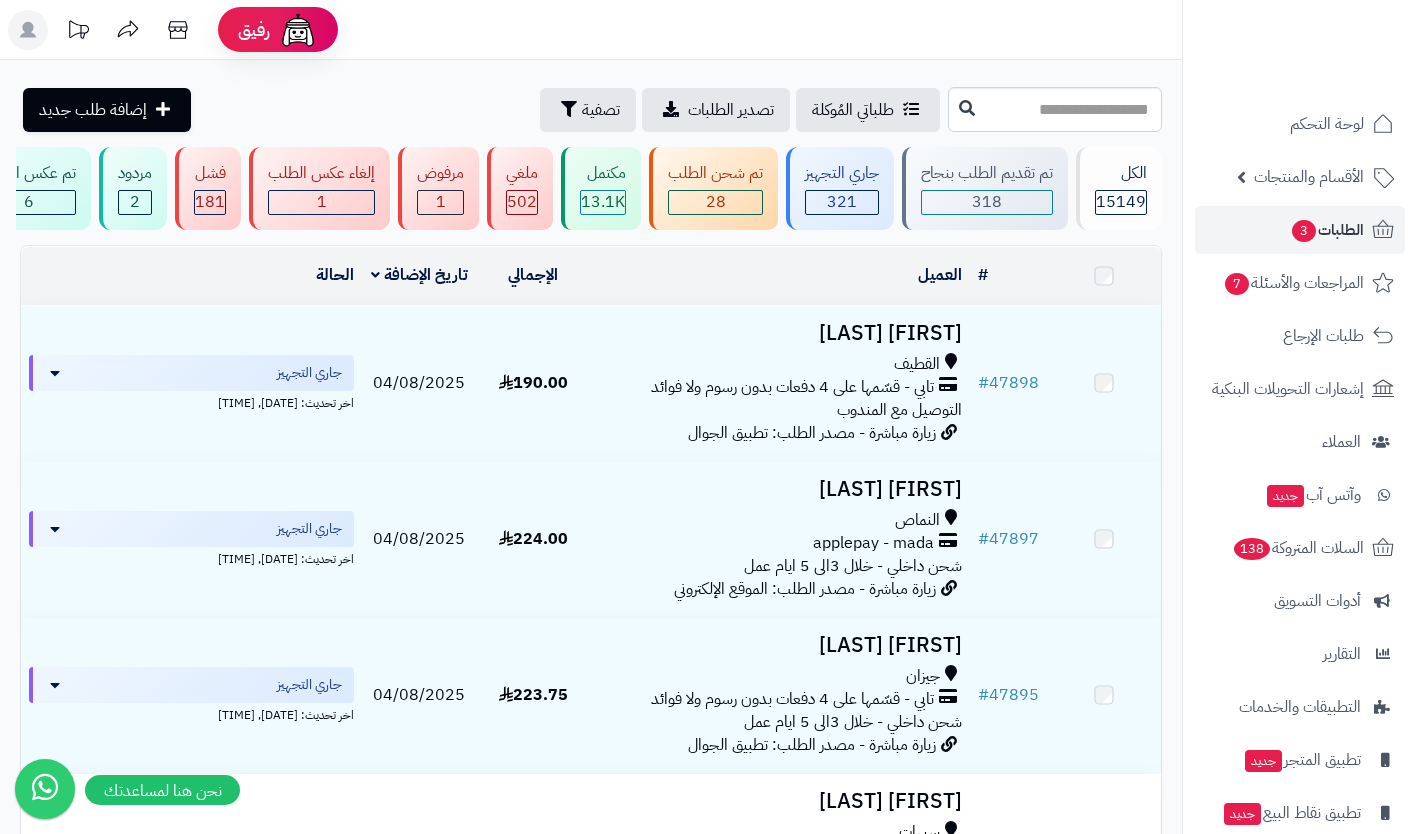 scroll, scrollTop: 0, scrollLeft: 0, axis: both 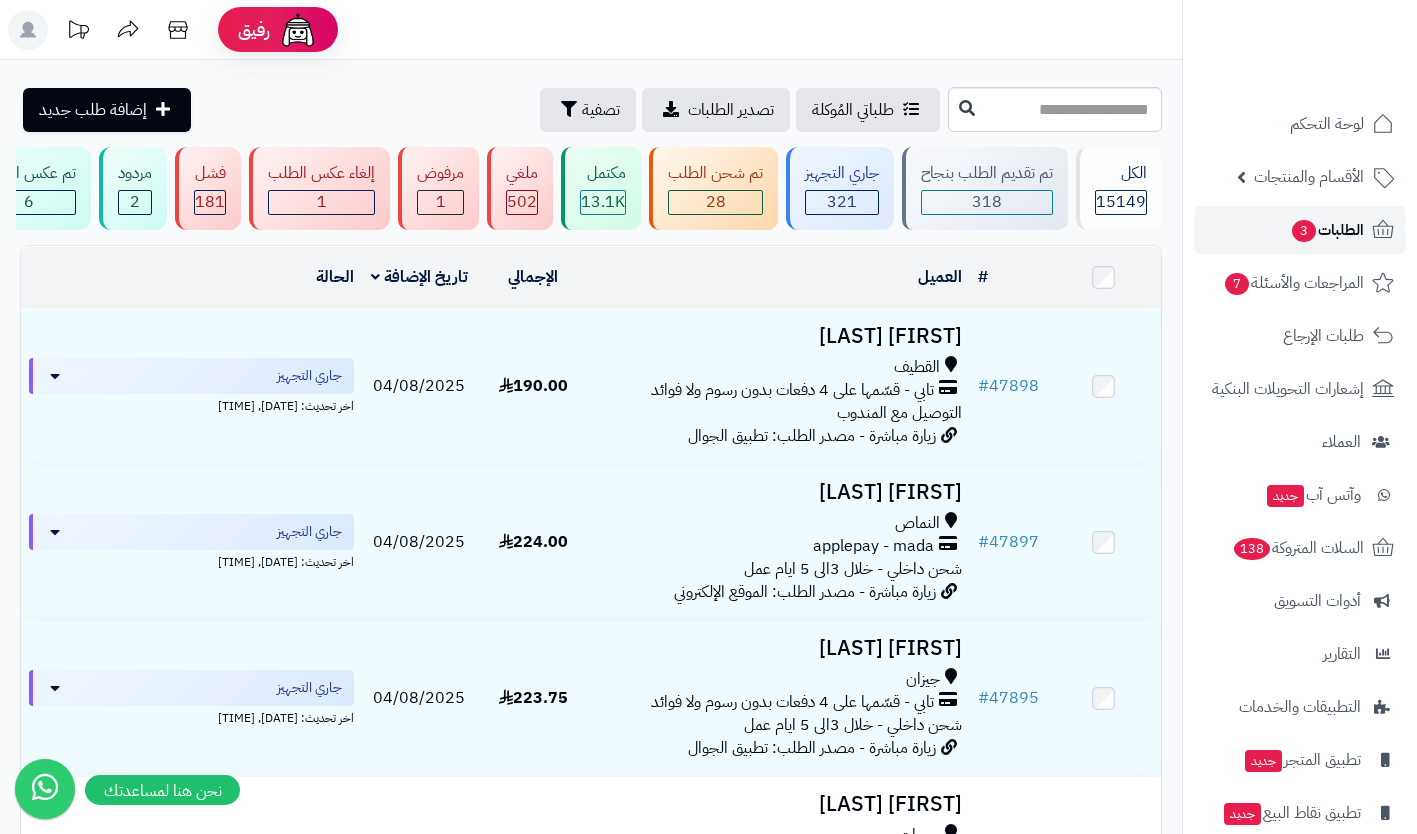 click on "3" at bounding box center (1304, 231) 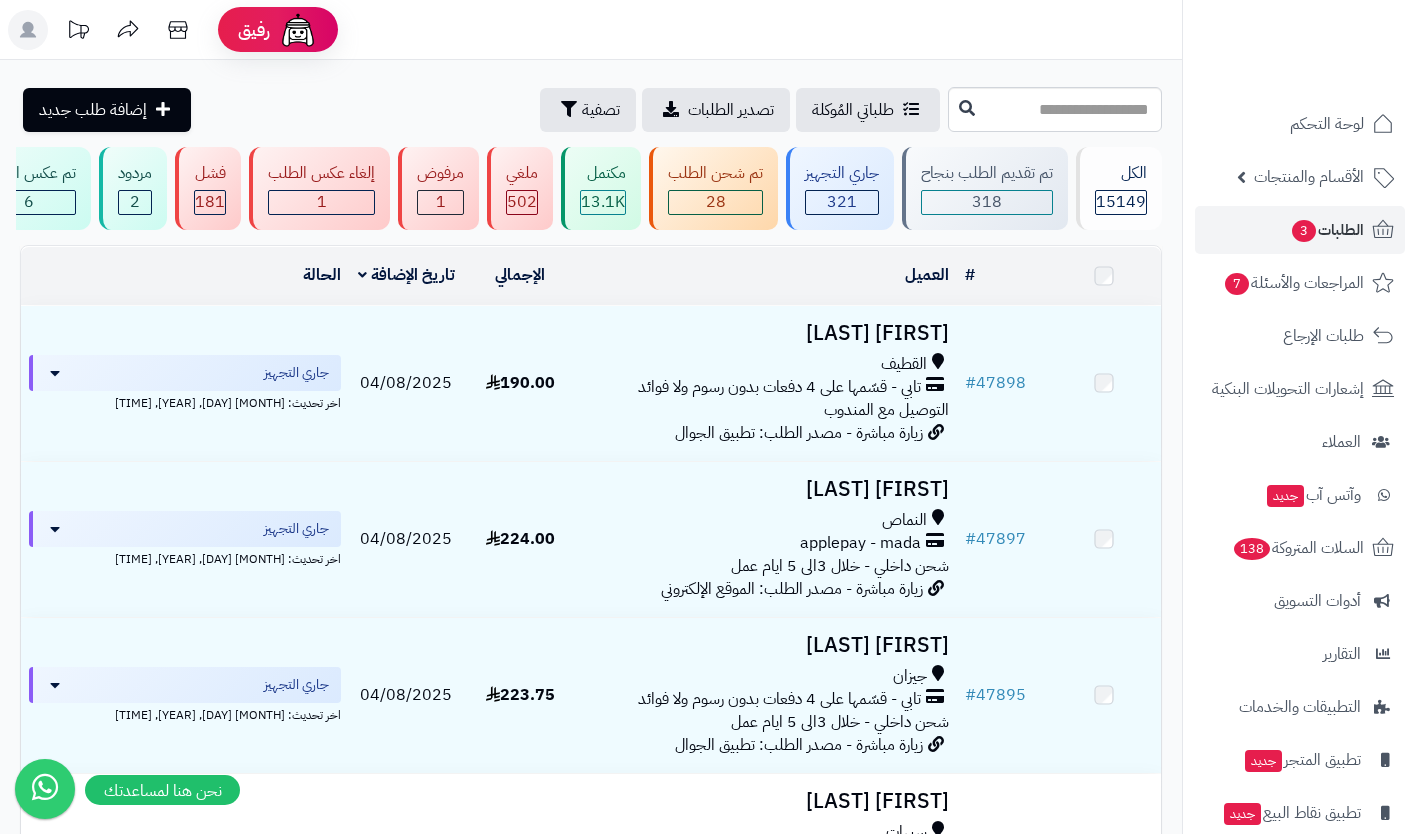 scroll, scrollTop: 0, scrollLeft: 0, axis: both 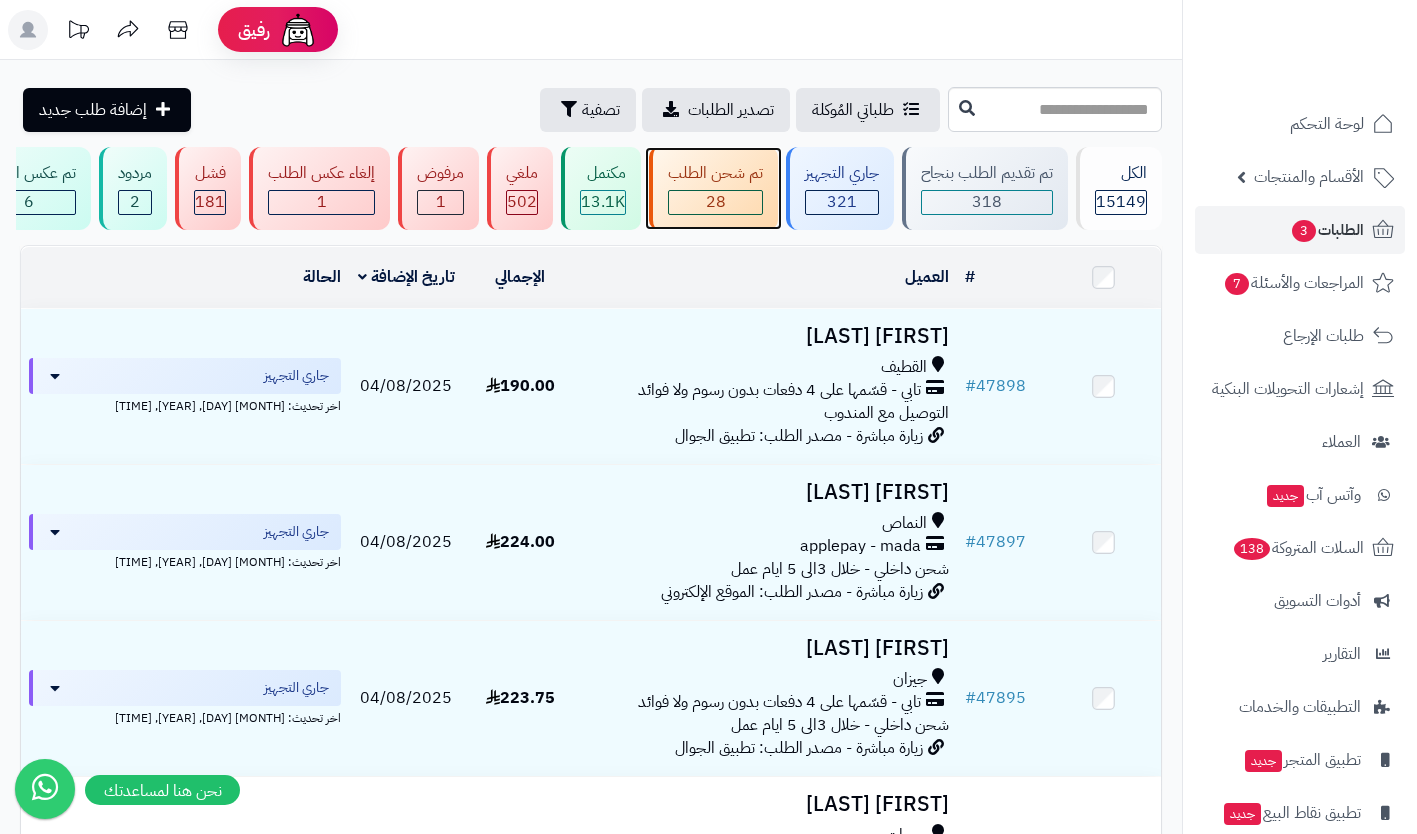 click on "28" at bounding box center [716, 202] 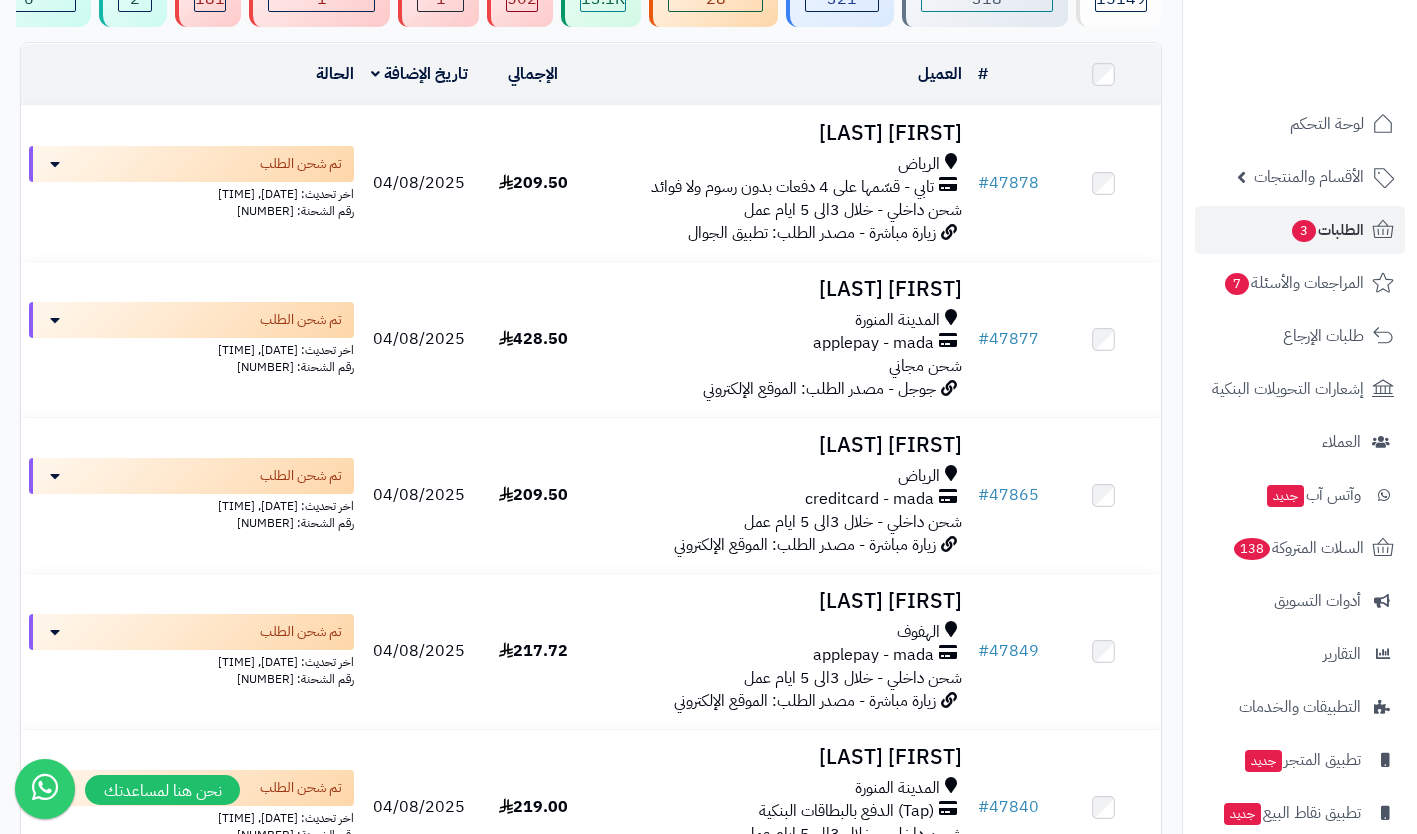 scroll, scrollTop: 0, scrollLeft: 0, axis: both 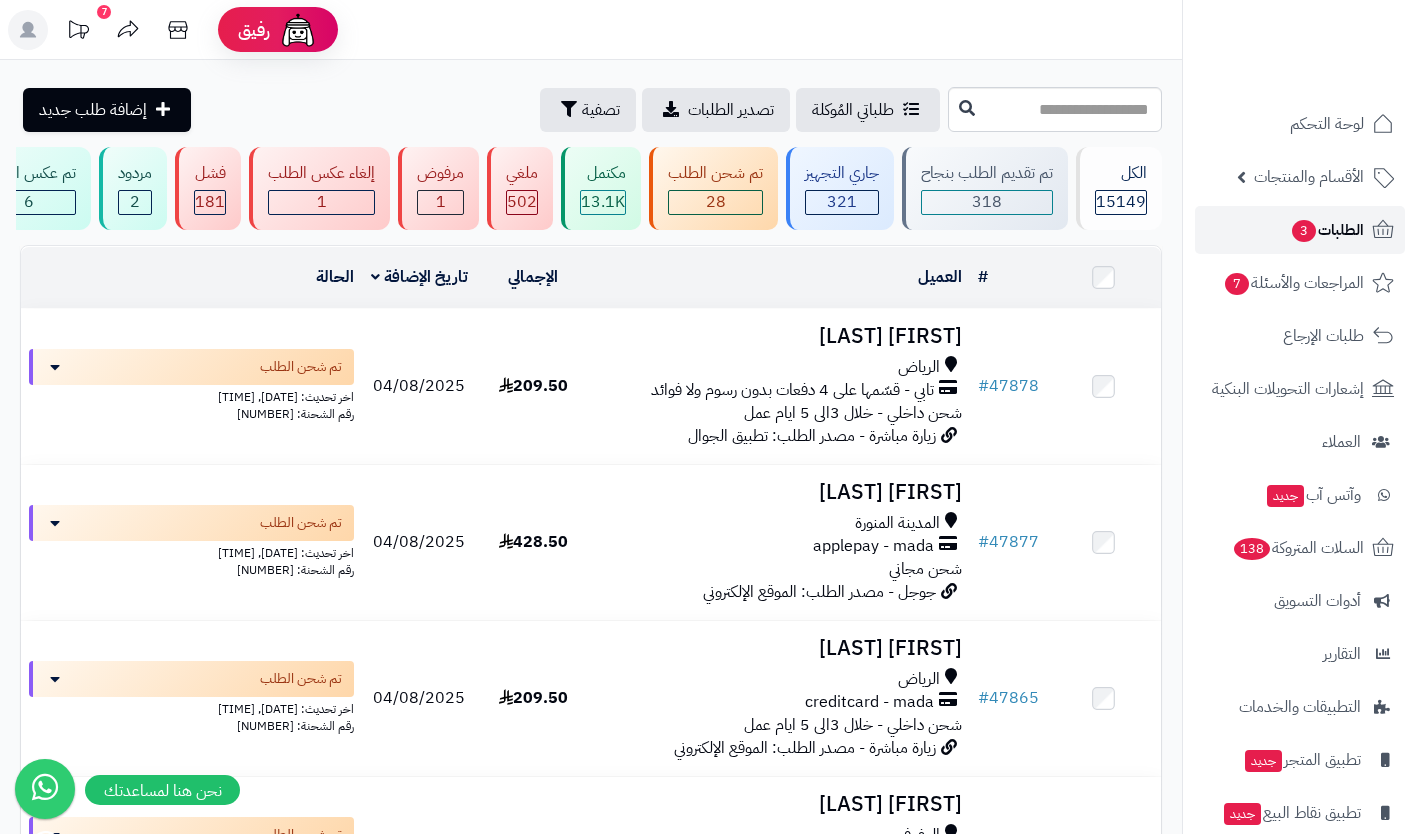 click on "الطلبات  3" at bounding box center (1327, 230) 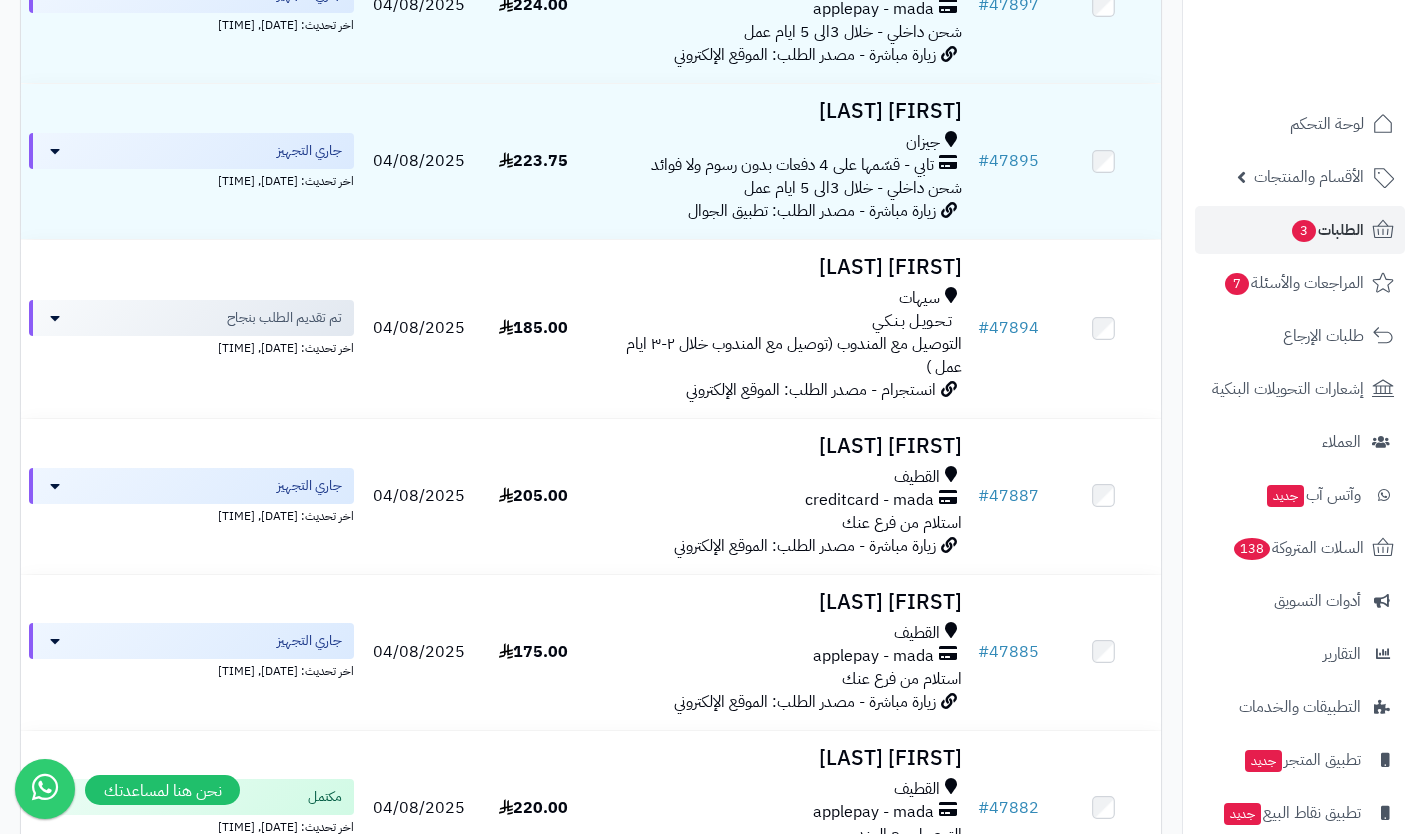 scroll, scrollTop: 552, scrollLeft: 0, axis: vertical 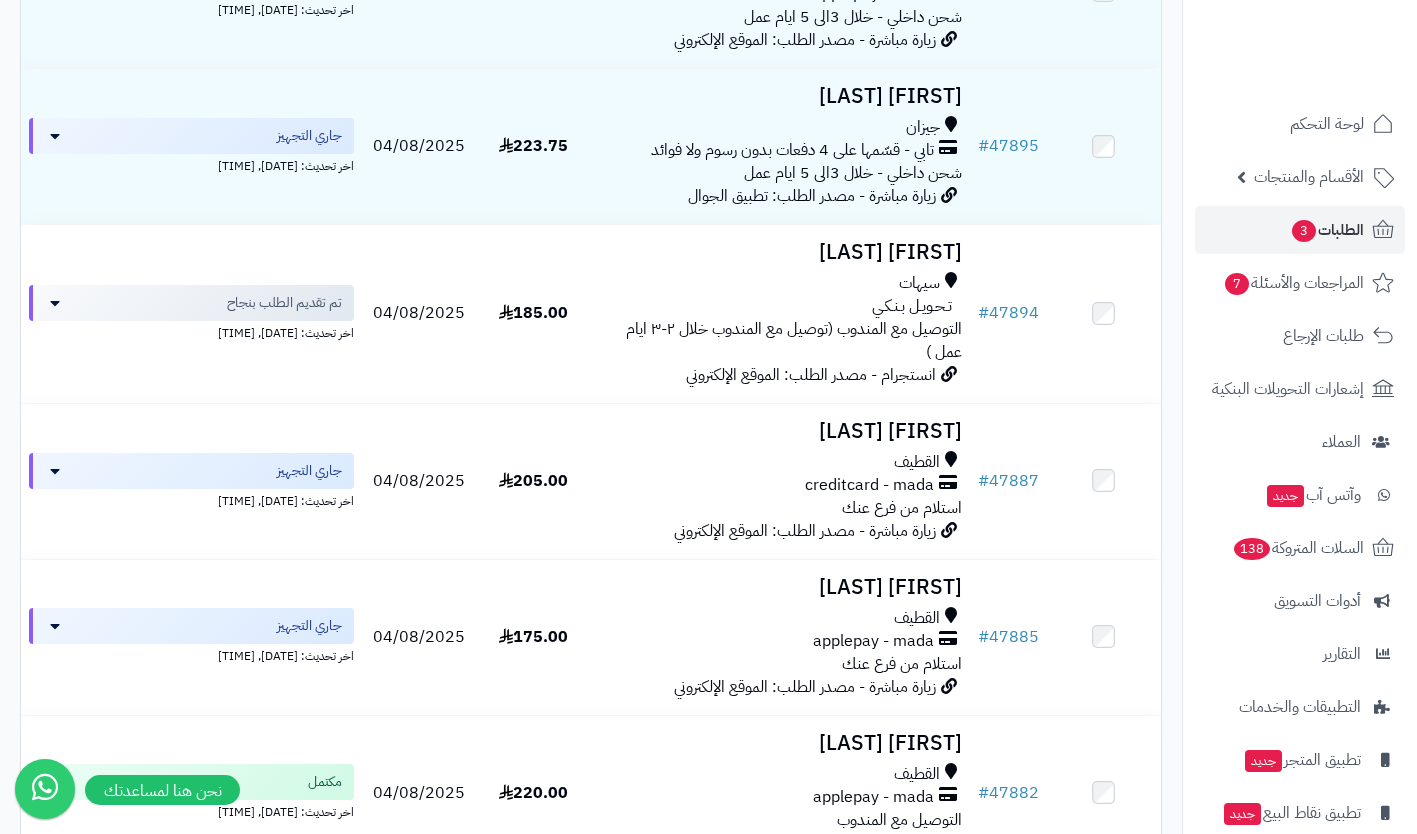 click on "creditcard - mada" at bounding box center (869, 485) 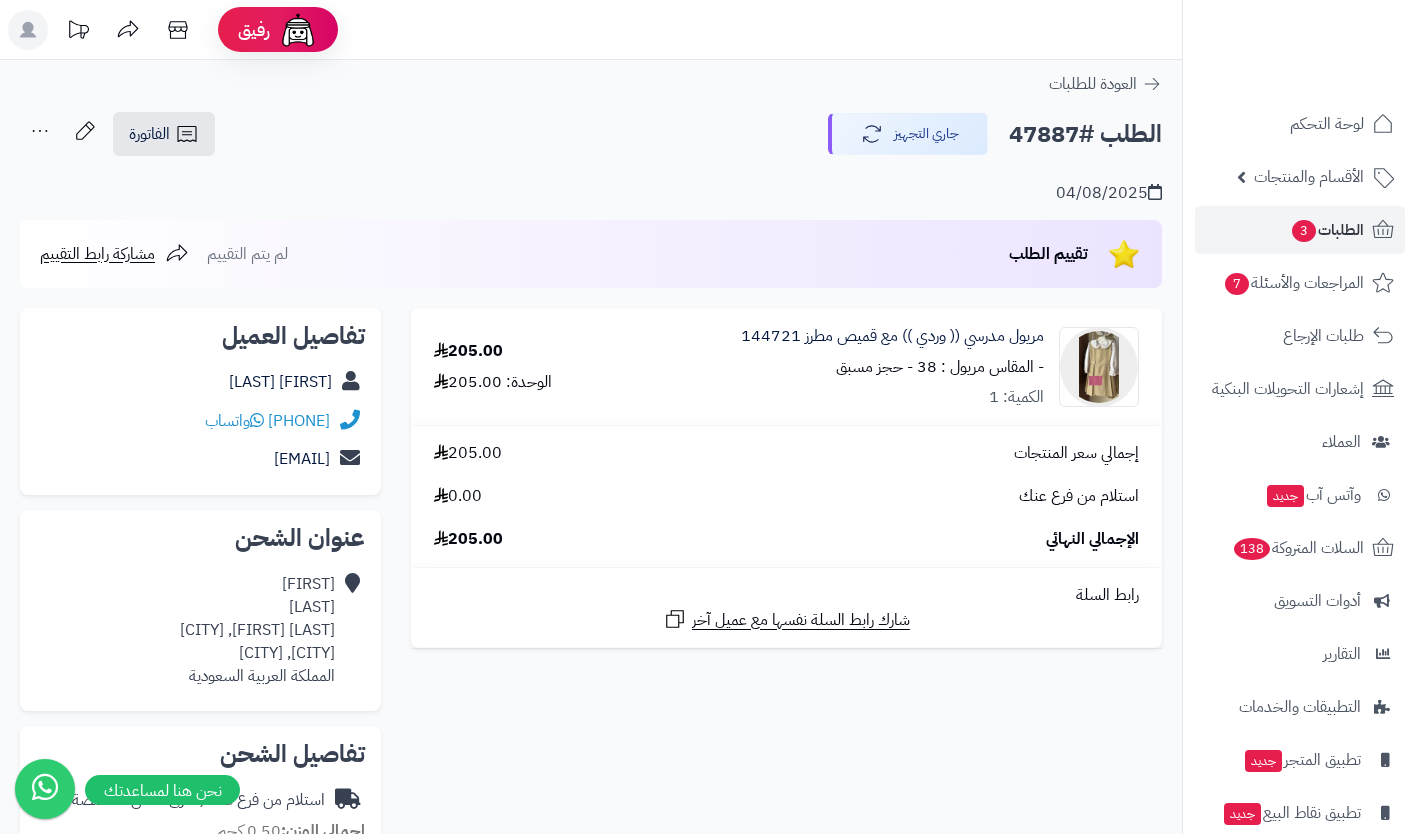 scroll, scrollTop: 0, scrollLeft: 0, axis: both 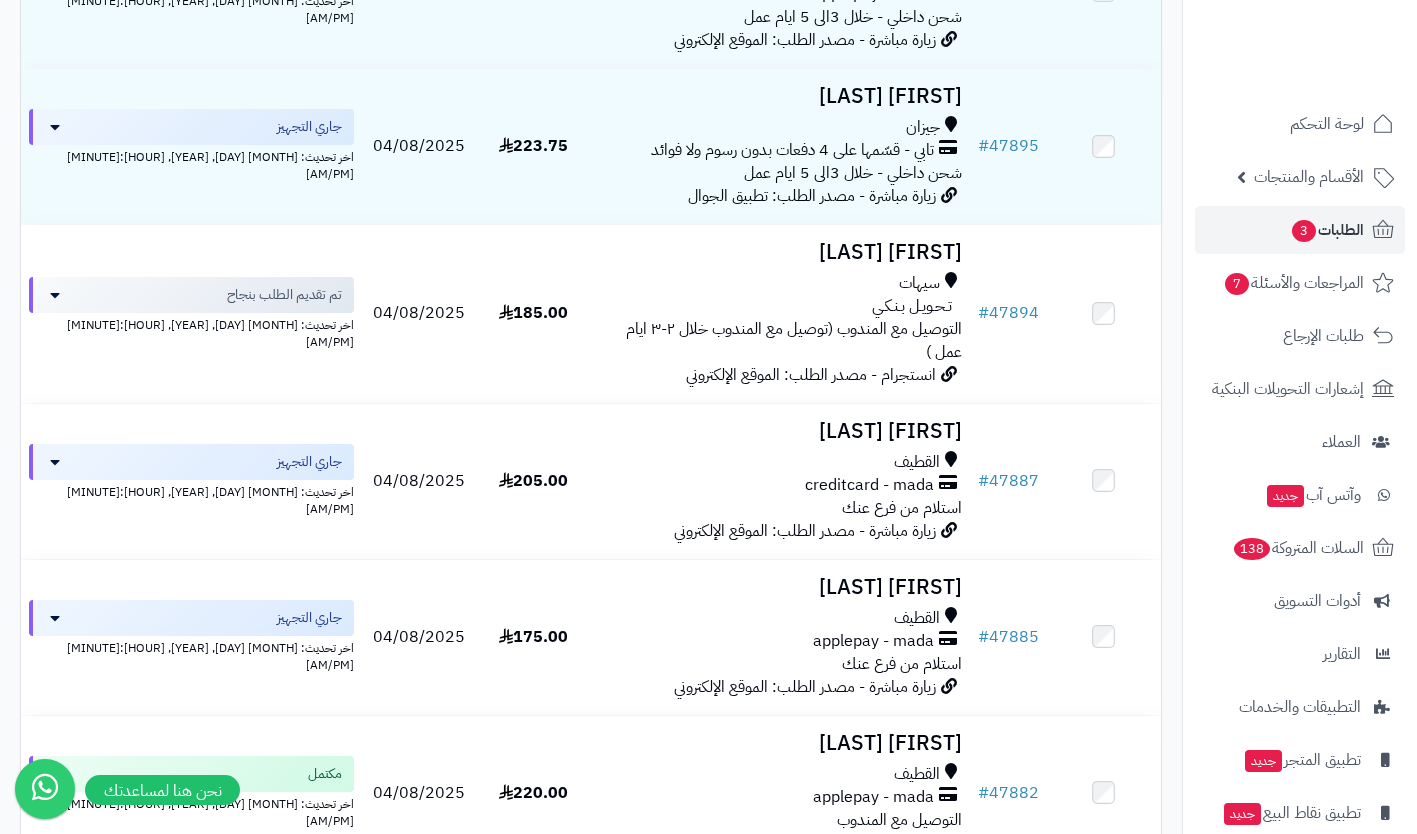 click on "applepay - mada" at bounding box center [873, 641] 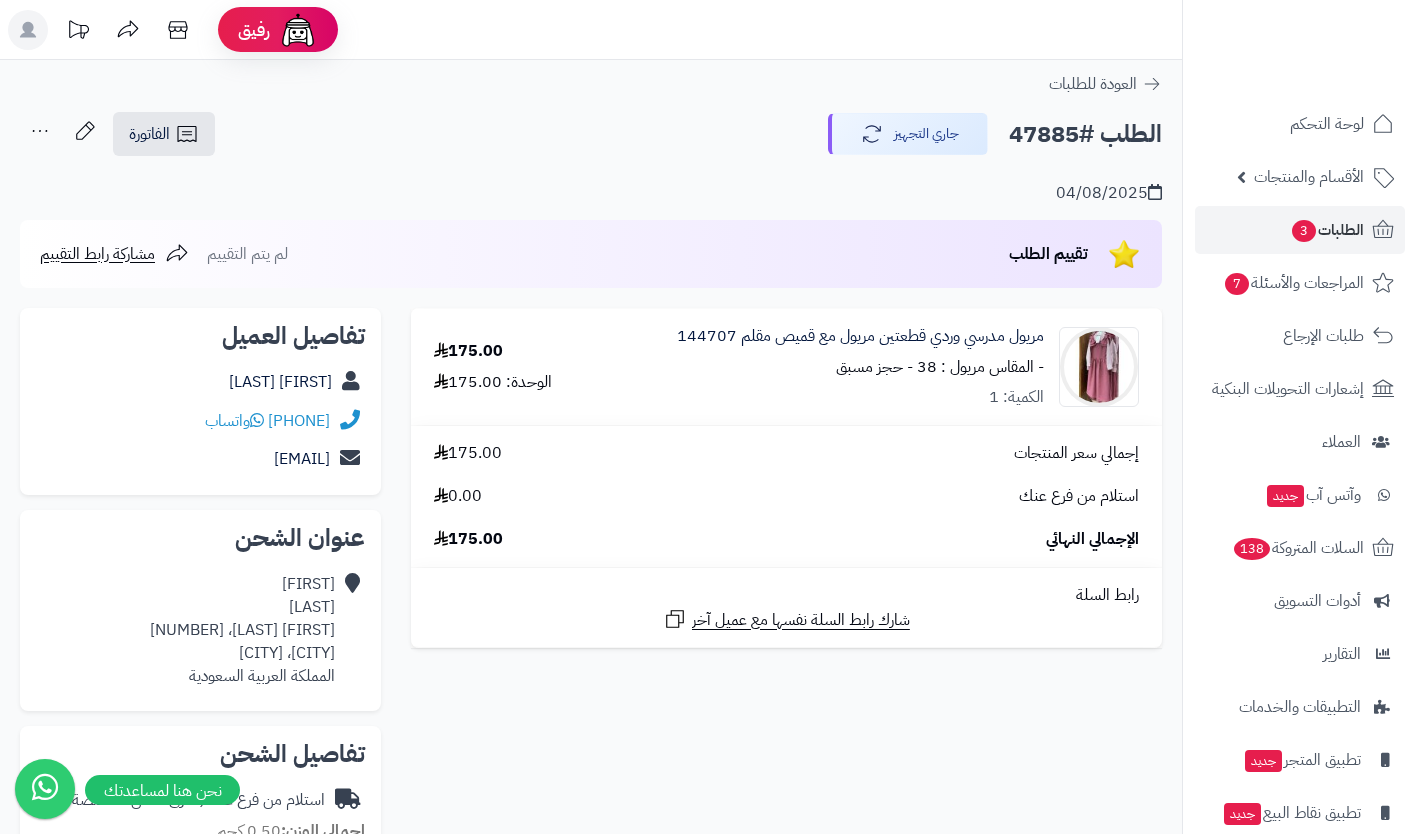 scroll, scrollTop: 0, scrollLeft: 0, axis: both 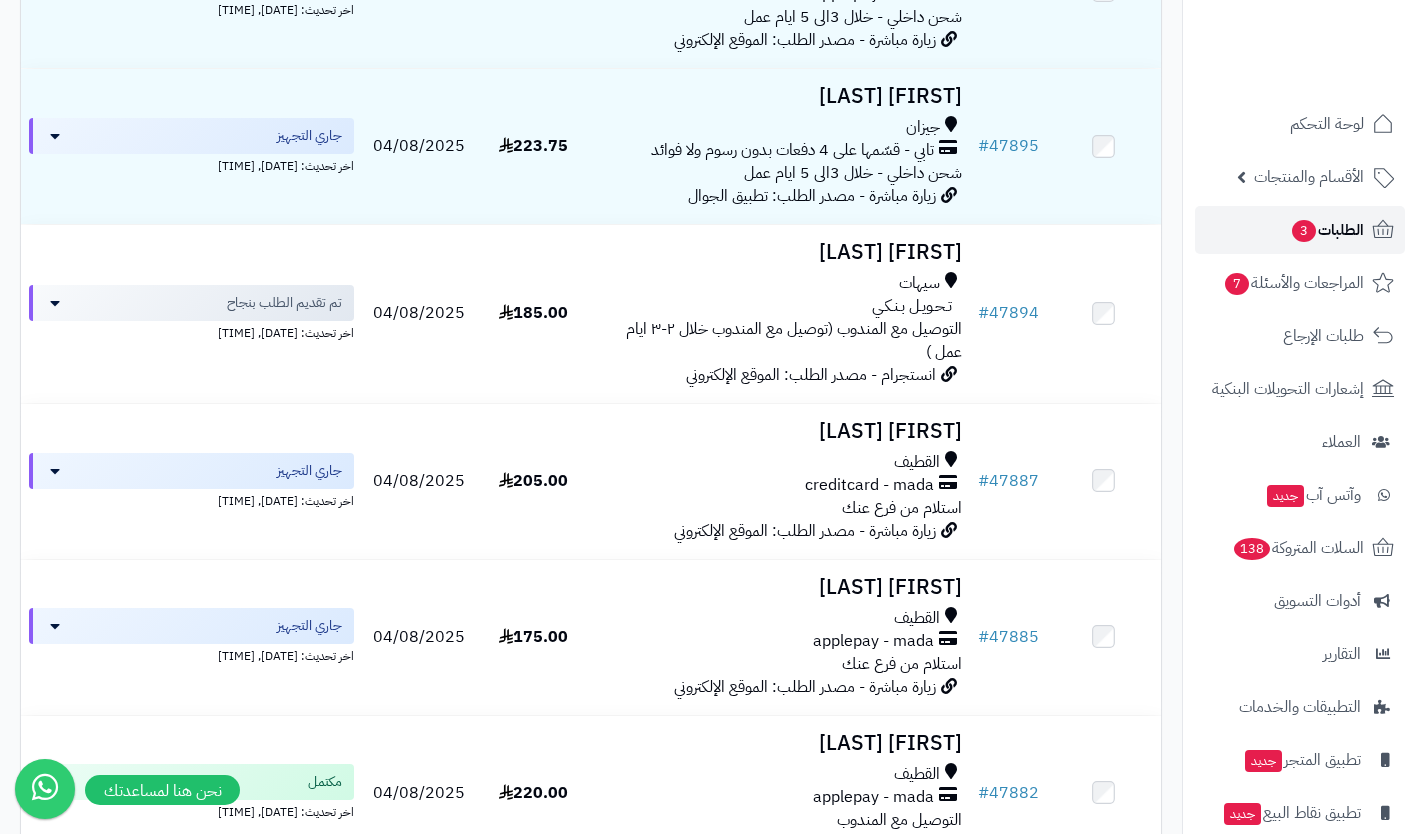 click on "الطلبات  3" at bounding box center (1327, 230) 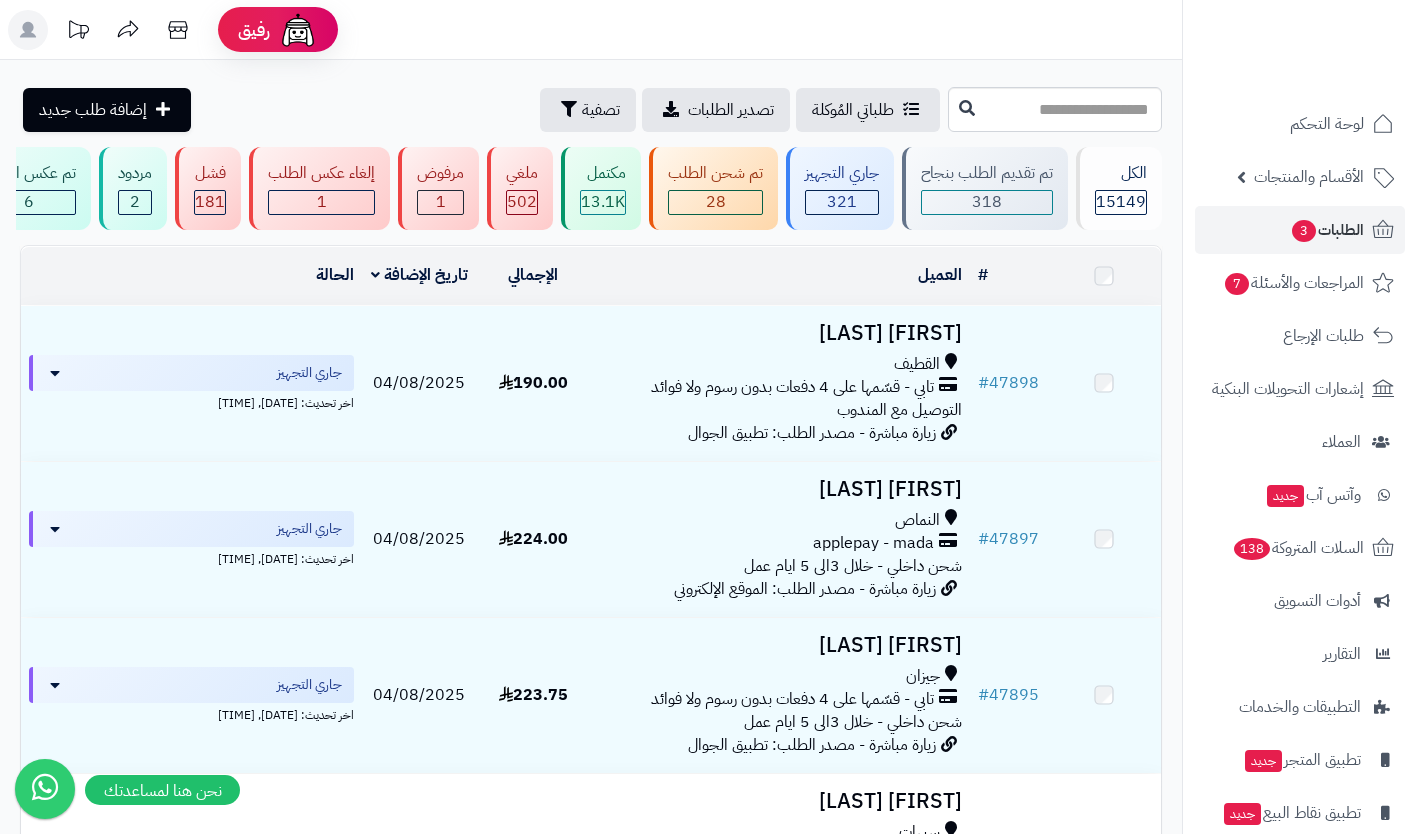 scroll, scrollTop: 0, scrollLeft: 0, axis: both 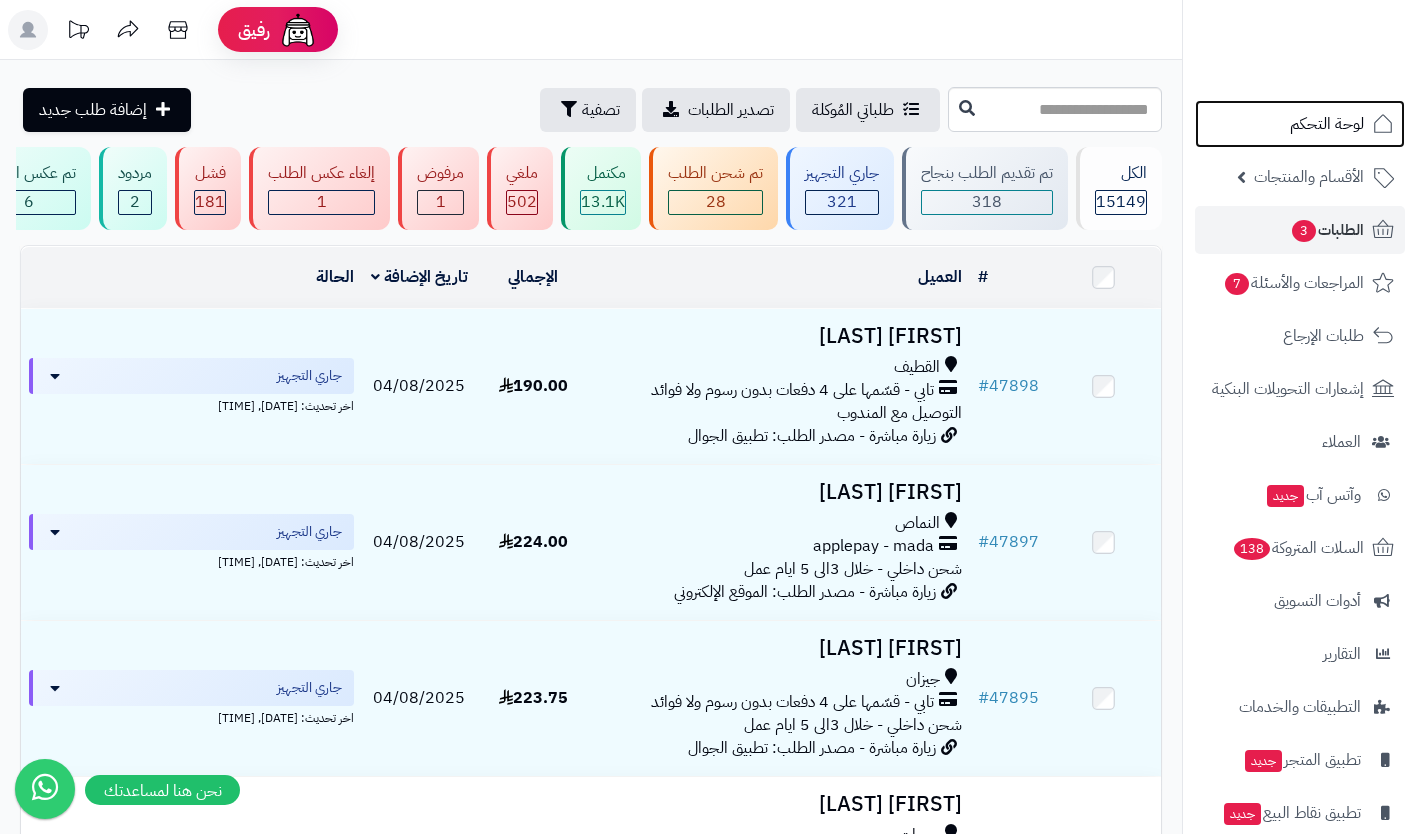 click on "لوحة التحكم" at bounding box center [1327, 124] 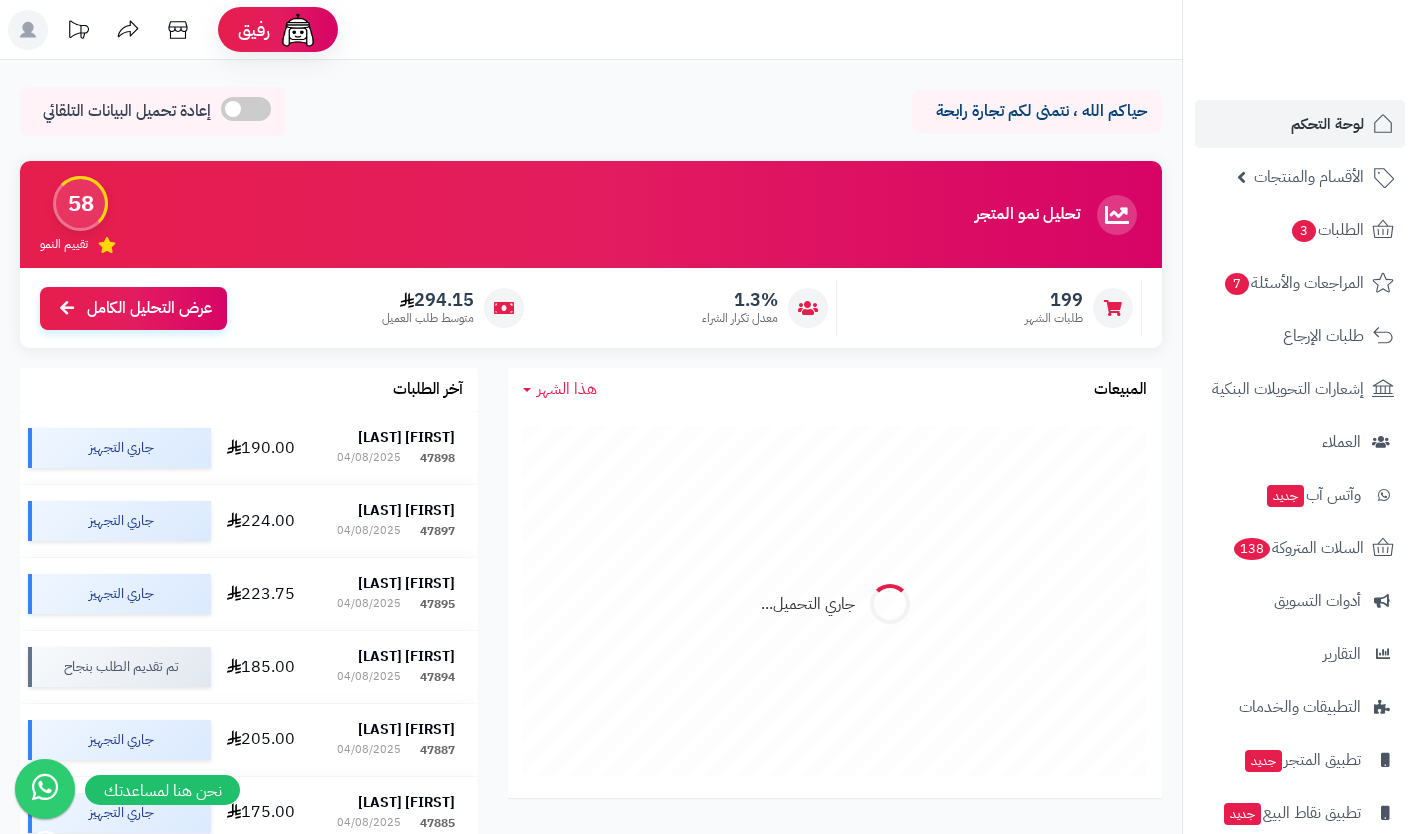 scroll, scrollTop: 0, scrollLeft: 0, axis: both 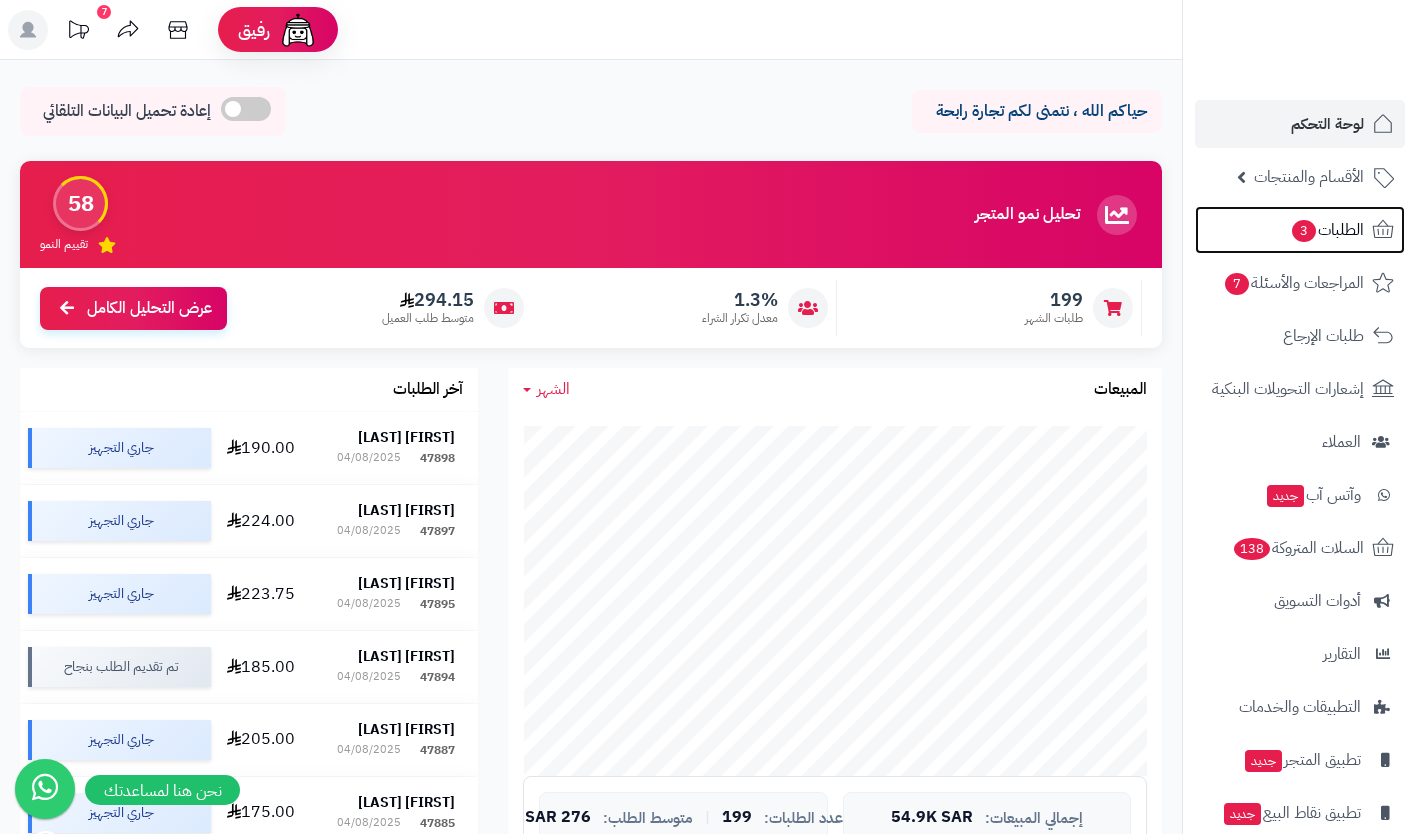 click on "الطلبات  3" at bounding box center (1300, 230) 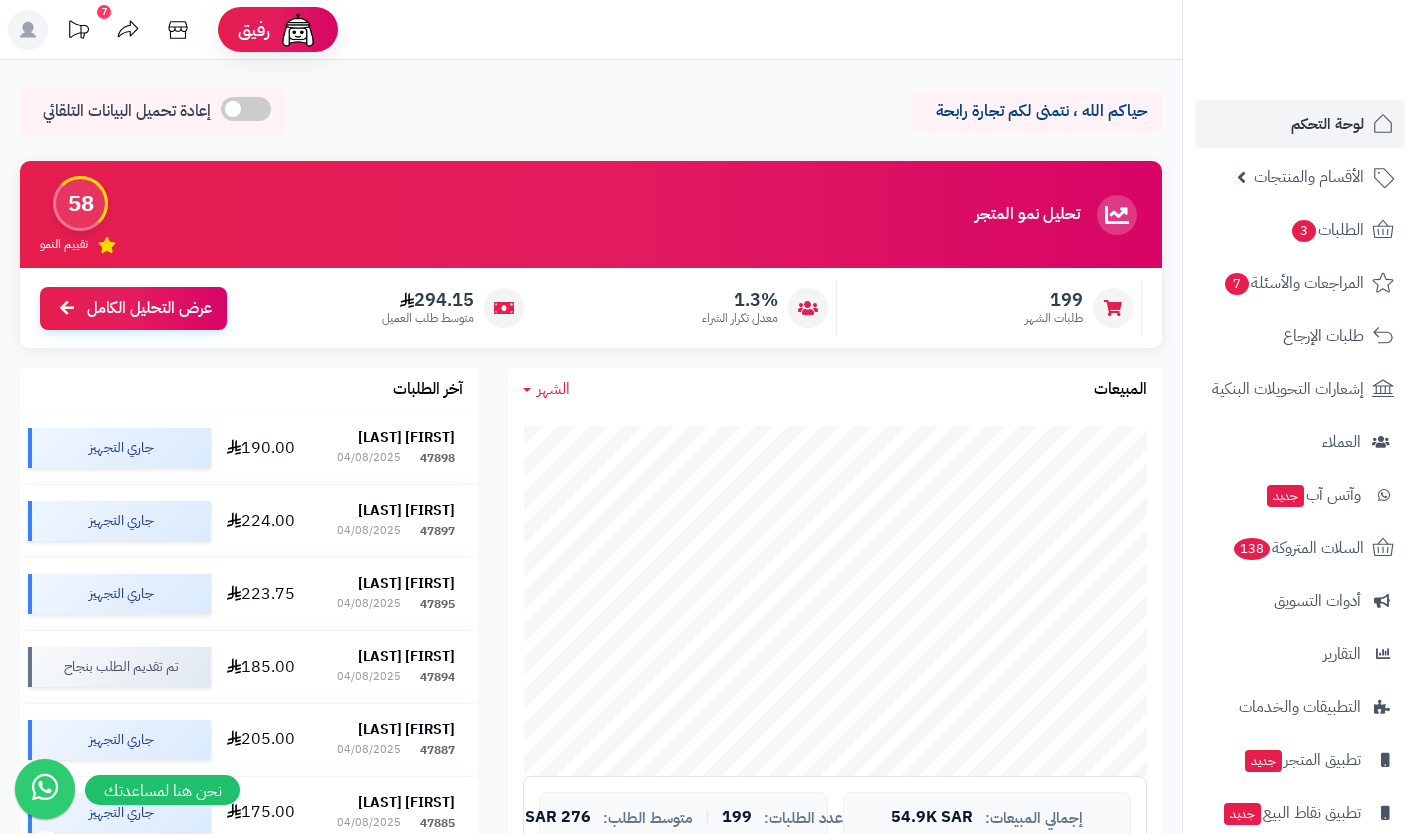 click on "الأقسام والمنتجات" at bounding box center [1309, 177] 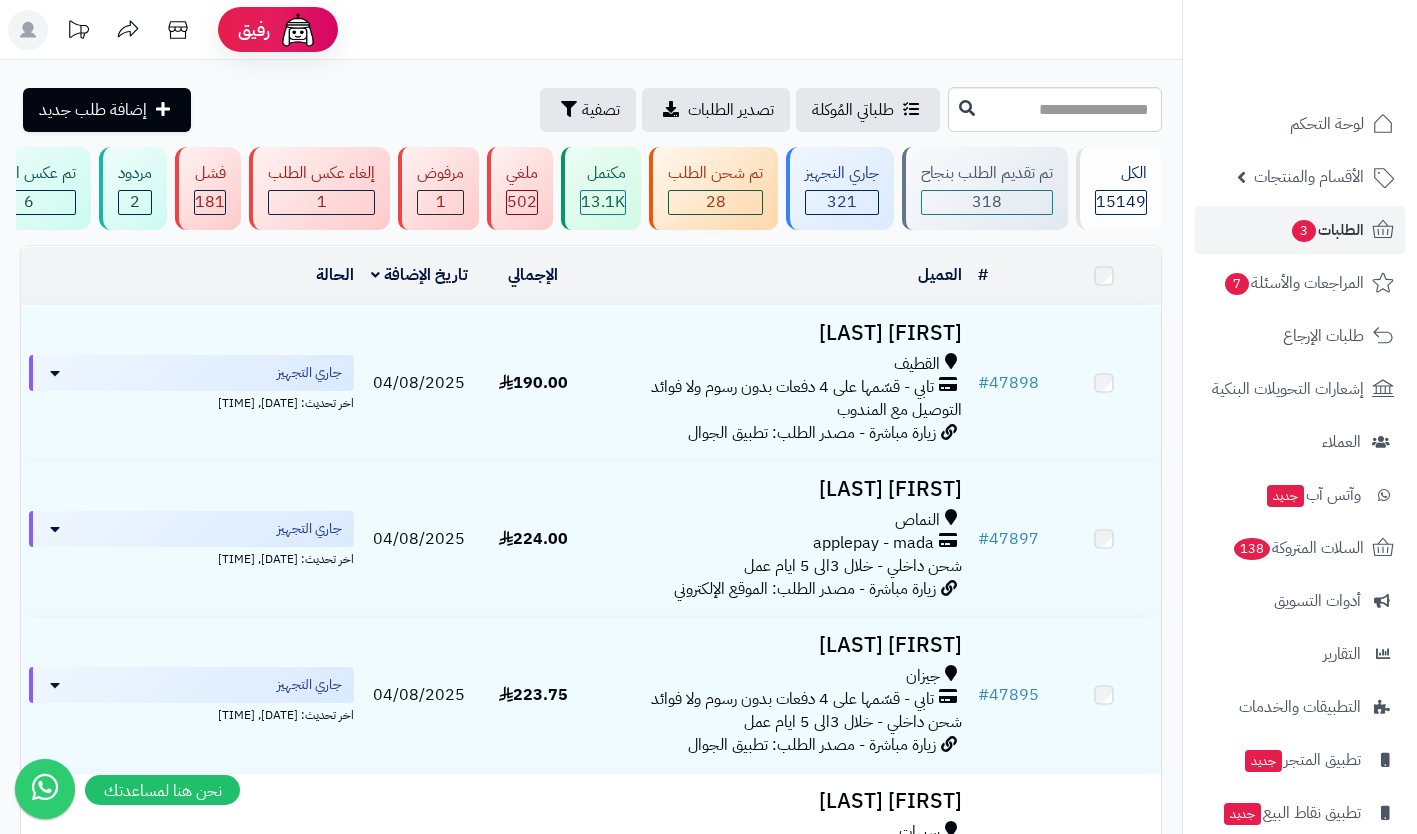 scroll, scrollTop: 0, scrollLeft: 0, axis: both 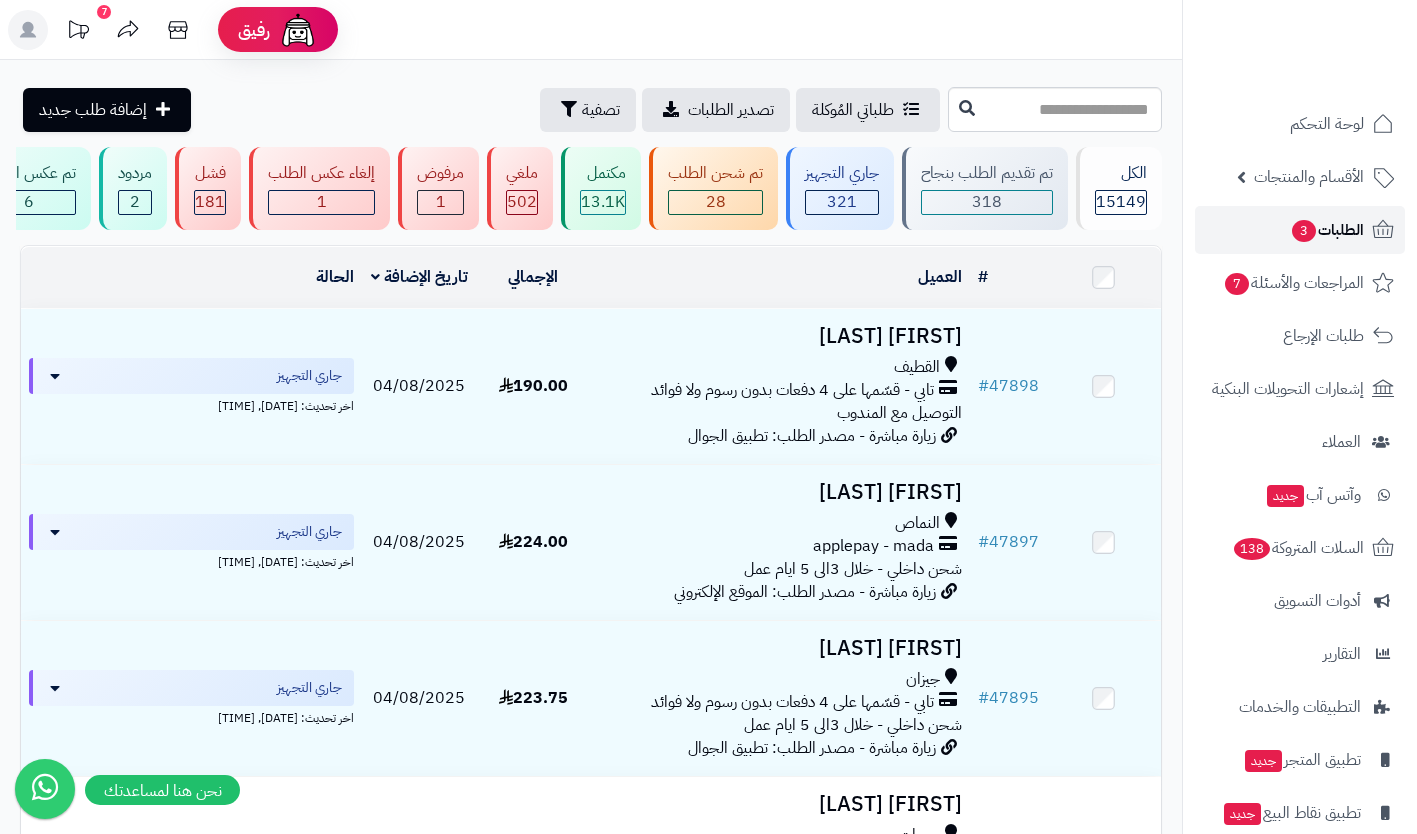 click on "الطلبات  3" at bounding box center (1327, 230) 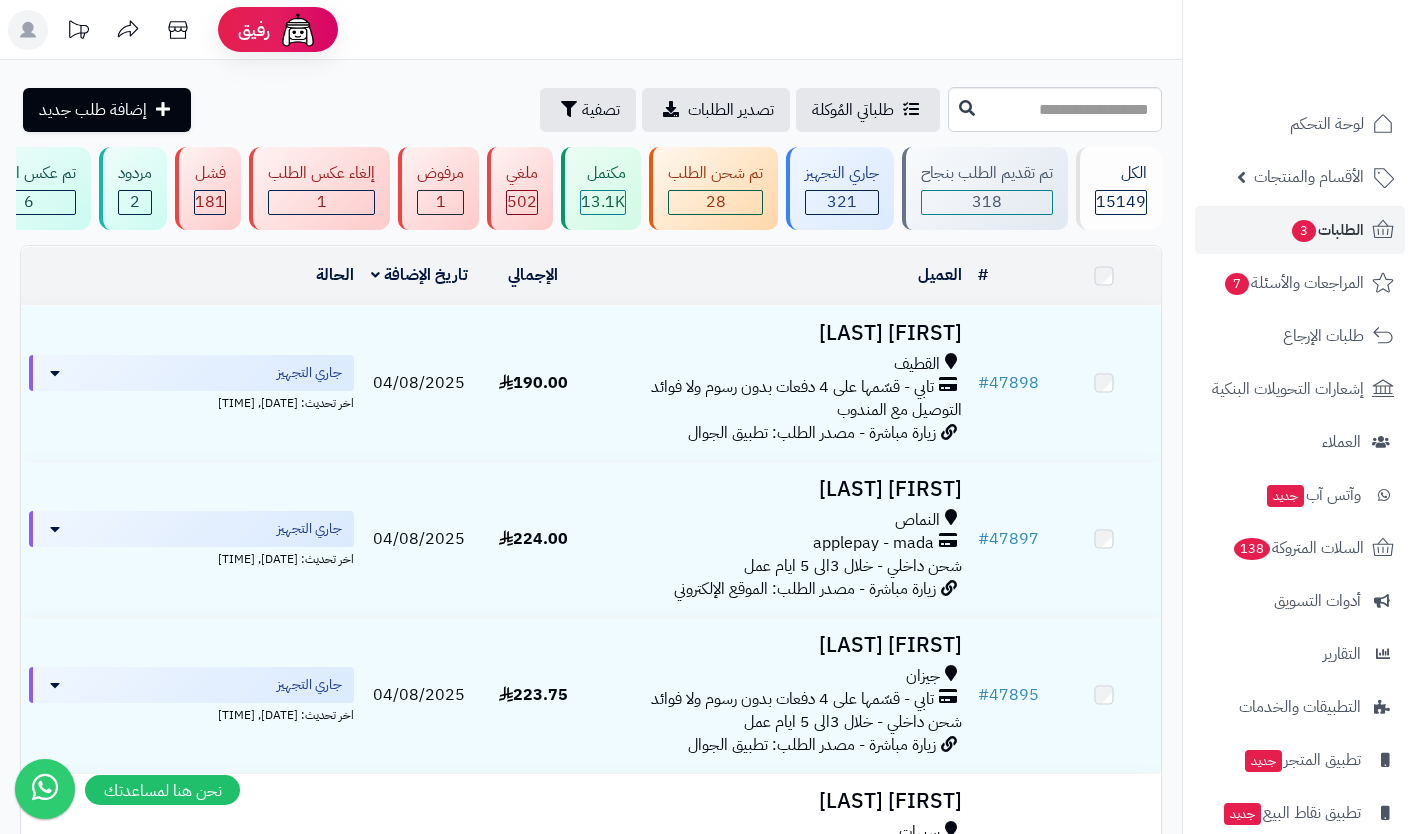 scroll, scrollTop: 0, scrollLeft: 0, axis: both 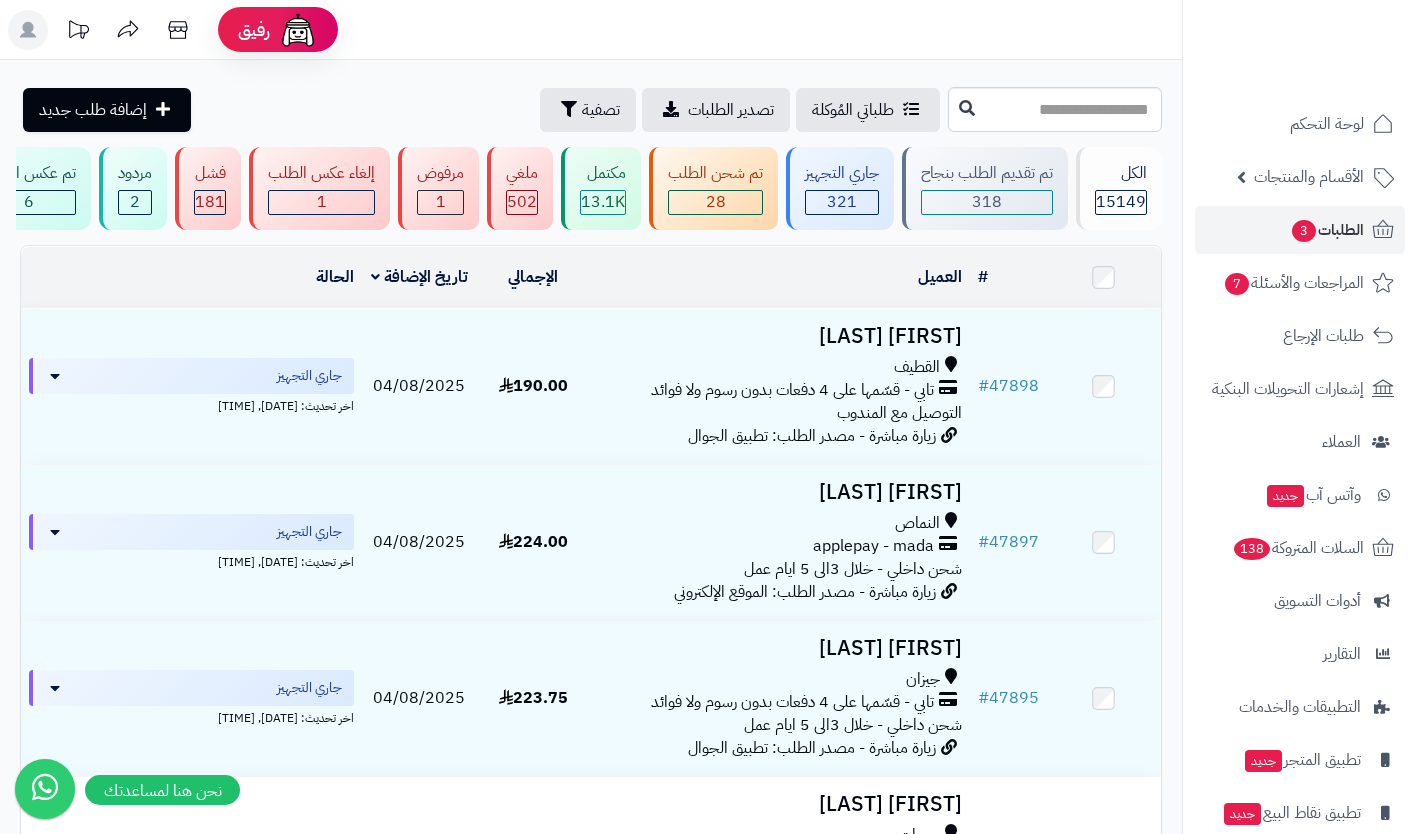 click on "الأقسام والمنتجات" at bounding box center [1309, 177] 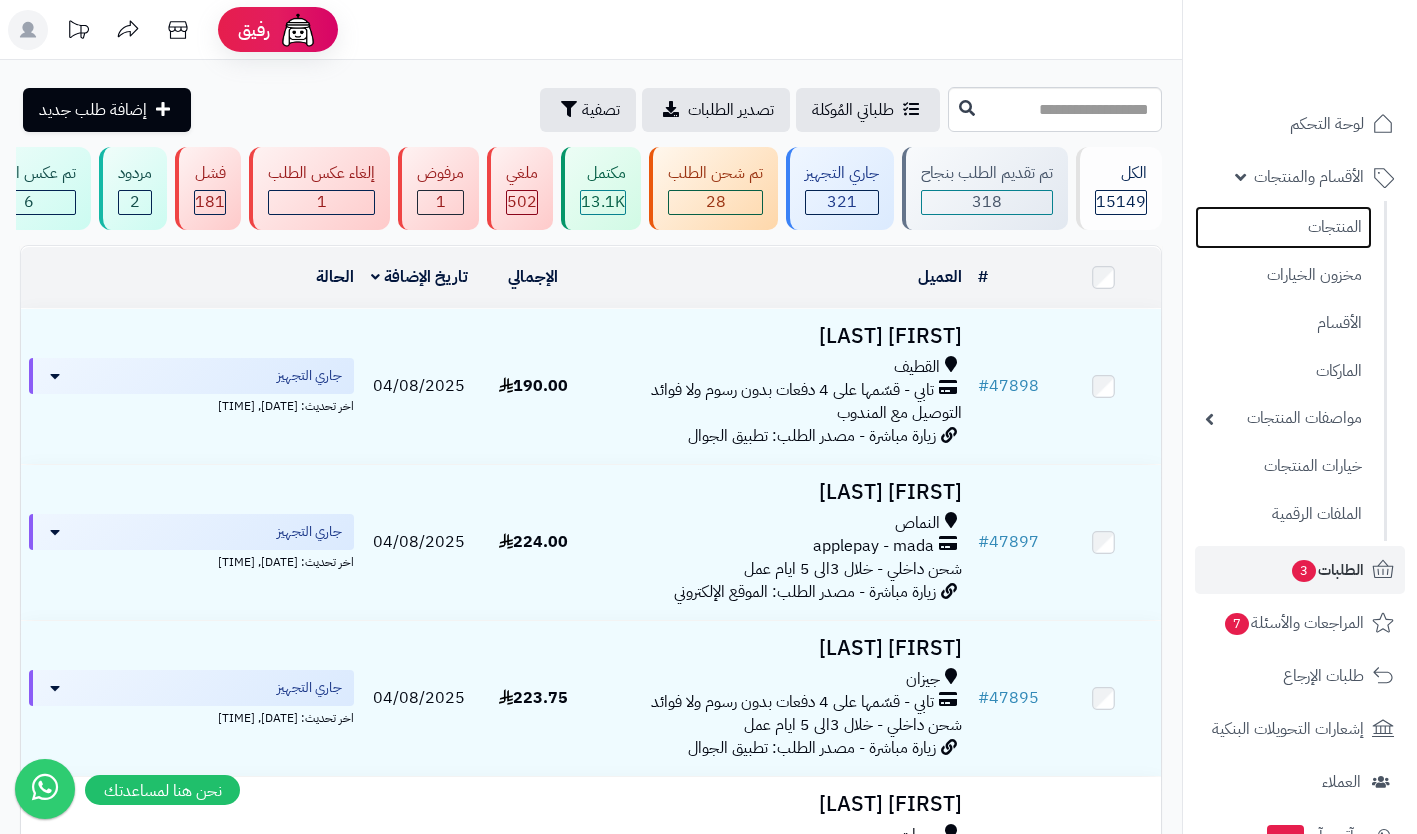 click on "المنتجات" at bounding box center [1283, 227] 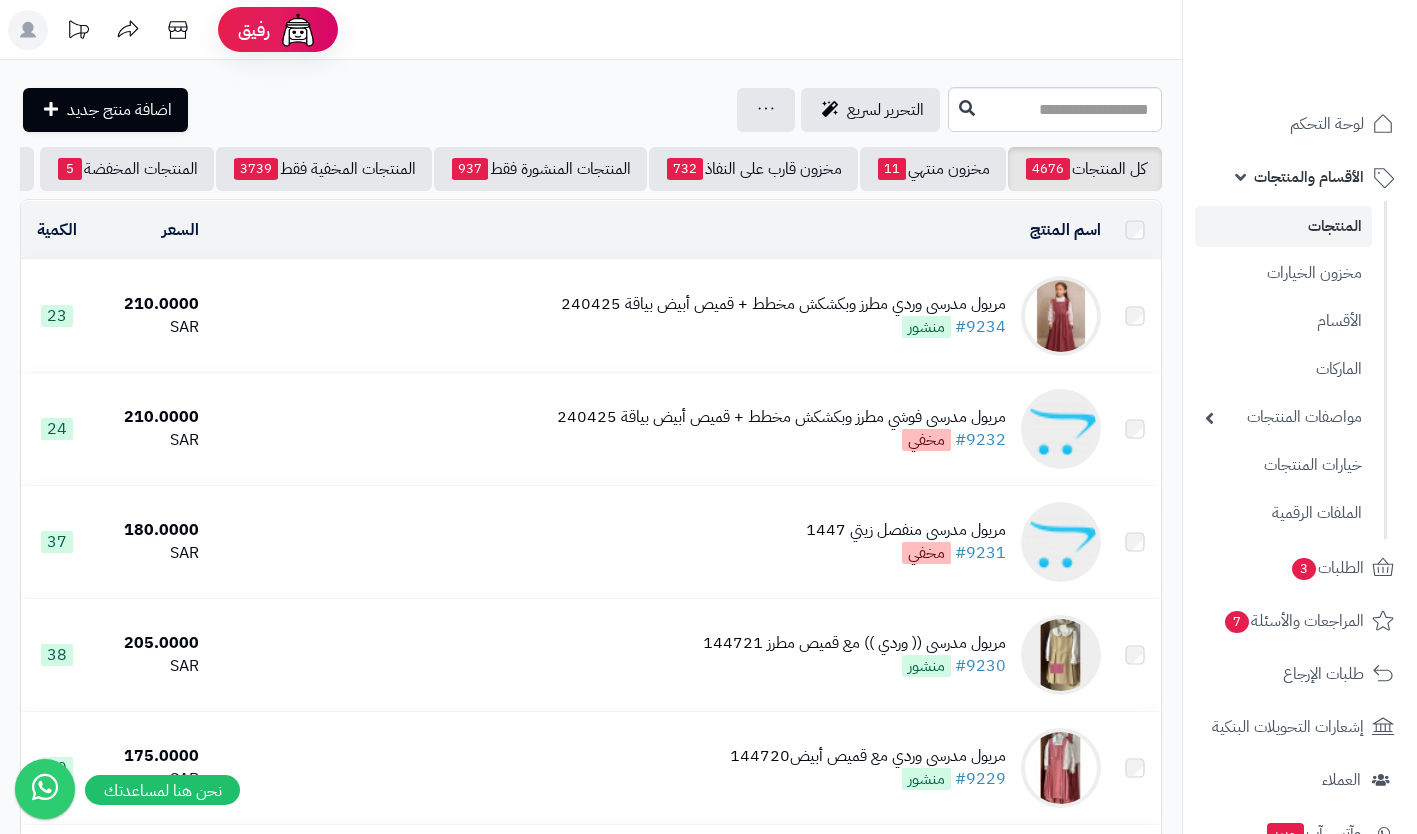 scroll, scrollTop: 0, scrollLeft: 0, axis: both 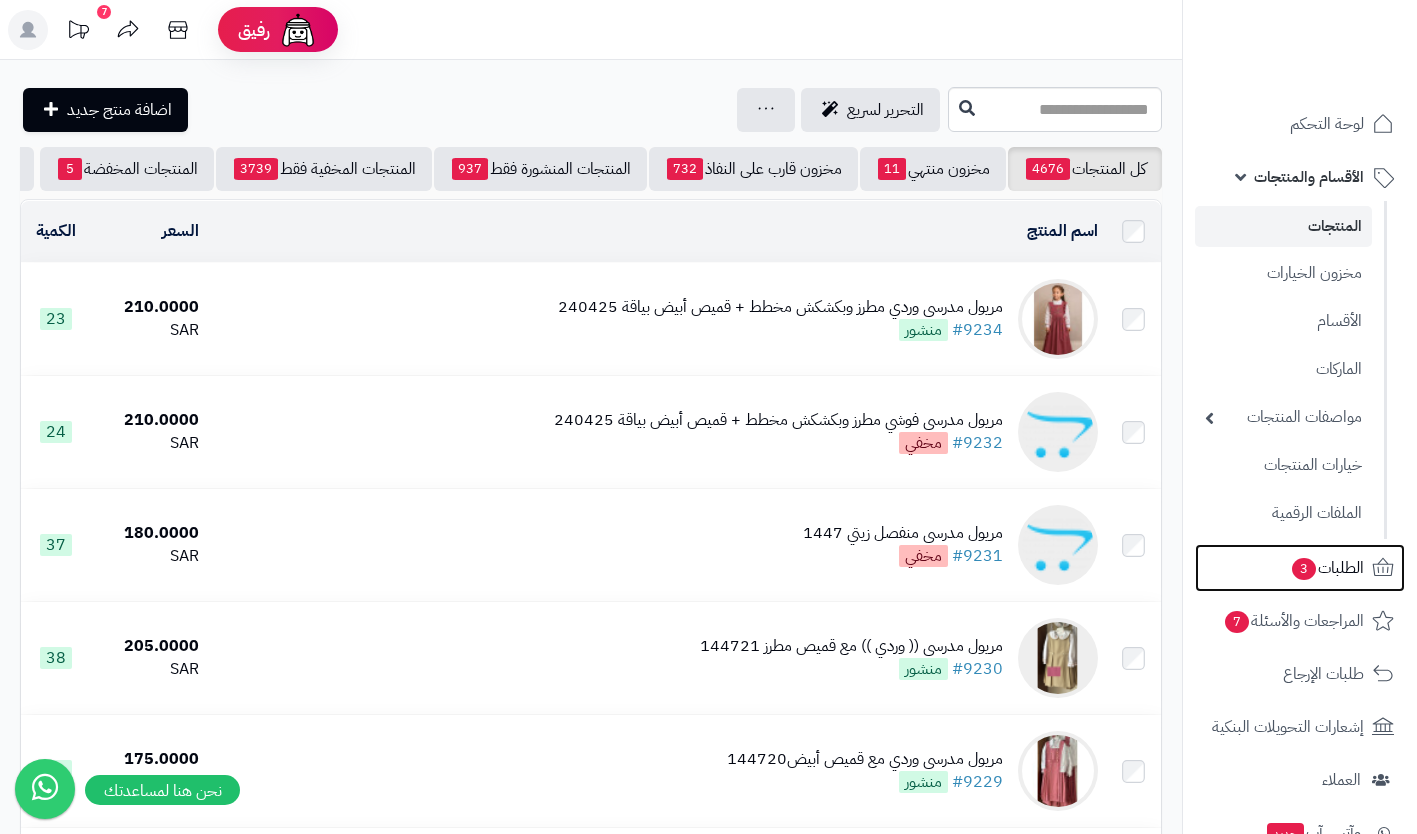 click on "الطلبات  3" at bounding box center (1327, 568) 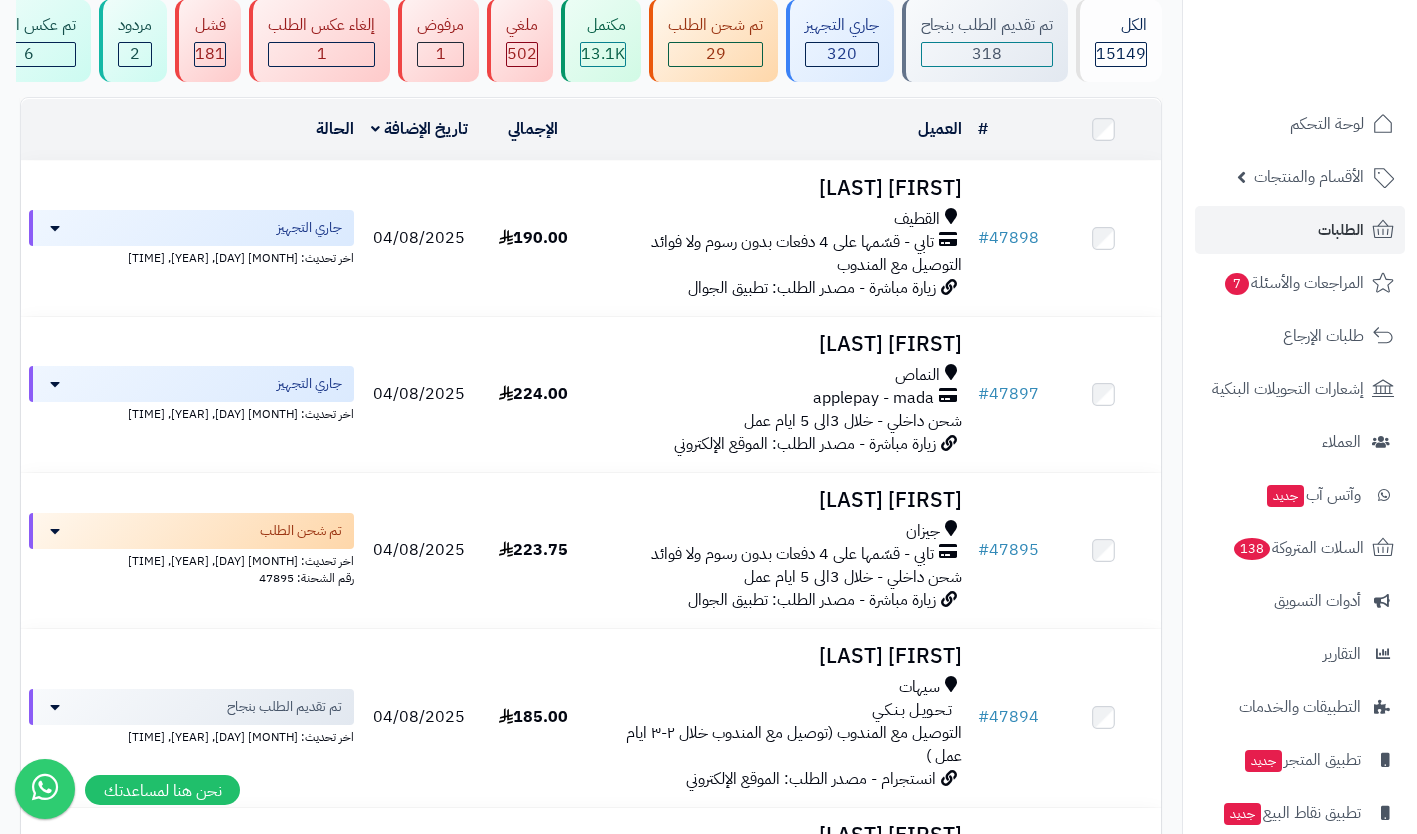 scroll, scrollTop: 0, scrollLeft: 0, axis: both 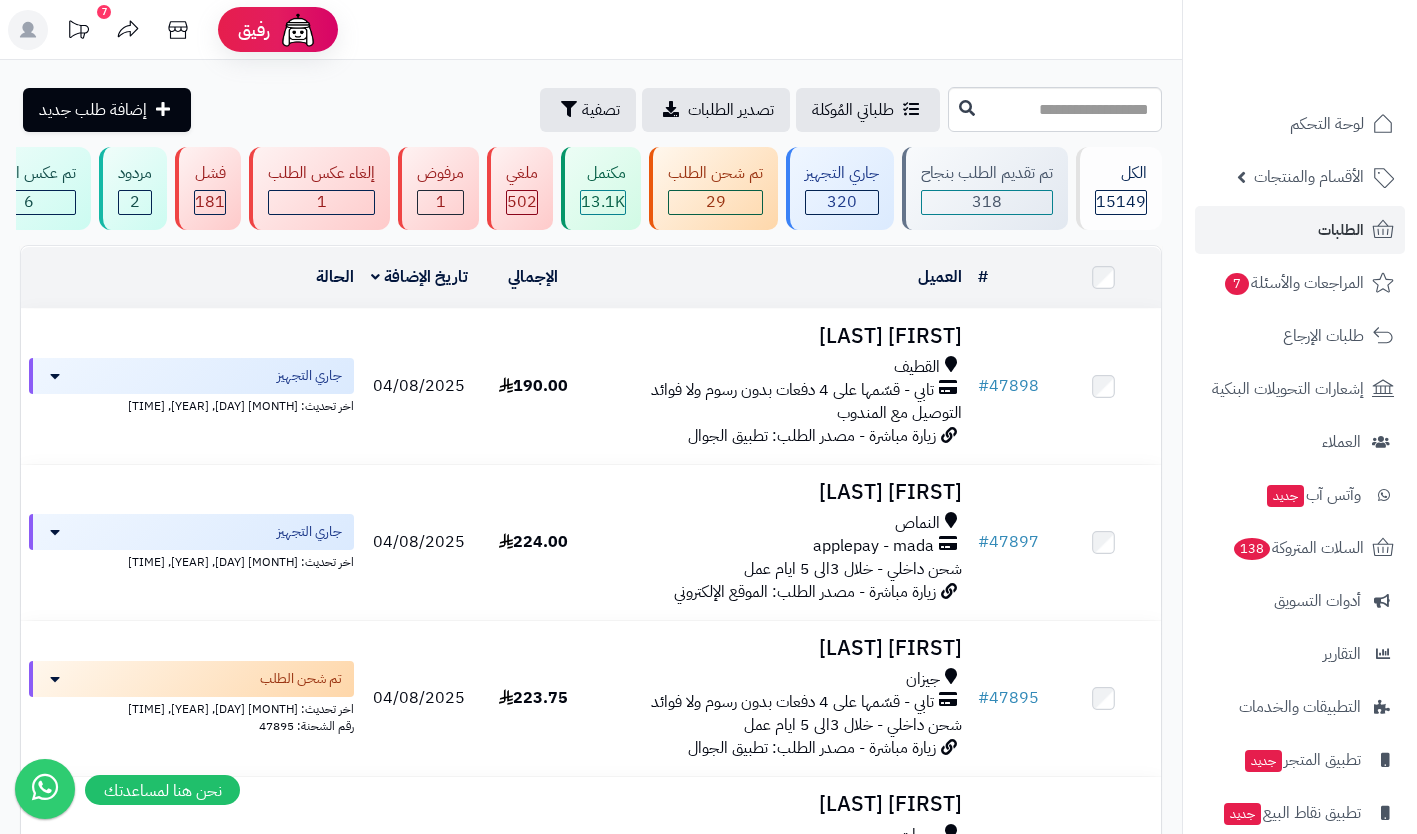 click on "الأقسام والمنتجات" at bounding box center [1309, 177] 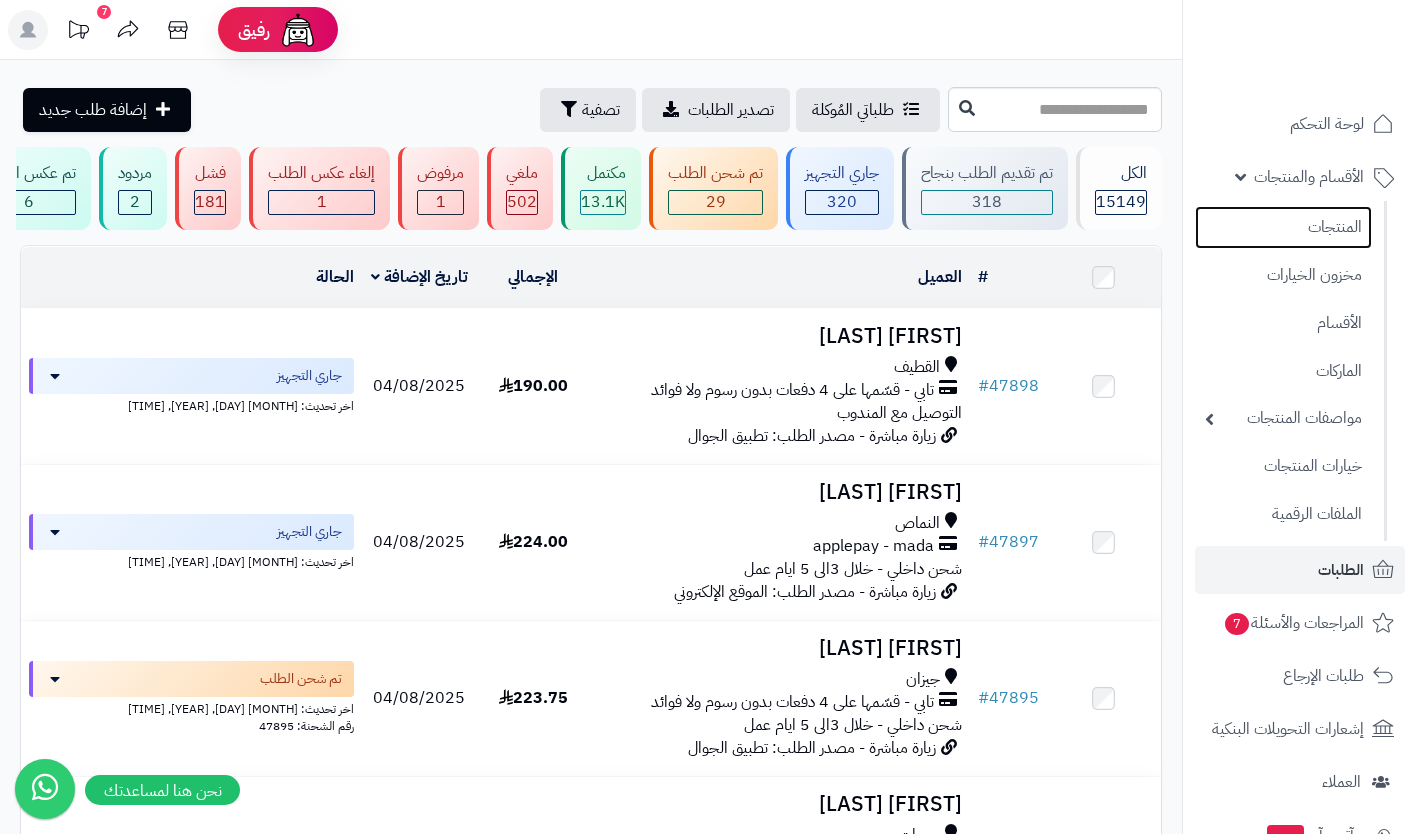 click on "المنتجات" at bounding box center [1283, 227] 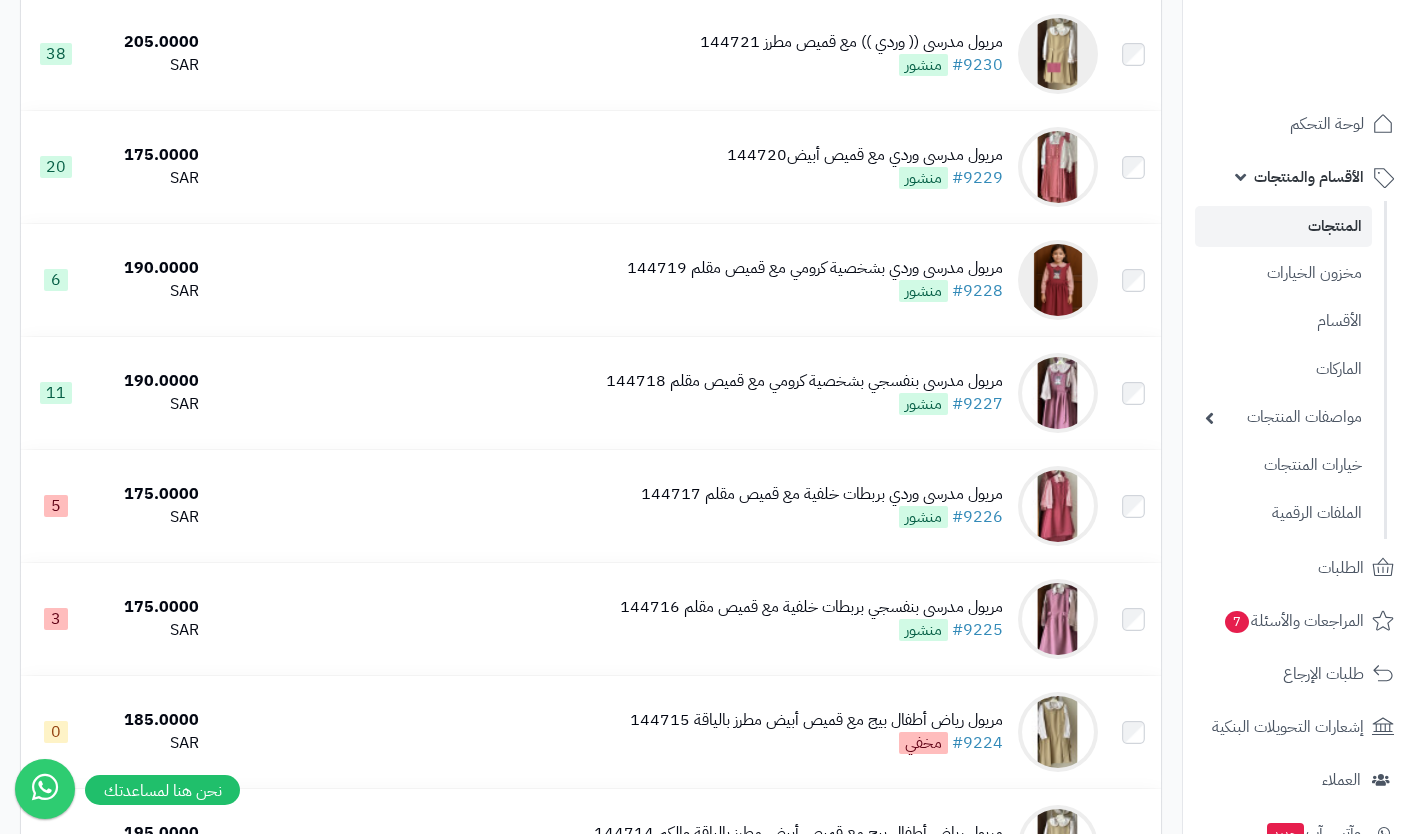 scroll, scrollTop: 613, scrollLeft: 0, axis: vertical 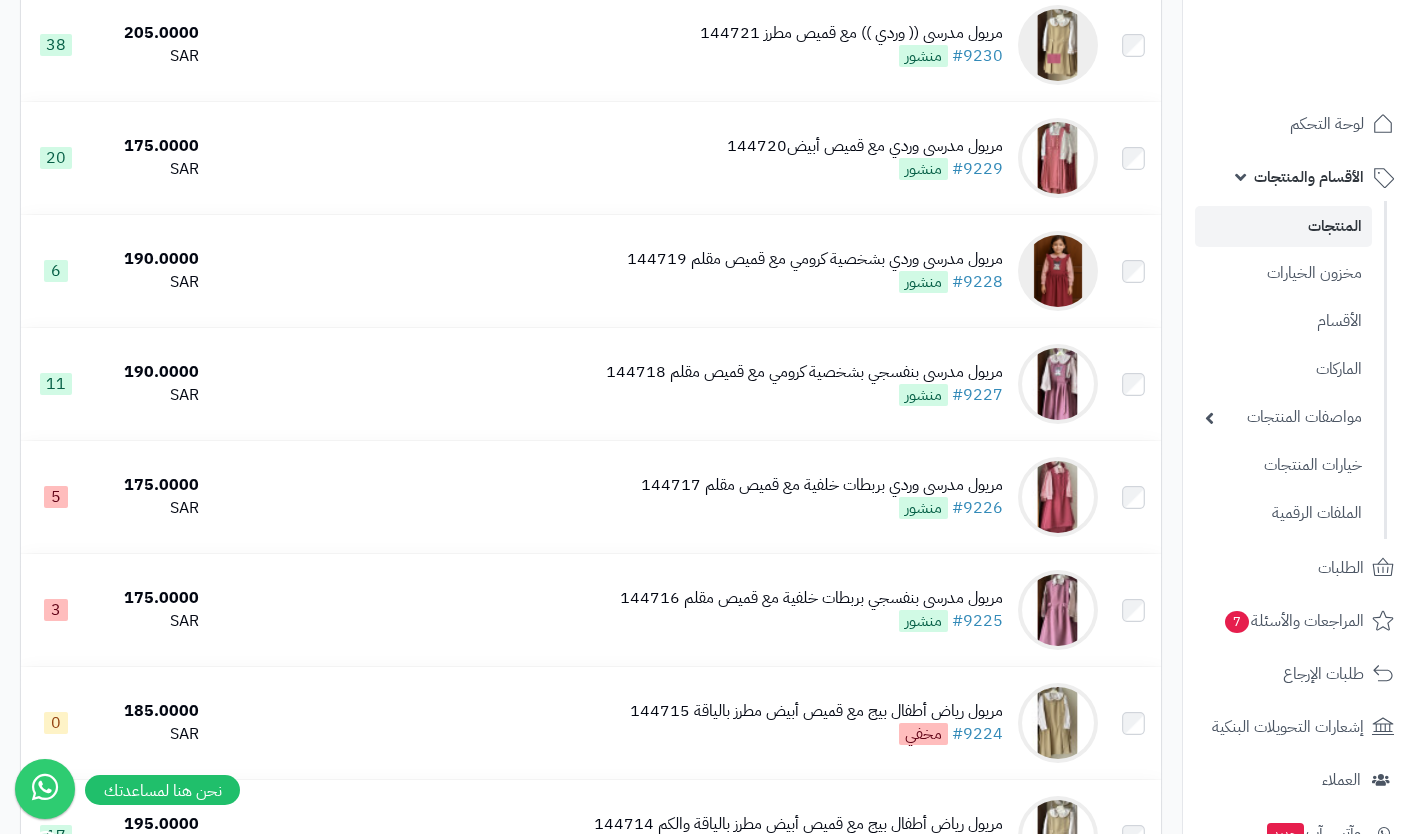 click on "مريول مدرسي وردي بشخصية كرومي مع قميص مقلم 144719
#9228
منشور" at bounding box center (656, 271) 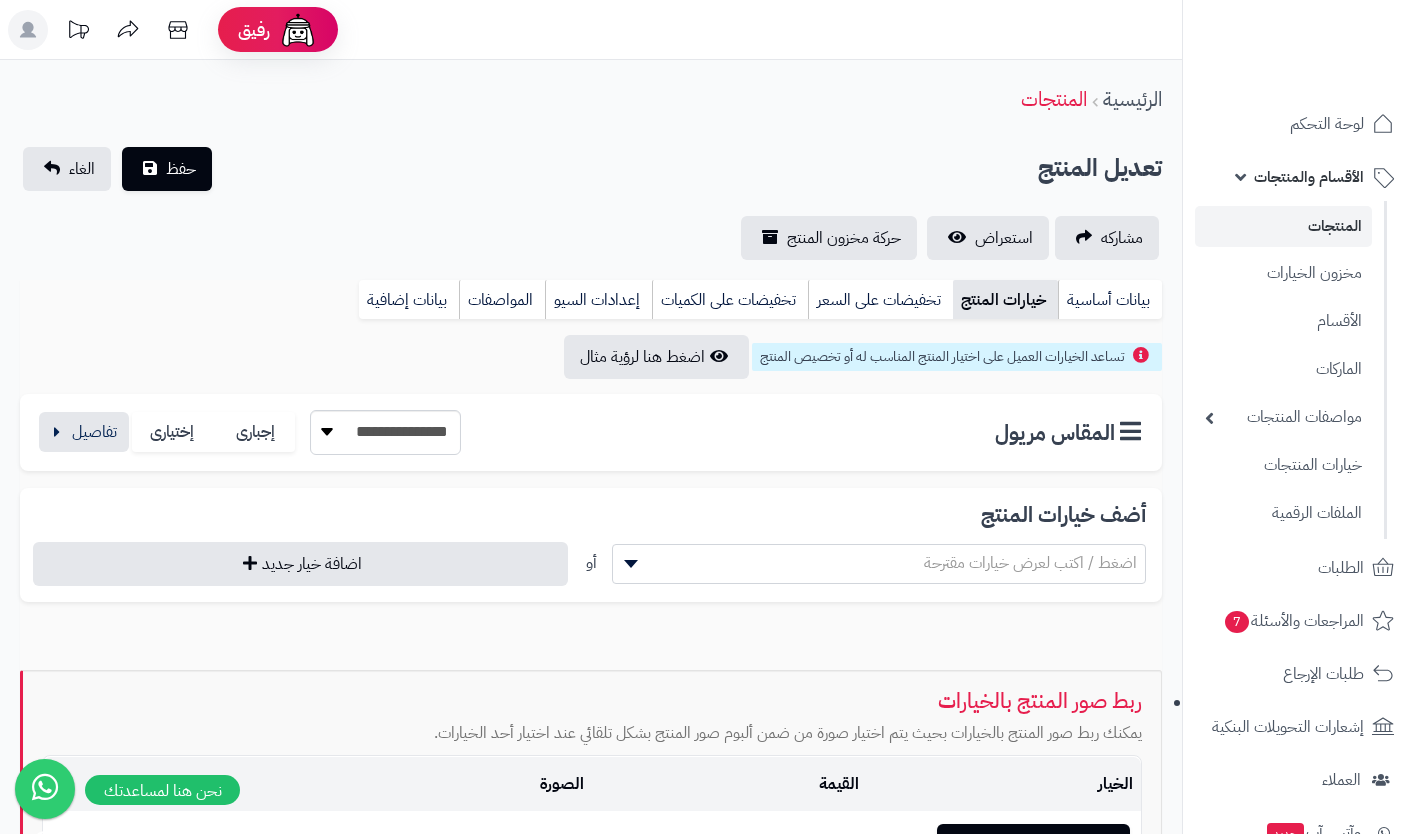scroll, scrollTop: 0, scrollLeft: 0, axis: both 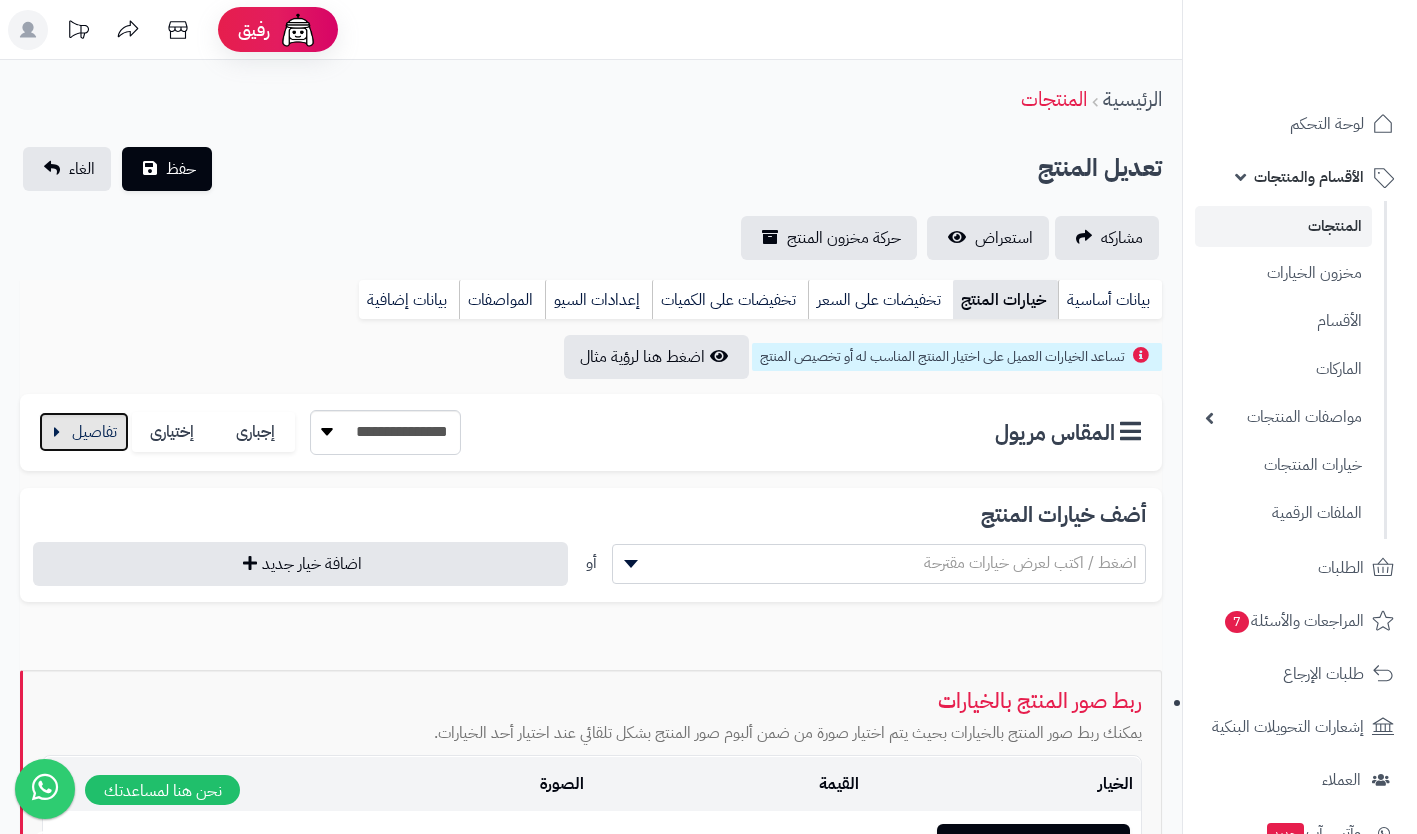 click at bounding box center [84, 432] 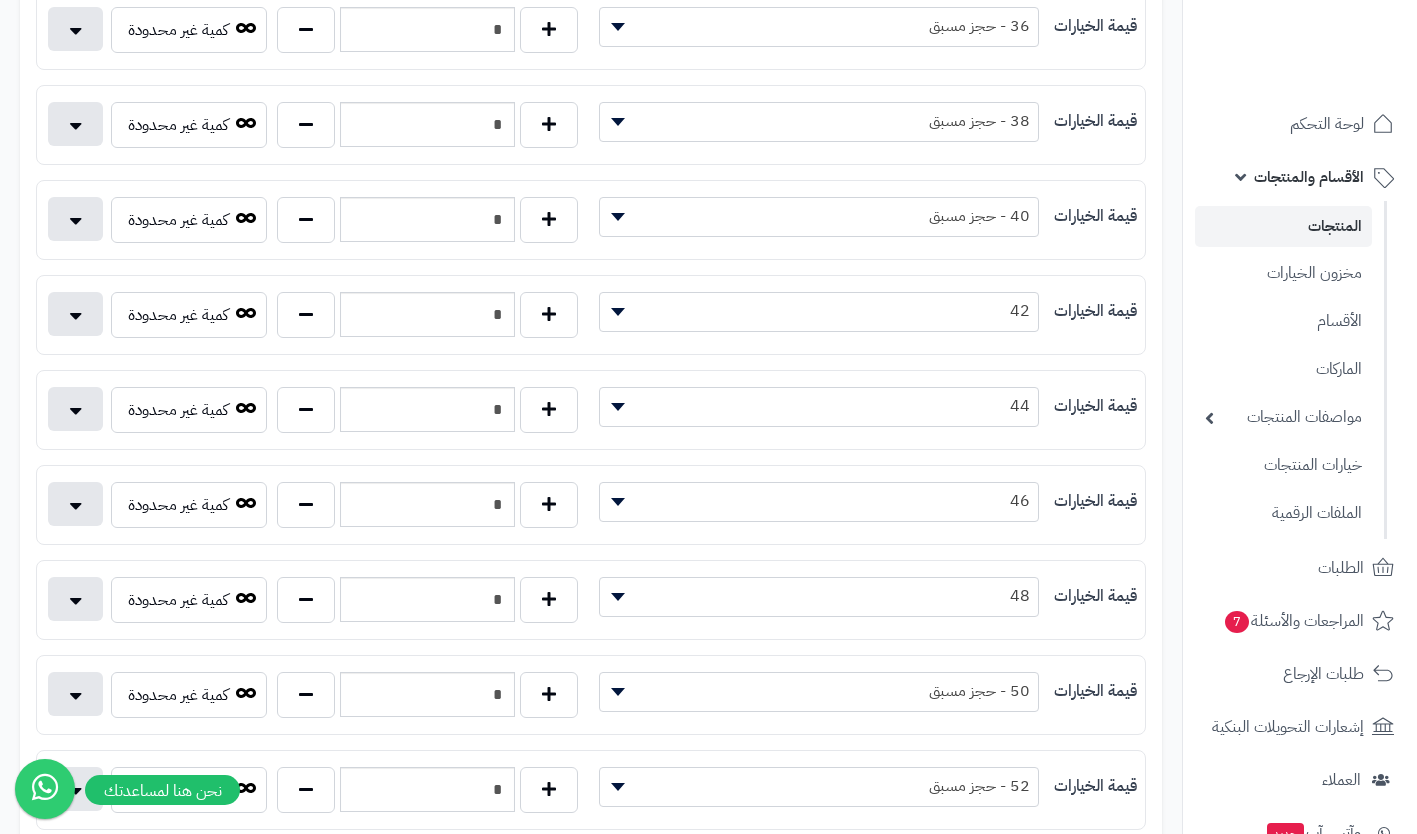 scroll, scrollTop: 576, scrollLeft: 0, axis: vertical 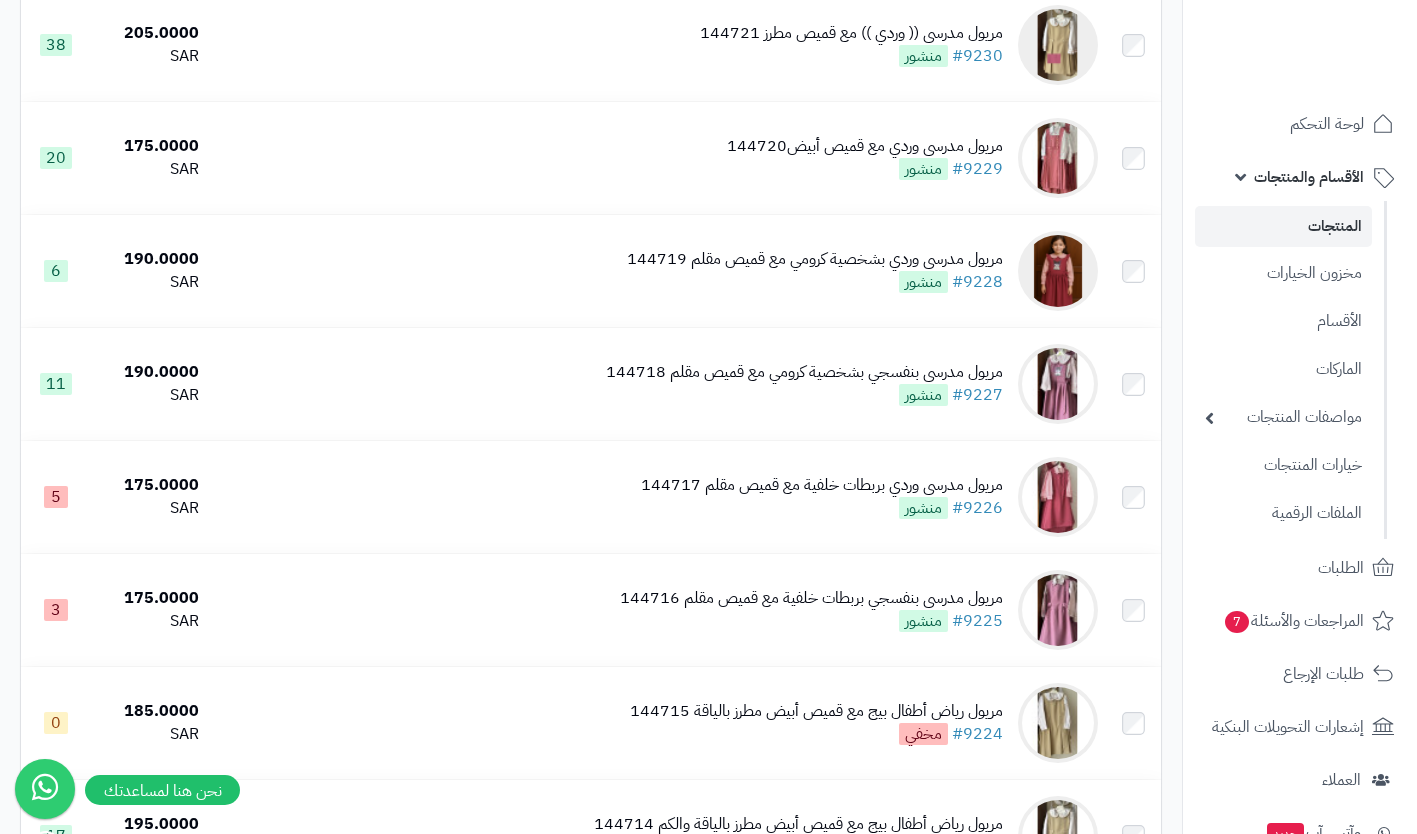click on "مريول مدرسي بنفسجي بشخصية كرومي مع قميص مقلم 144718" at bounding box center [804, 372] 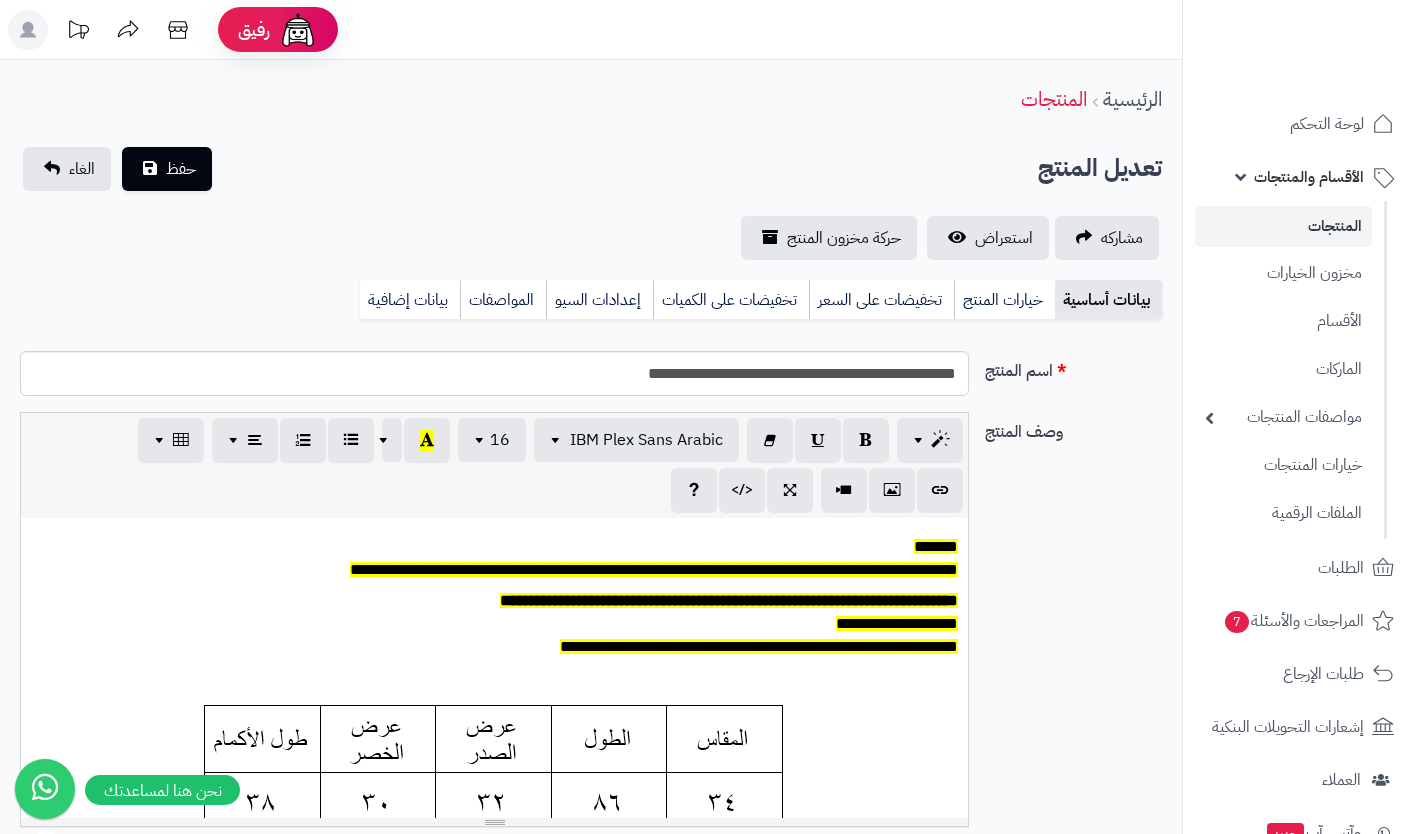 click on "خيارات المنتج" at bounding box center [1004, 300] 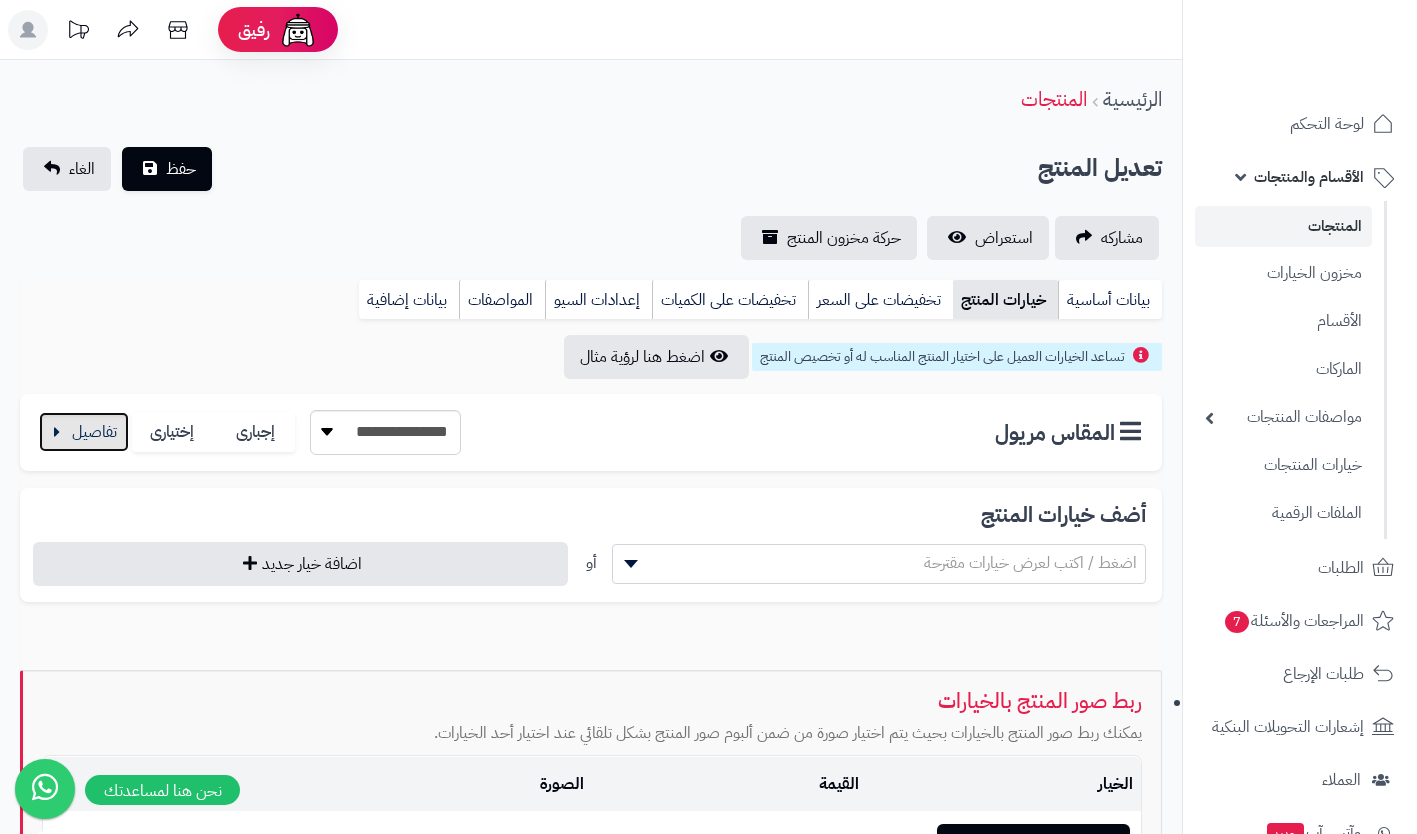 click at bounding box center [84, 432] 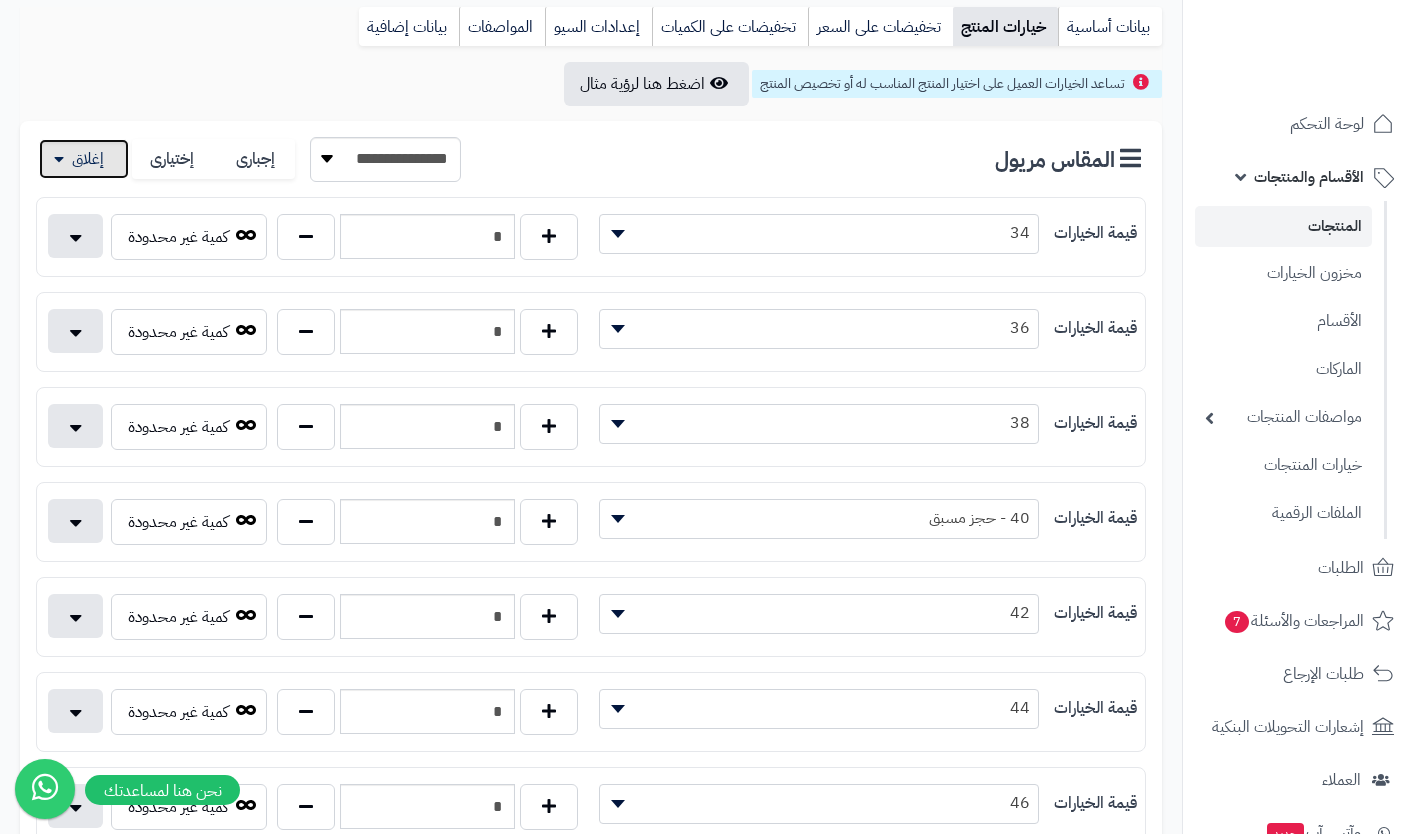 scroll, scrollTop: 272, scrollLeft: 0, axis: vertical 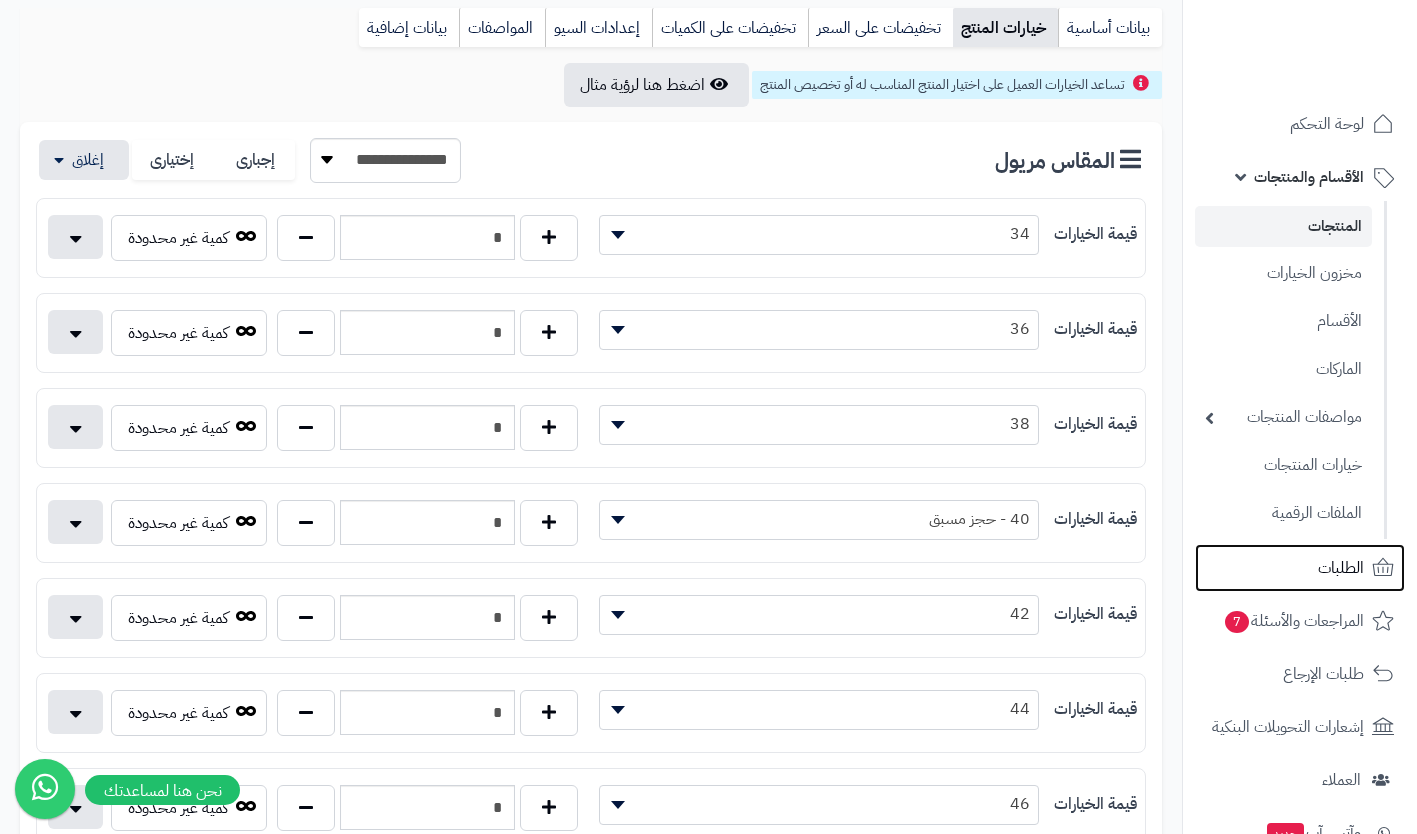 click on "الطلبات" at bounding box center (1341, 568) 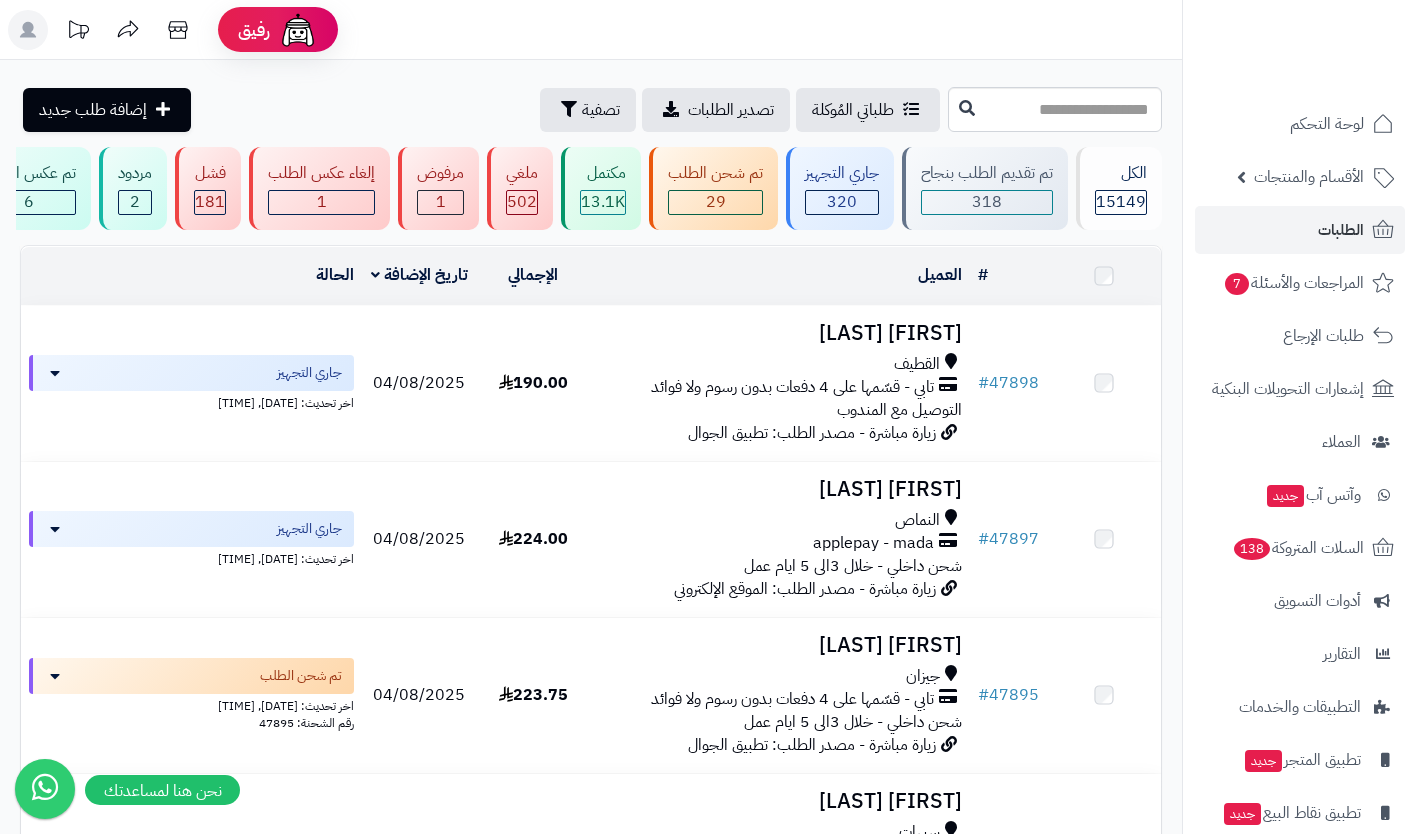 scroll, scrollTop: 0, scrollLeft: 0, axis: both 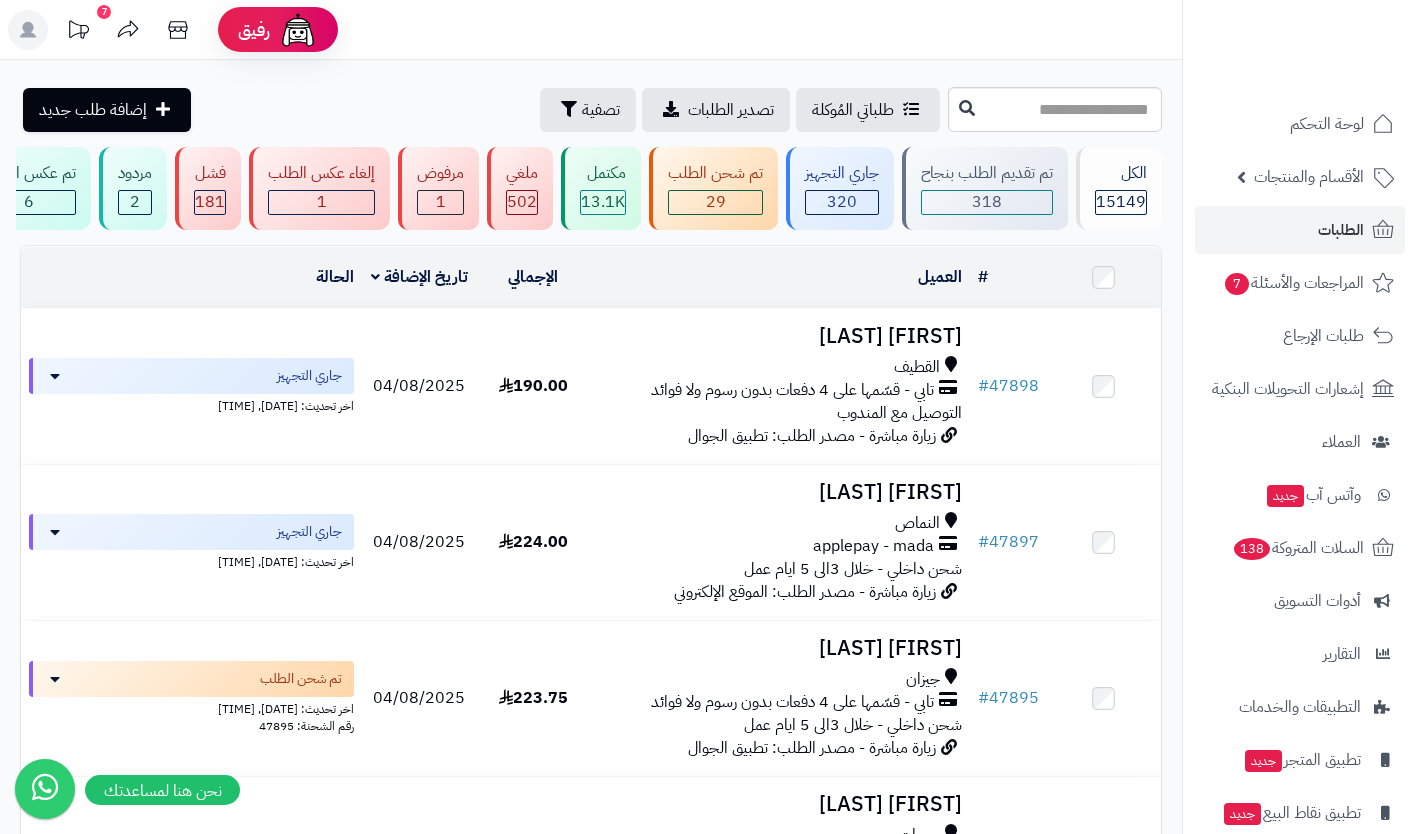 click on "الأقسام والمنتجات" at bounding box center (1309, 177) 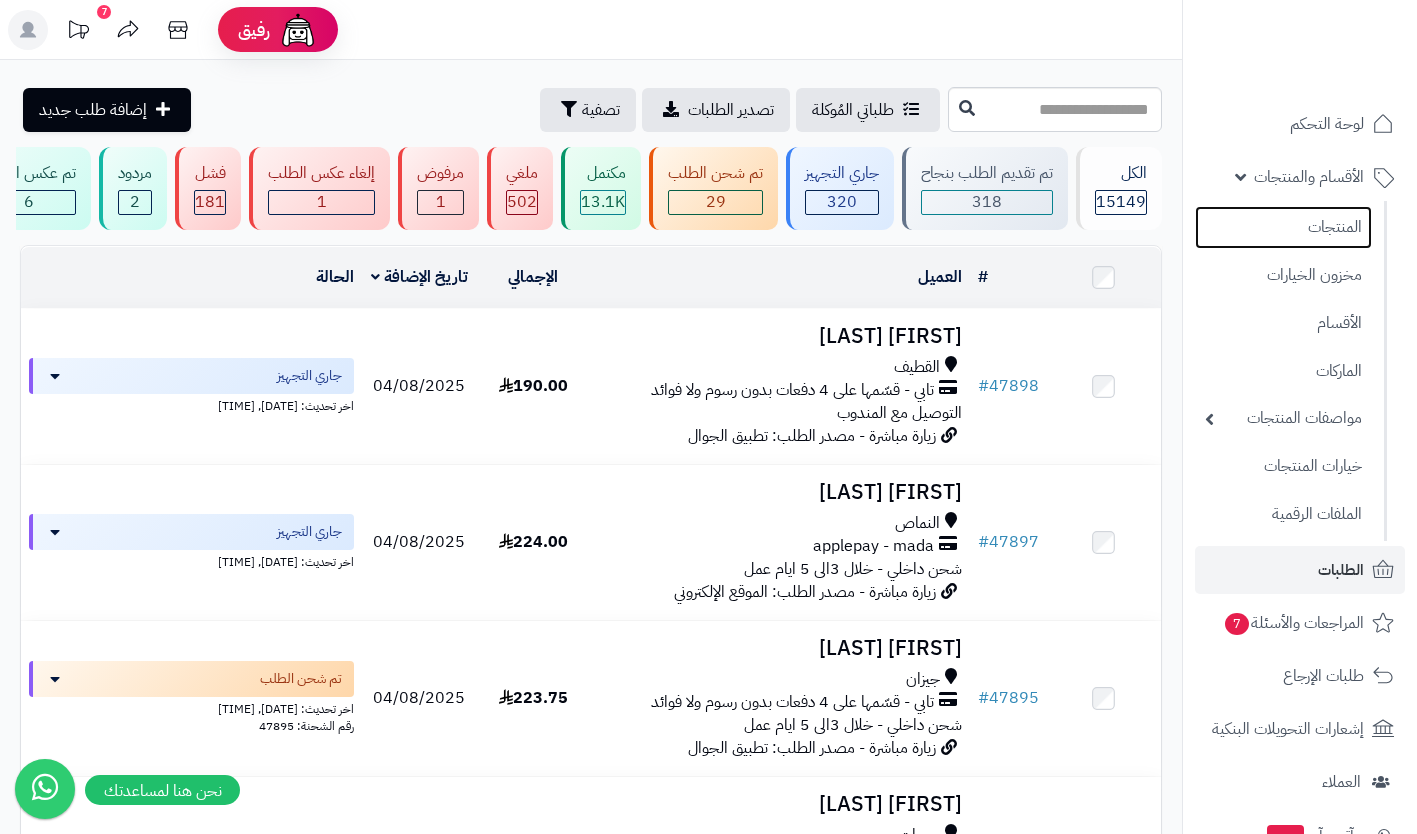 click on "المنتجات" at bounding box center [1283, 227] 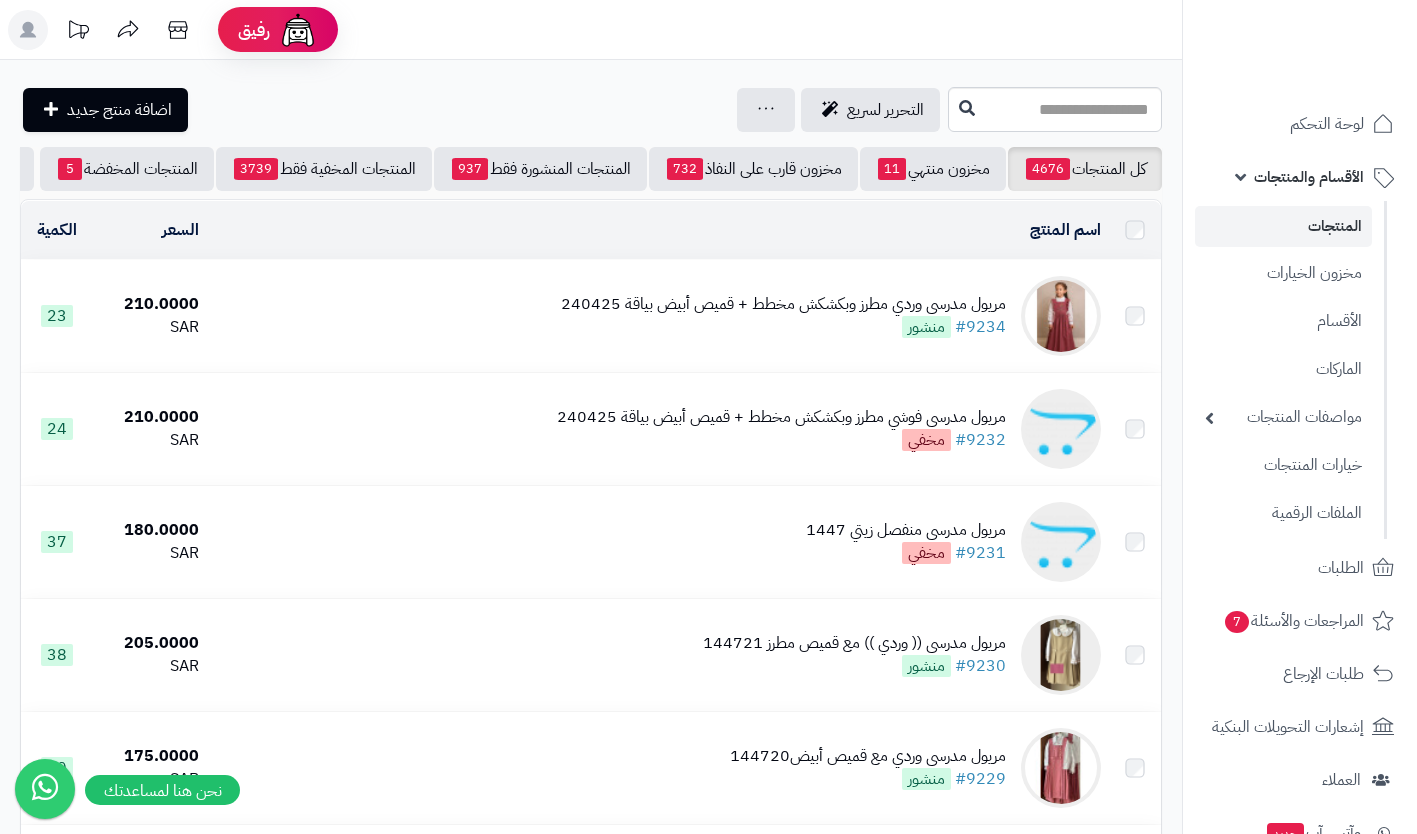 scroll, scrollTop: 0, scrollLeft: 0, axis: both 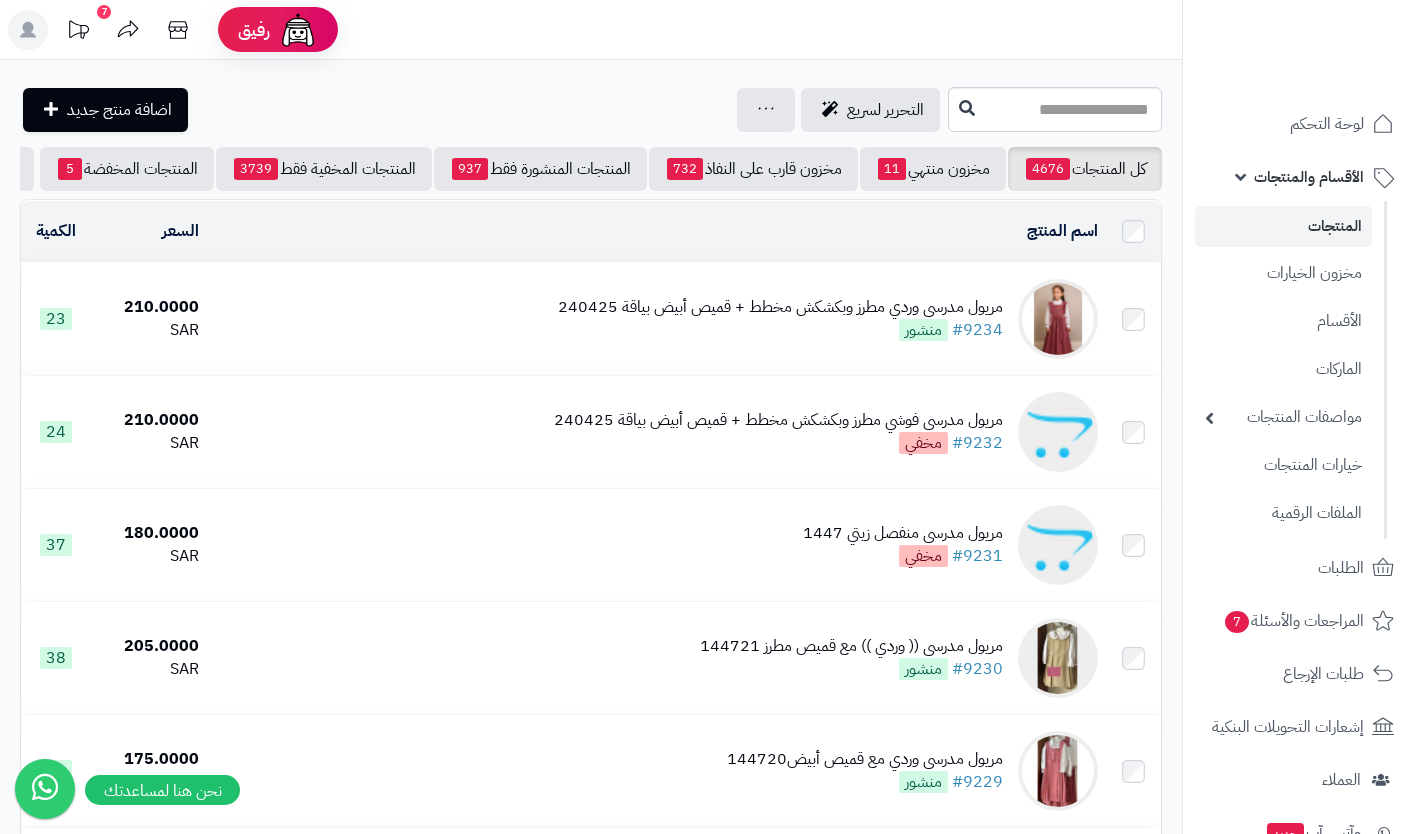 click on "المنتجات" at bounding box center (1283, 226) 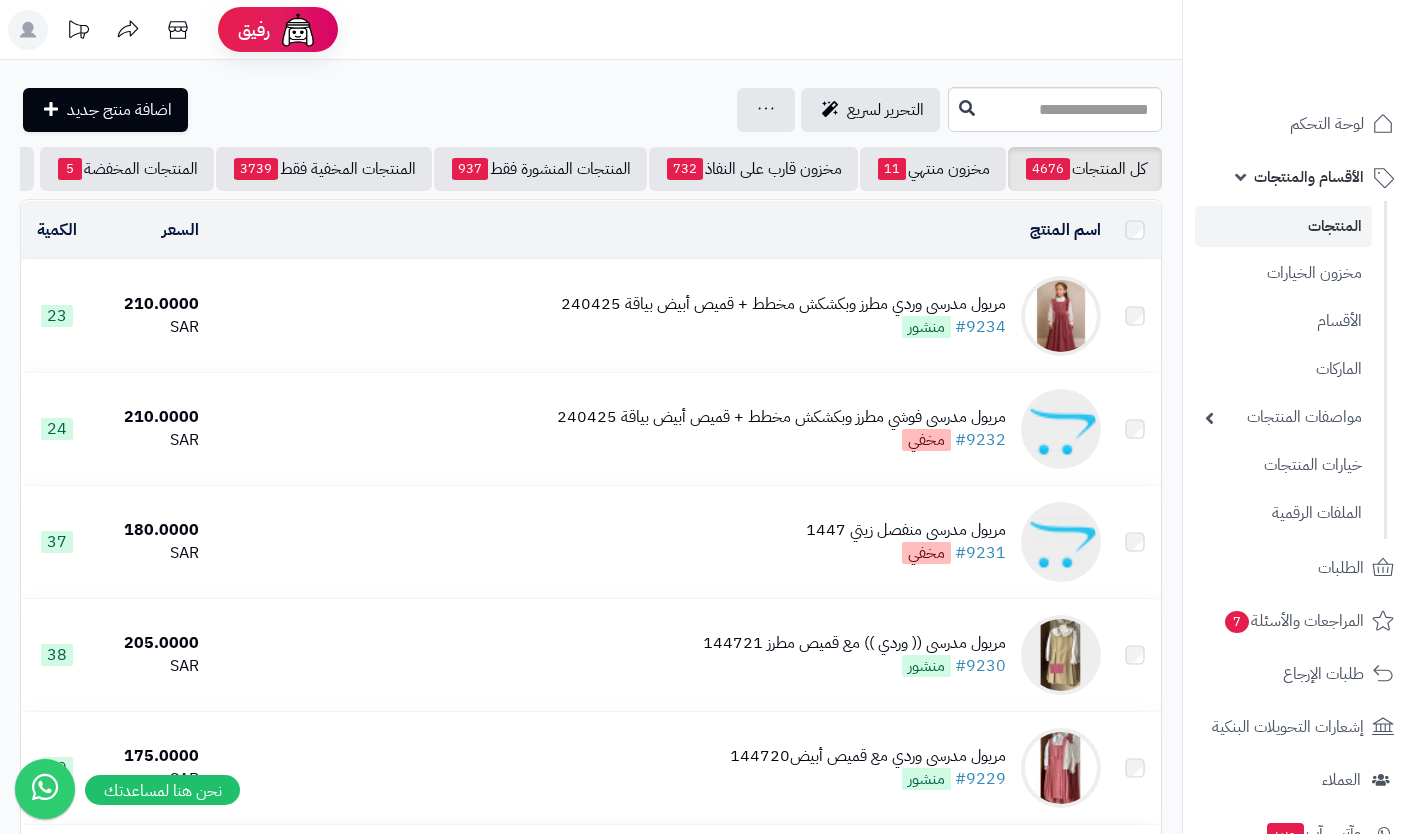scroll, scrollTop: 0, scrollLeft: 0, axis: both 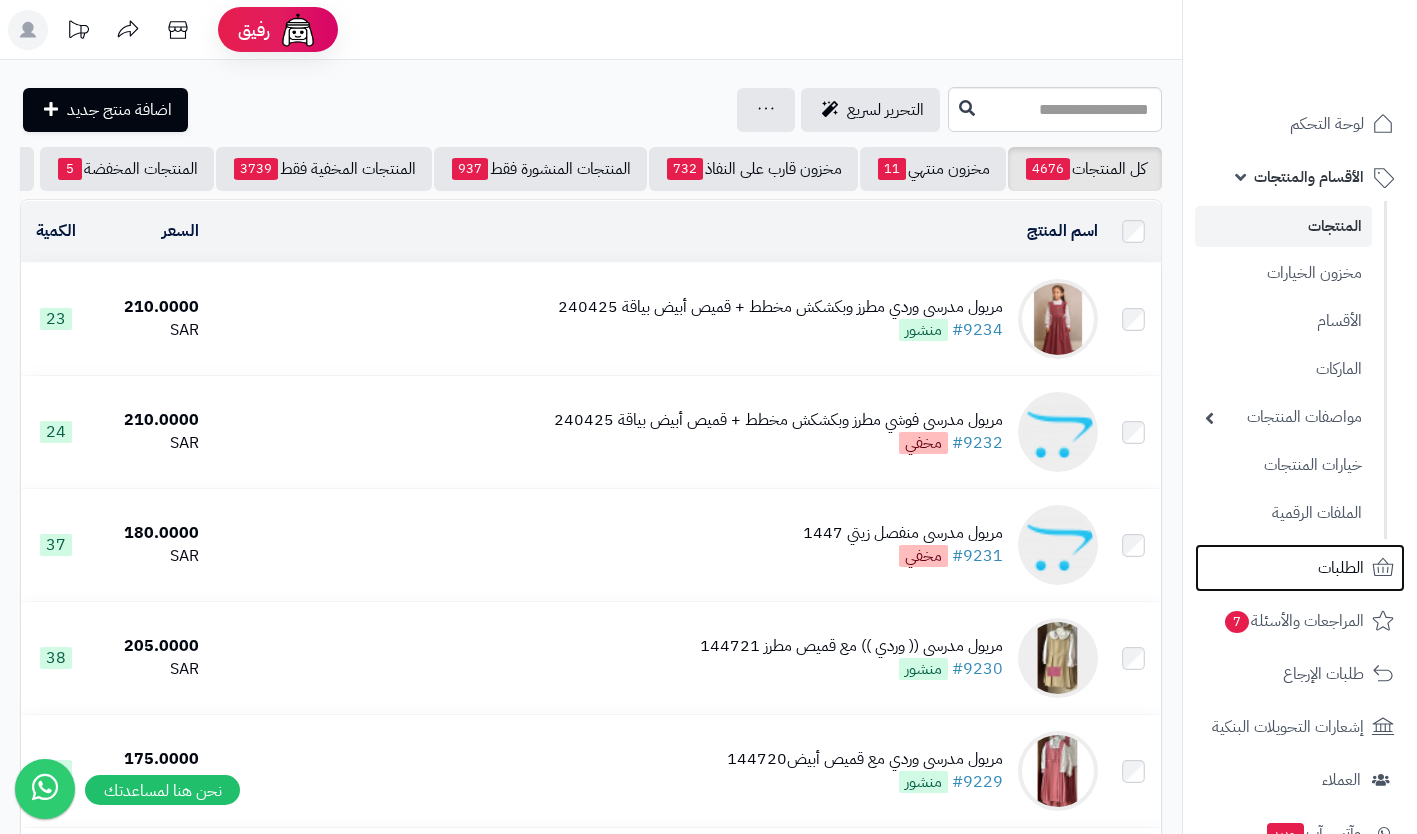 click on "الطلبات" at bounding box center [1341, 568] 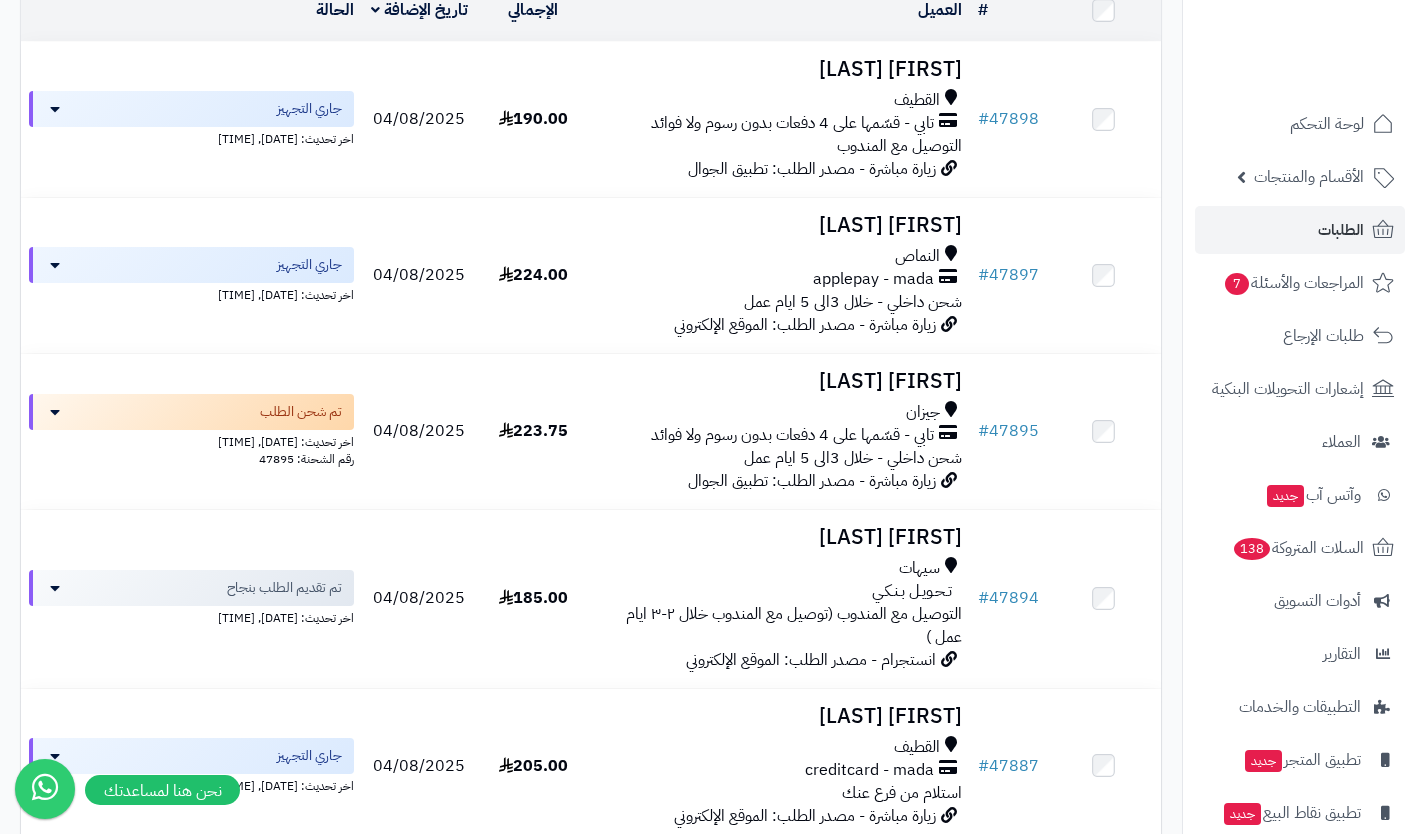 scroll, scrollTop: 274, scrollLeft: 0, axis: vertical 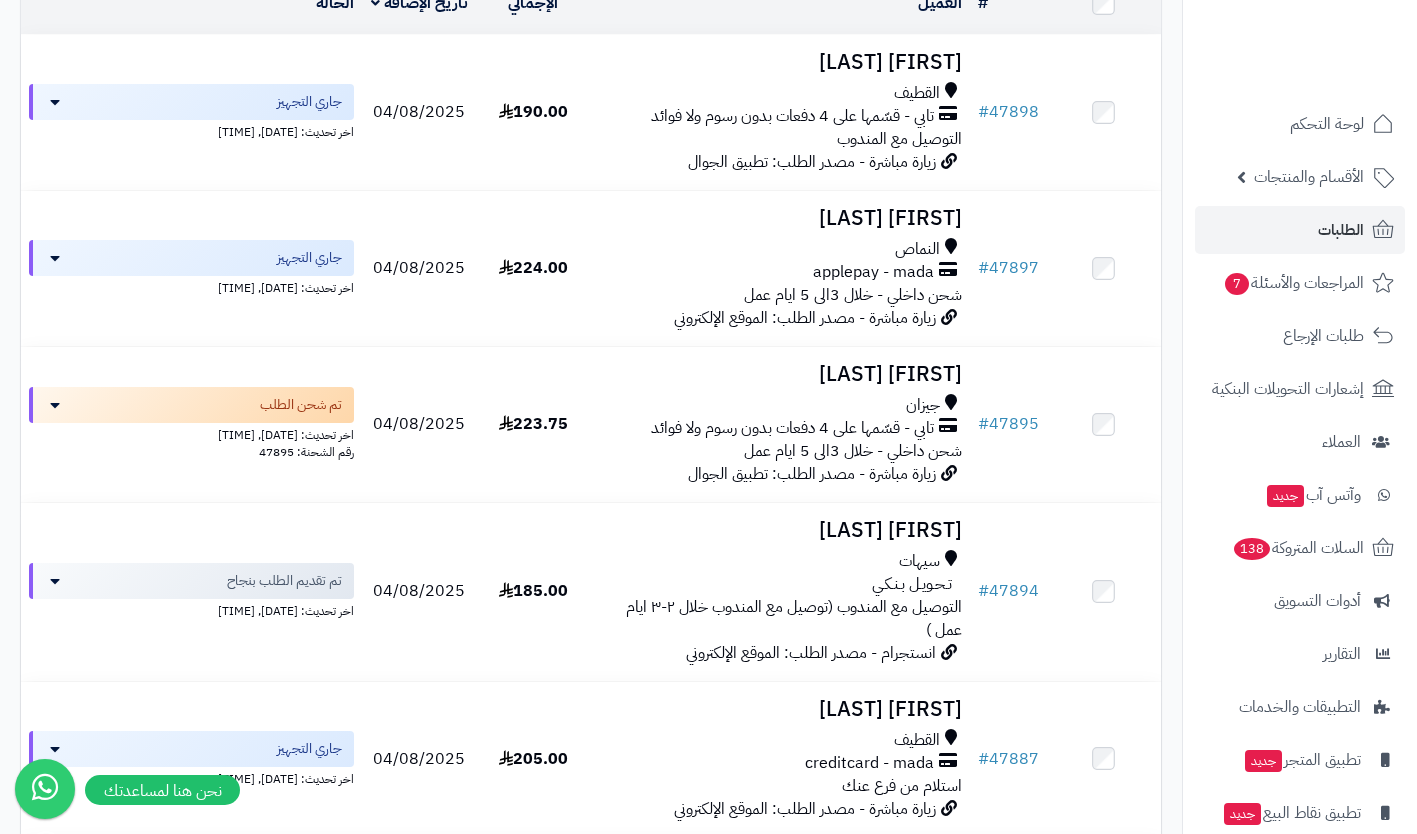 click on "الأقسام والمنتجات" at bounding box center (1309, 177) 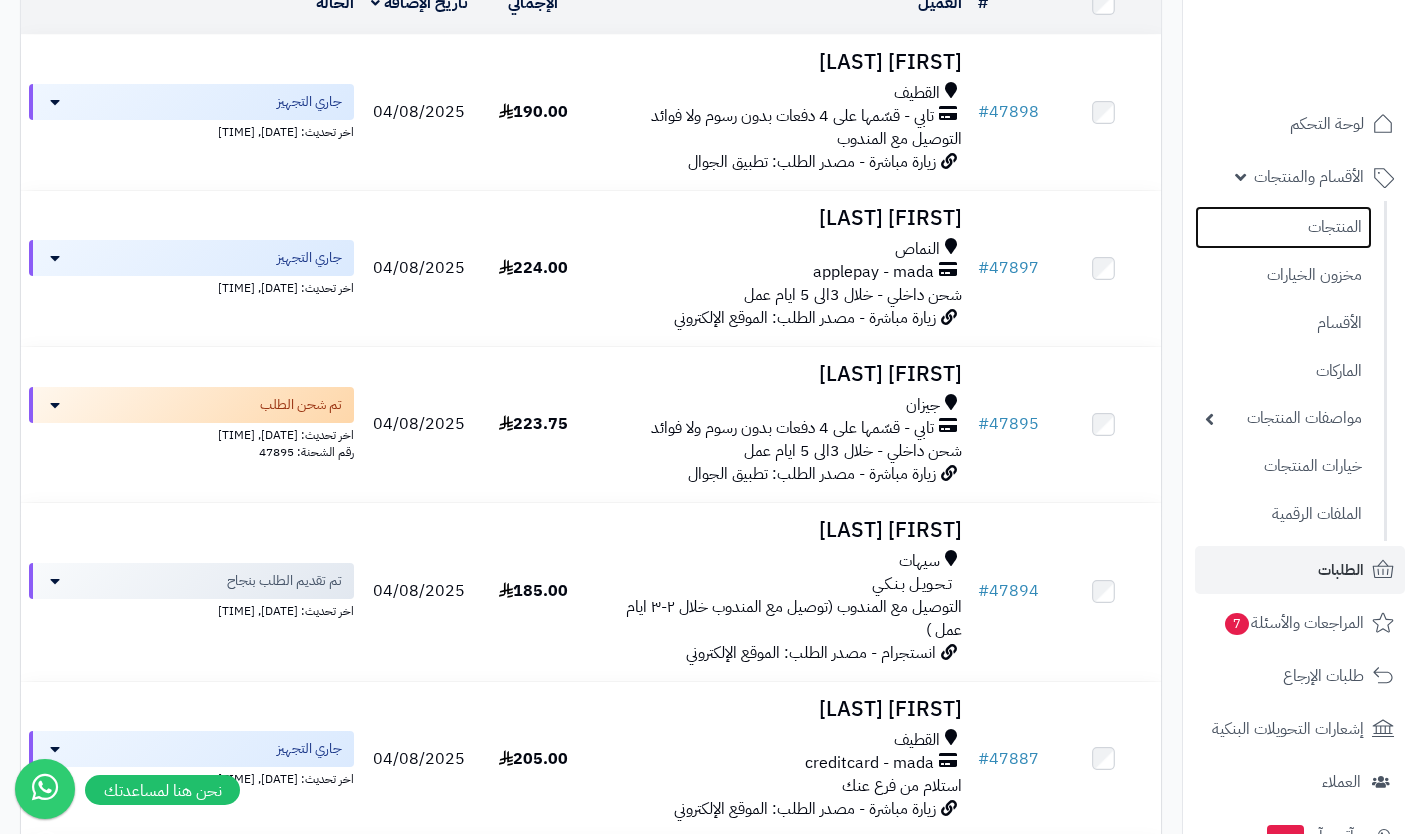 click on "المنتجات" at bounding box center [1283, 227] 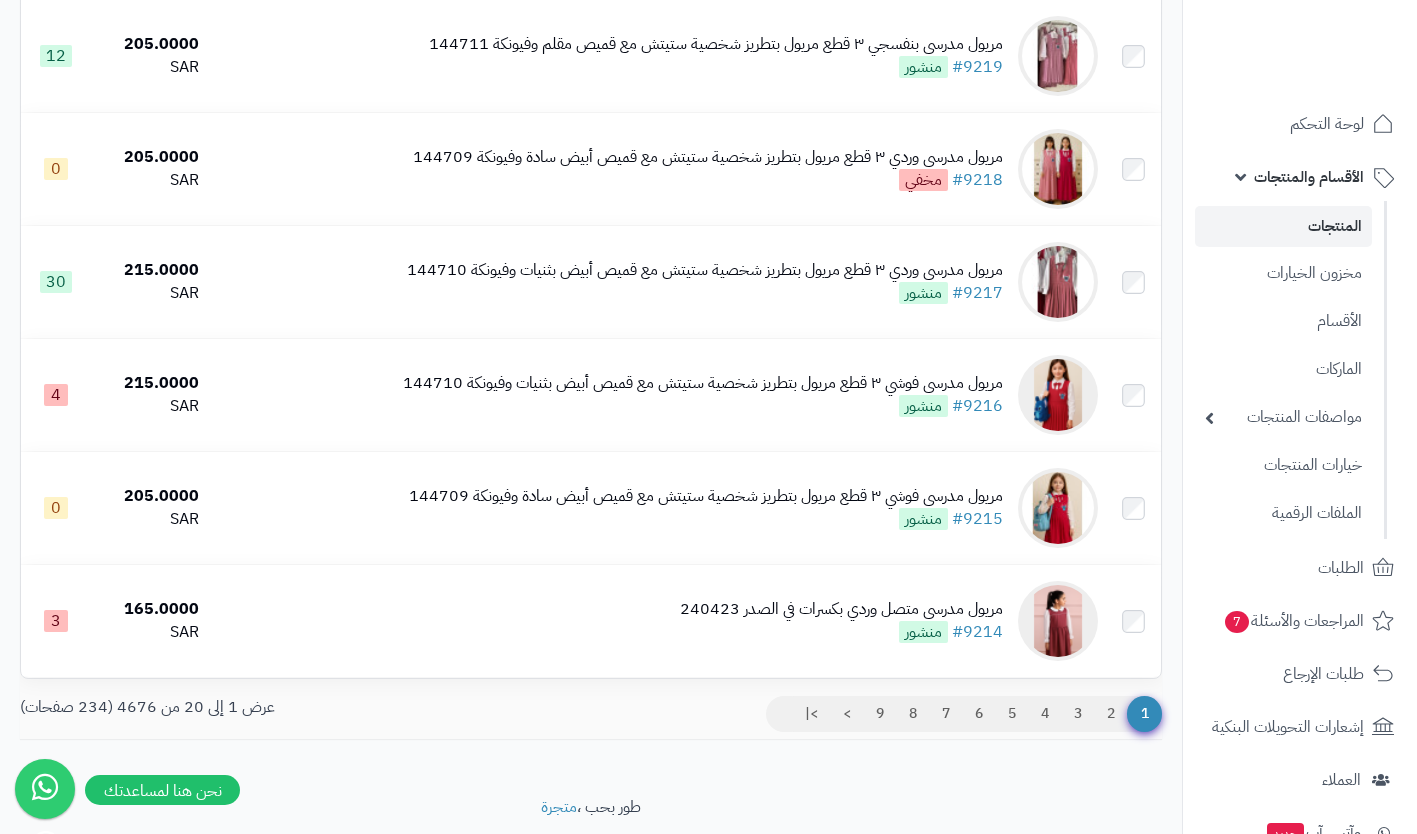 scroll, scrollTop: 1875, scrollLeft: 0, axis: vertical 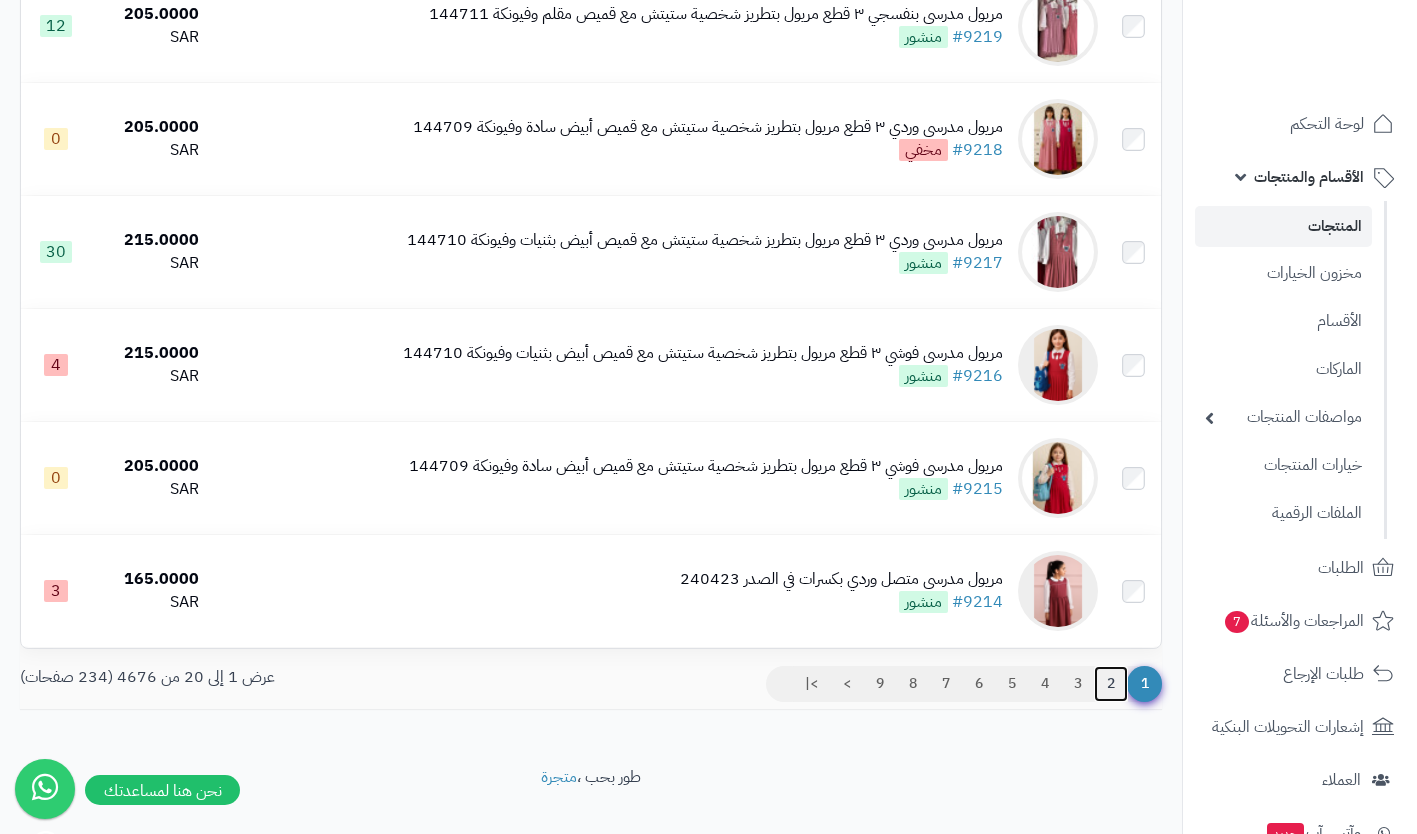 click on "2" at bounding box center [1111, 684] 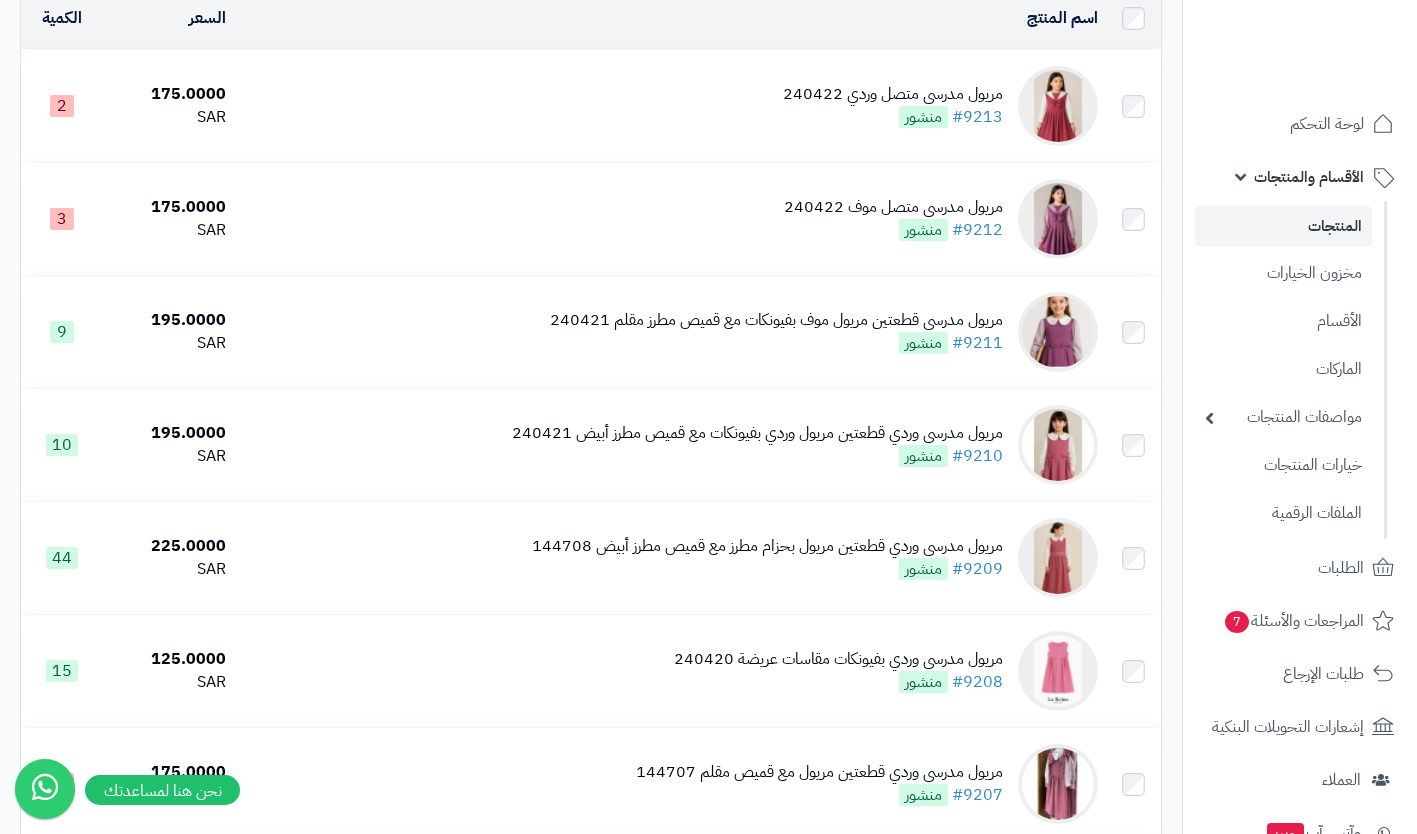 scroll, scrollTop: 214, scrollLeft: 0, axis: vertical 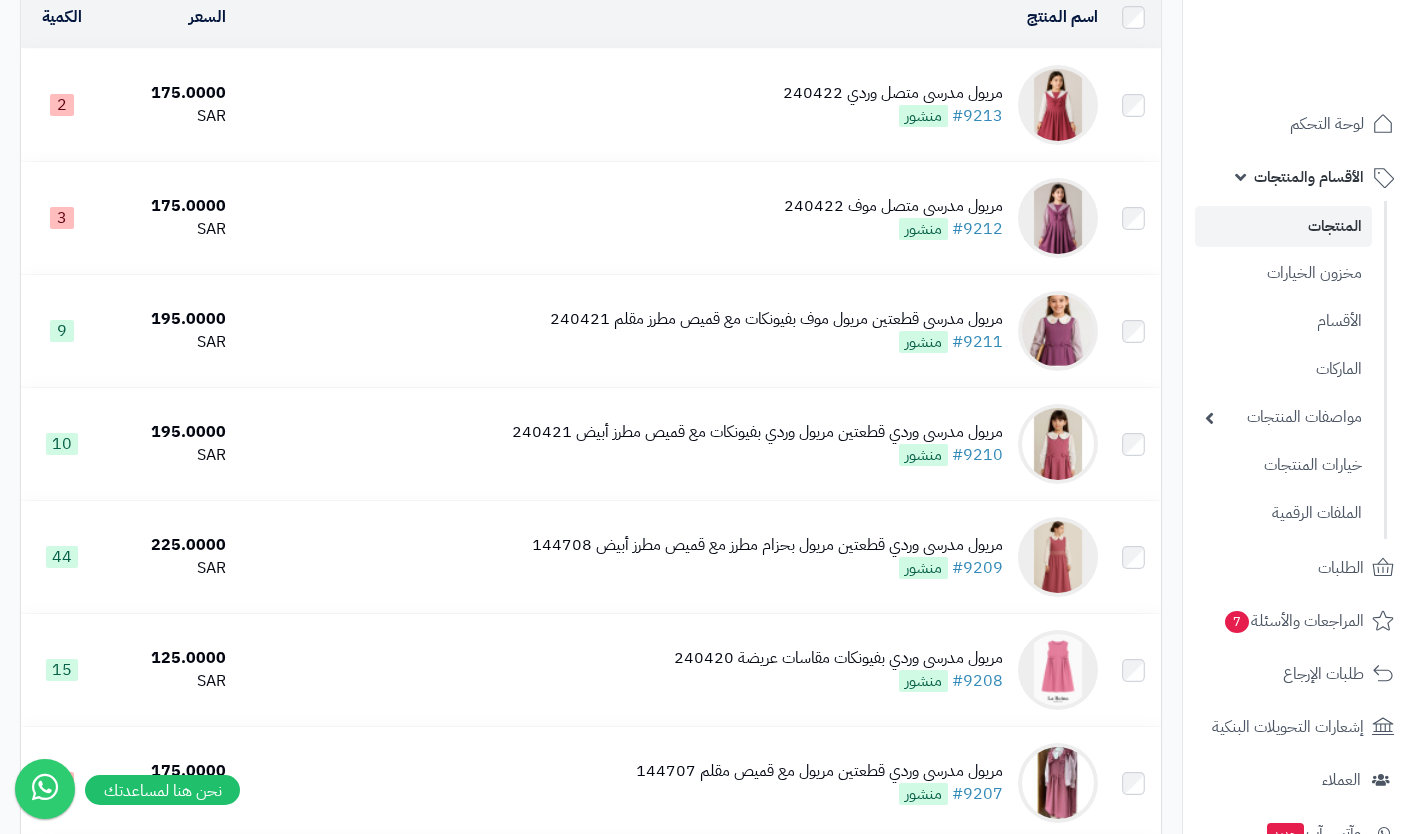 click on "مريول مدرسي وردي قطعتين مريول وردي بفيونكات مع قميص مطرز  أبيض  240421
#9210
منشور" at bounding box center (757, 444) 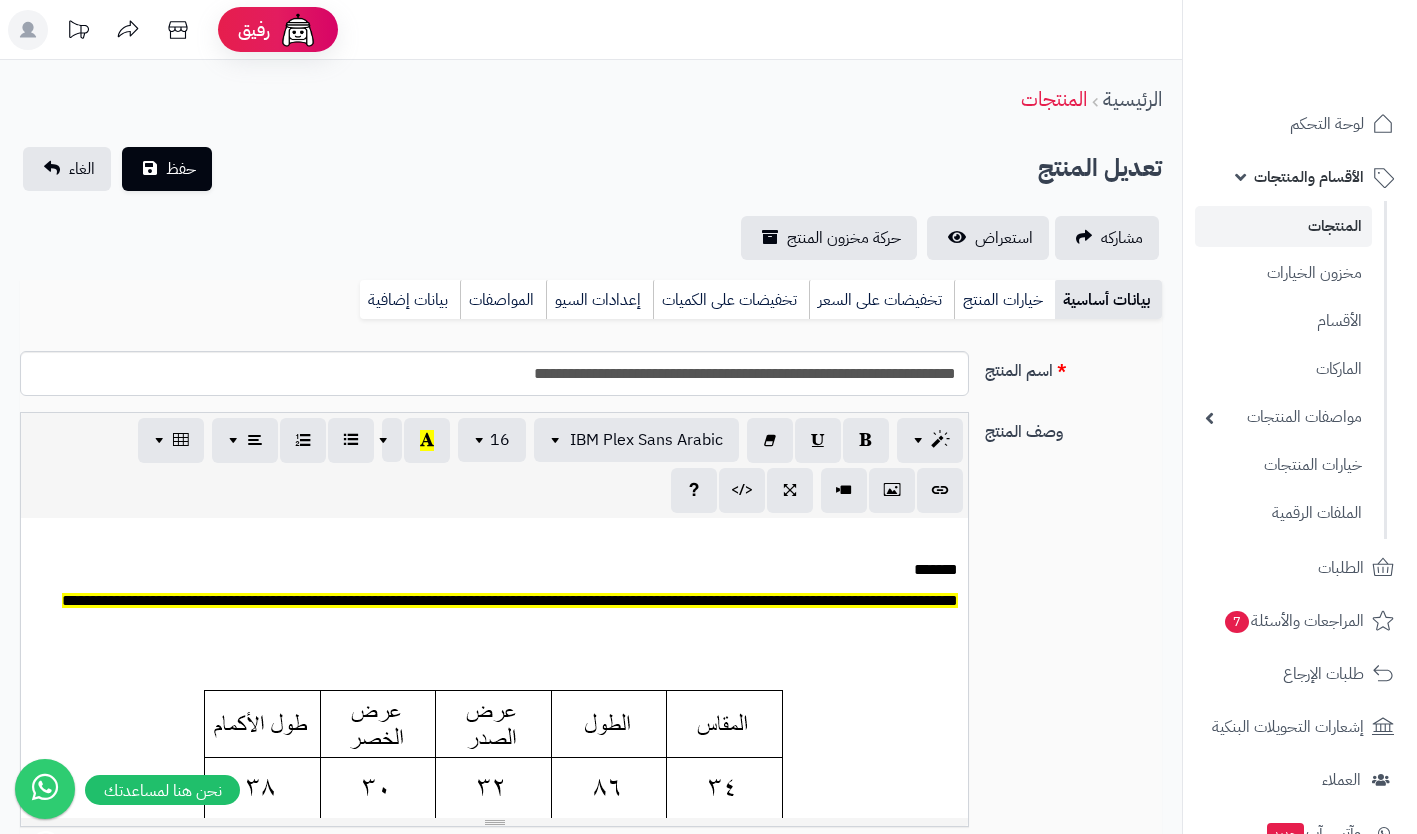 scroll, scrollTop: 0, scrollLeft: 0, axis: both 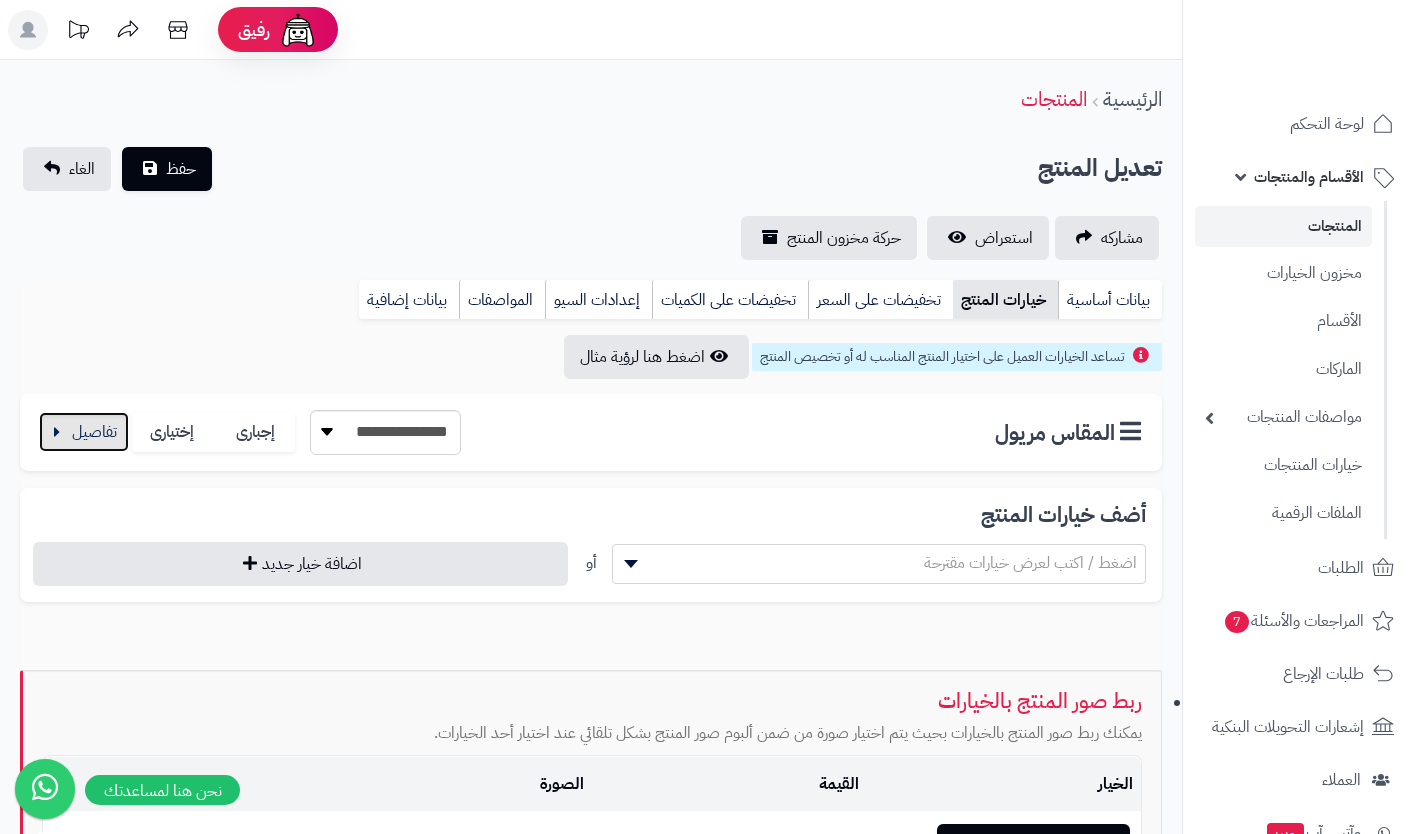 click at bounding box center (84, 432) 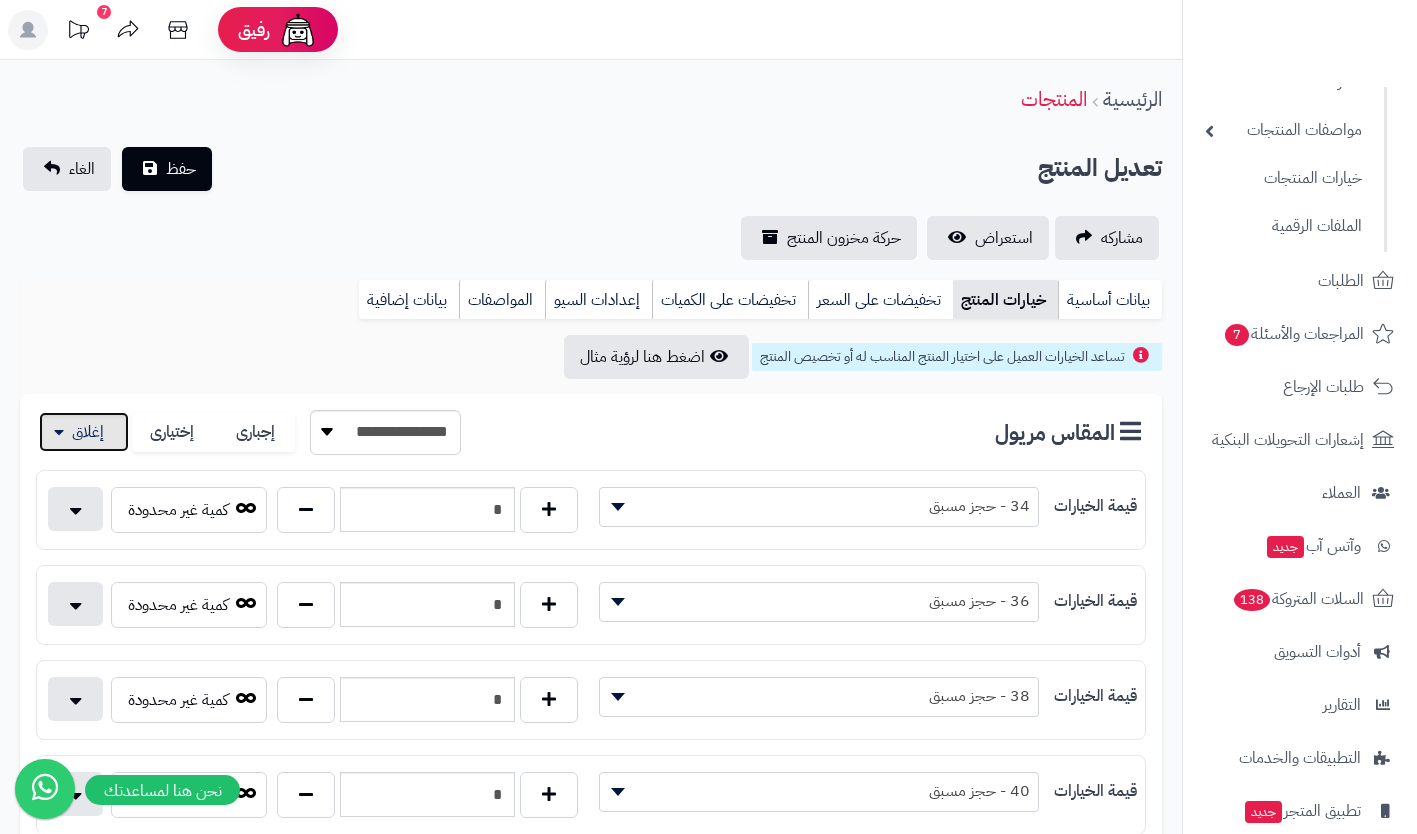 scroll, scrollTop: 289, scrollLeft: 0, axis: vertical 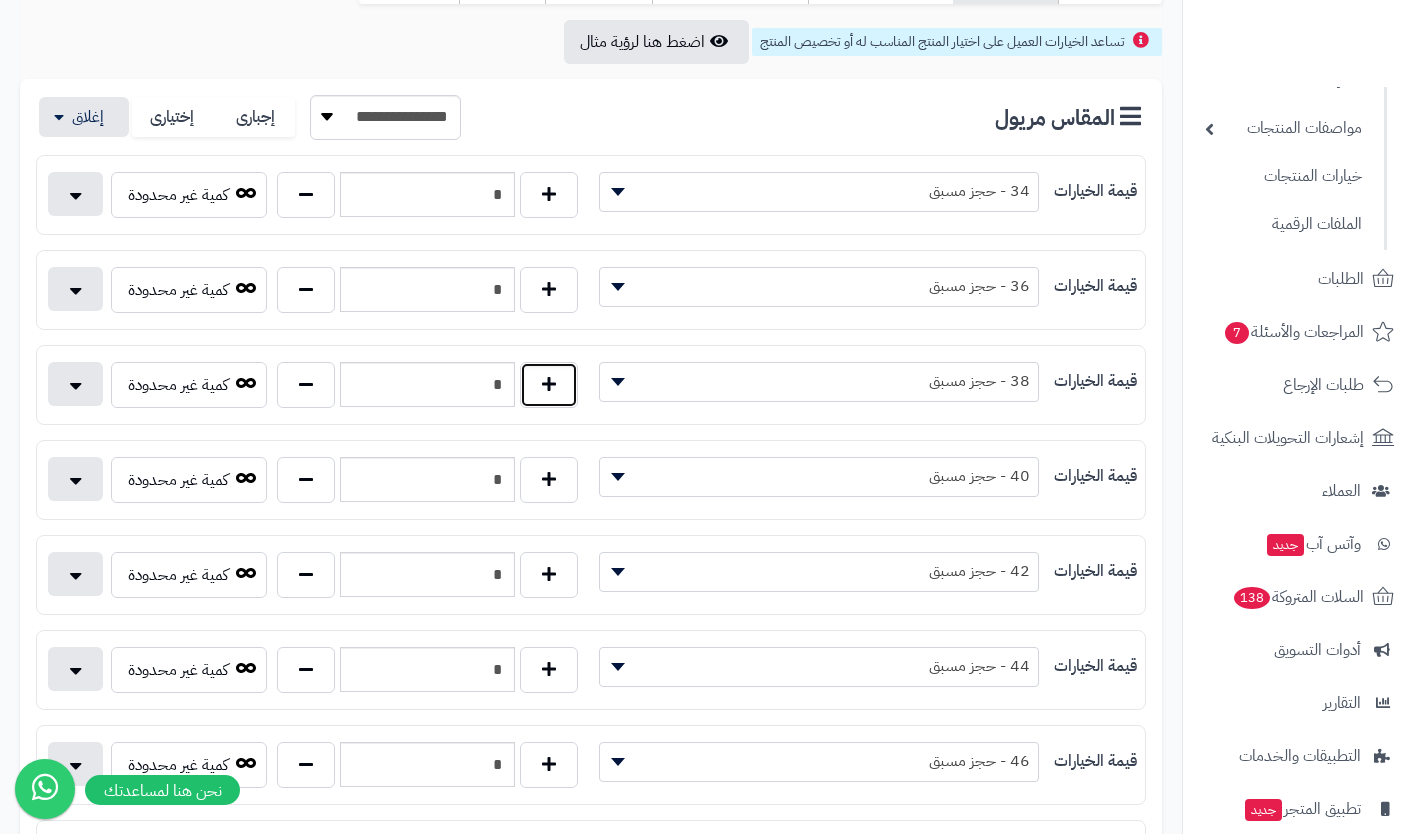 click at bounding box center (549, 385) 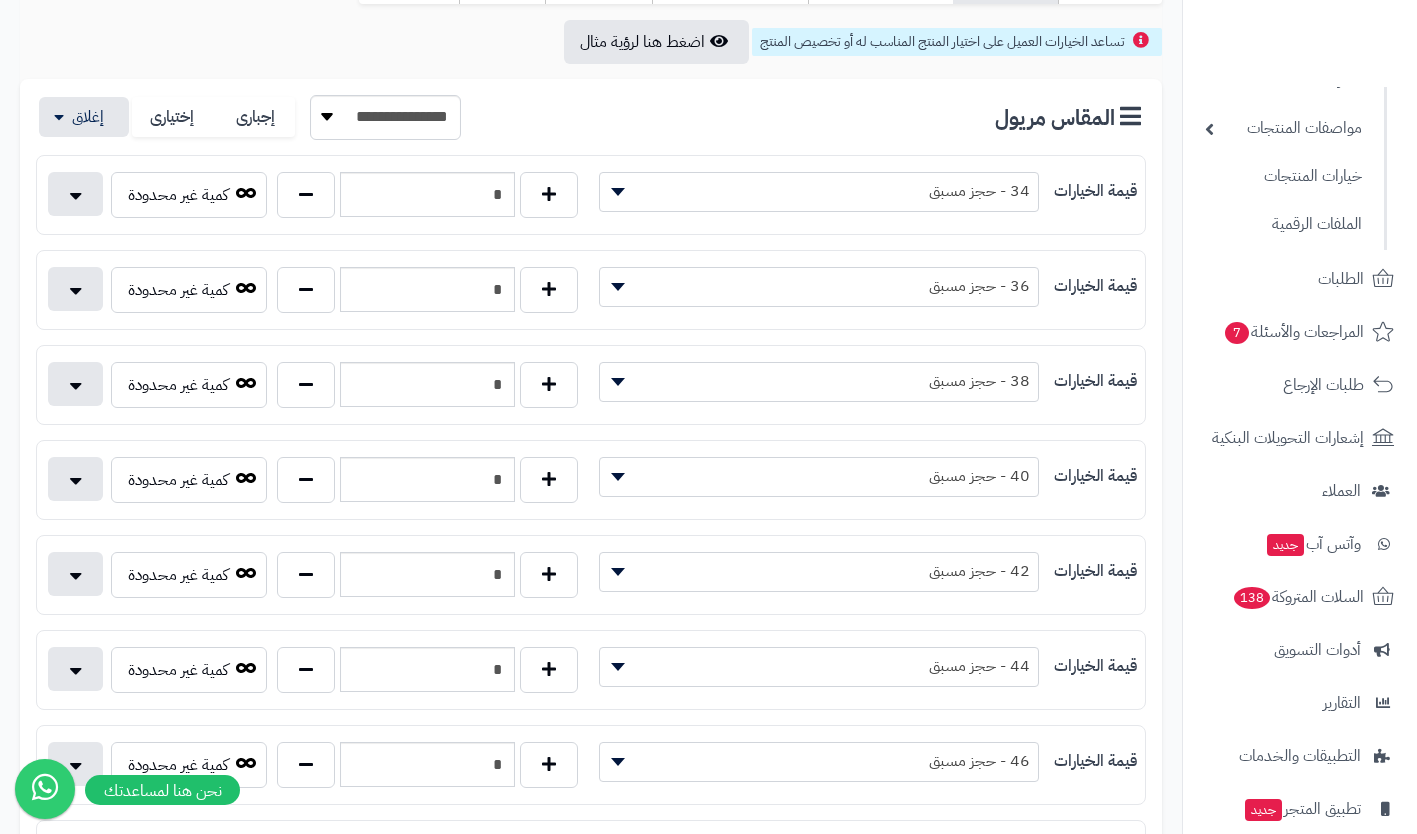 type on "*" 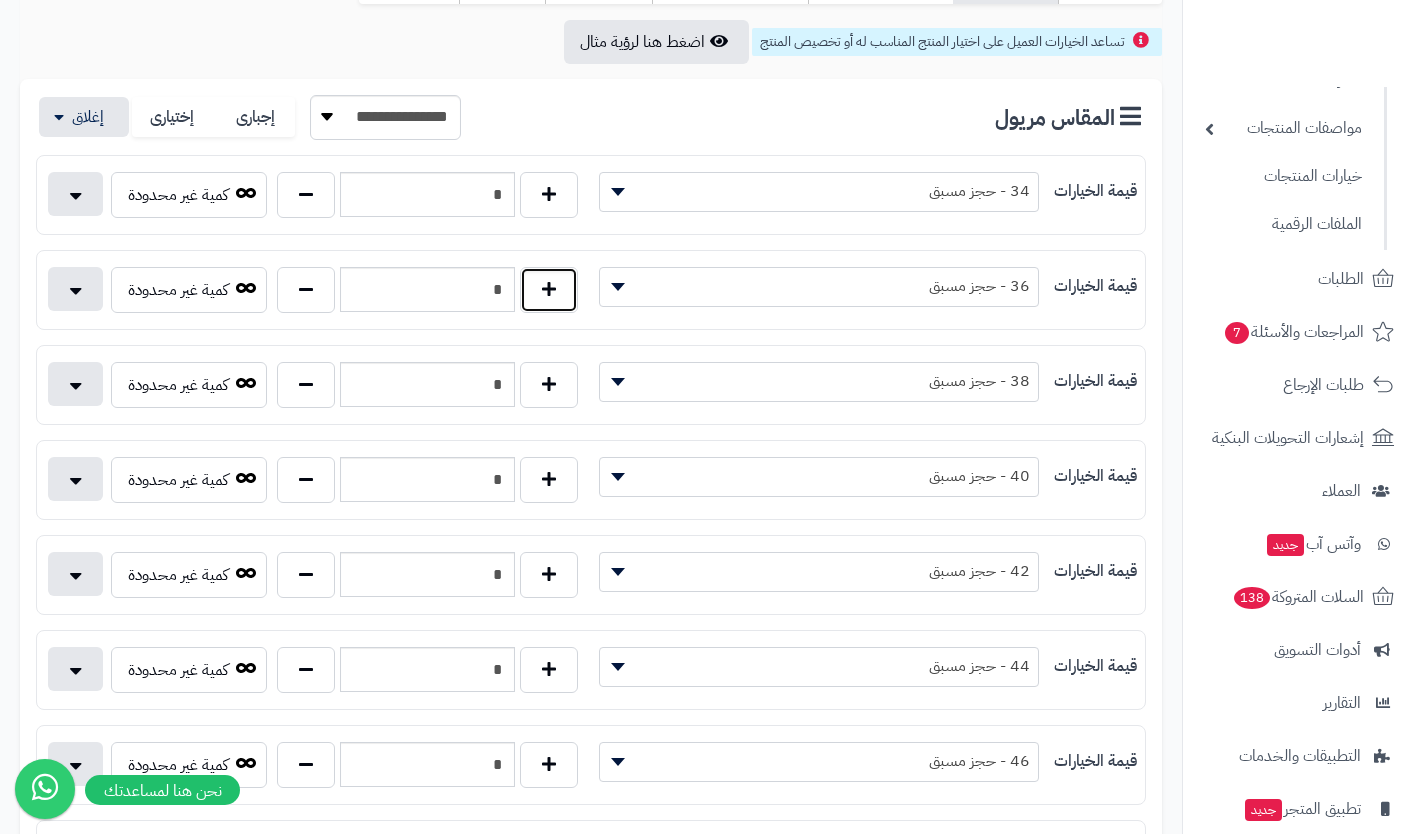 click at bounding box center [549, 290] 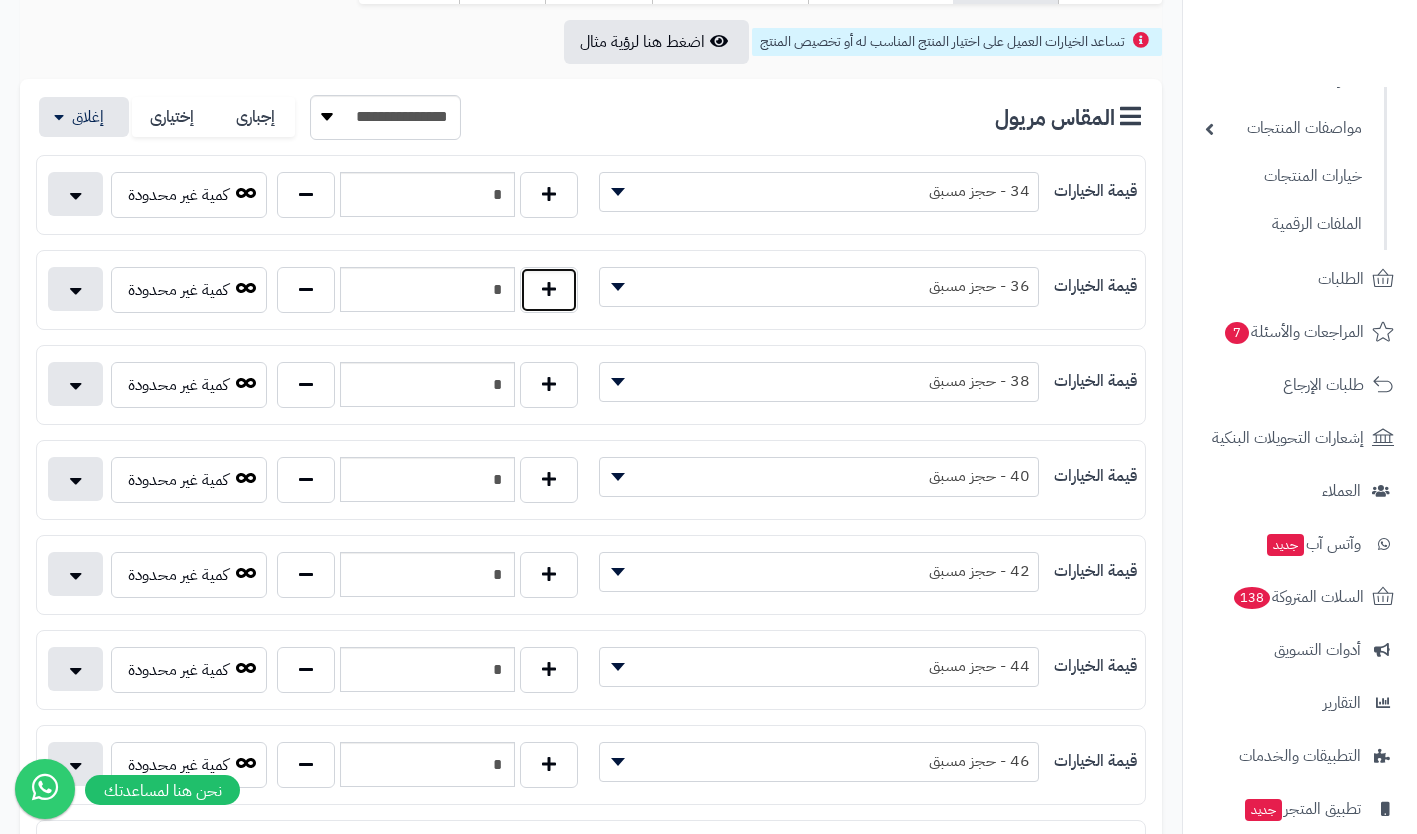 click at bounding box center [549, 290] 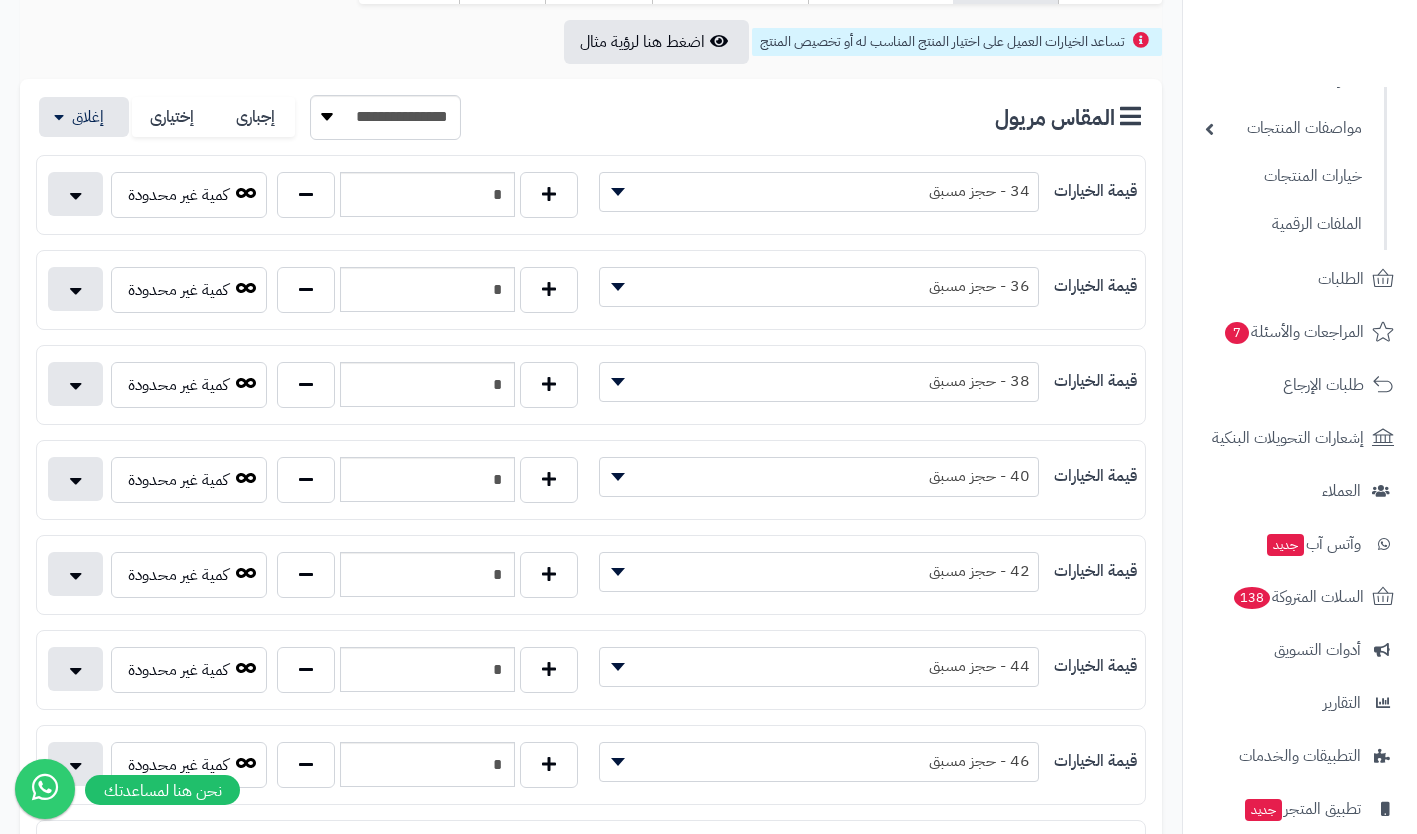 type on "*" 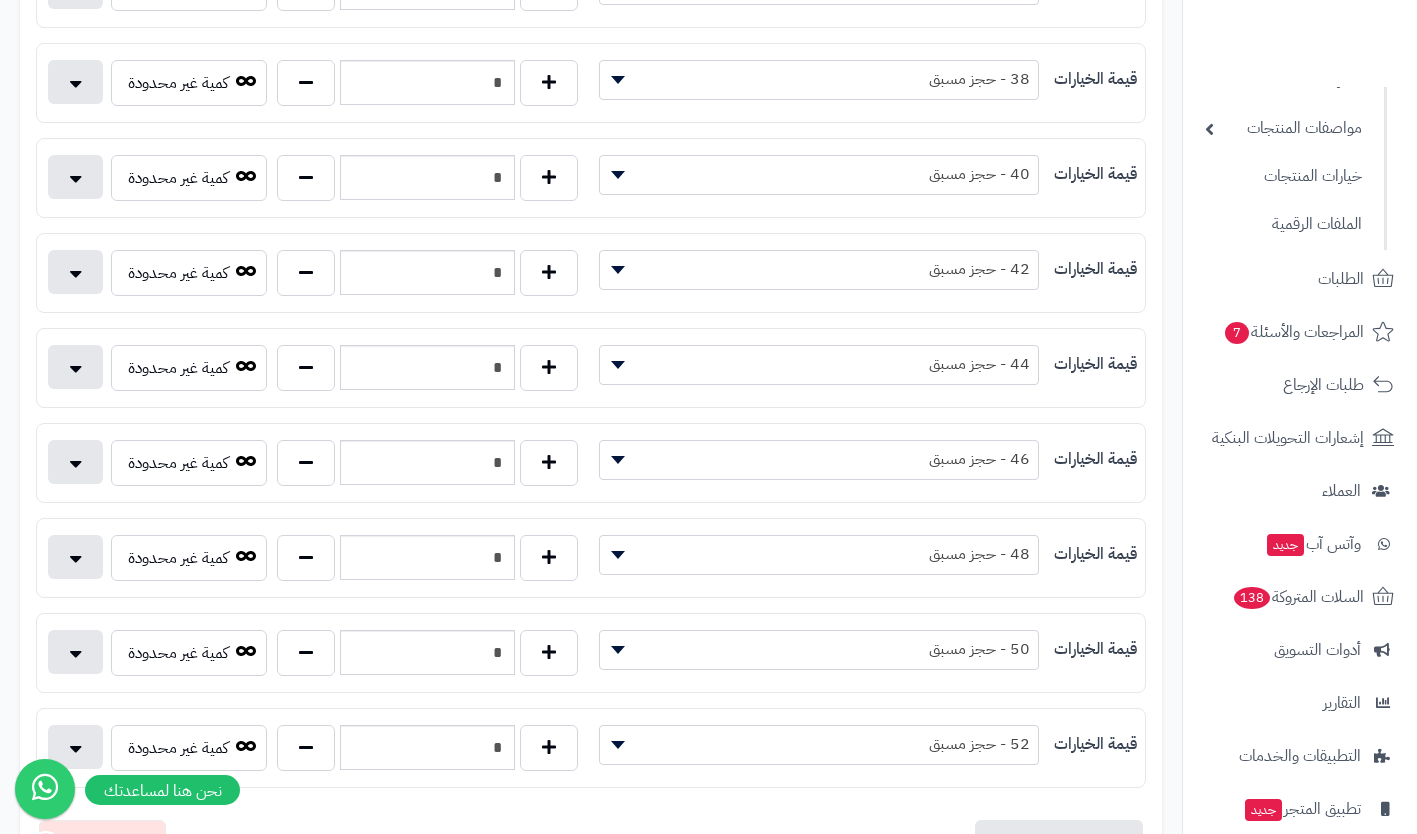 scroll, scrollTop: 619, scrollLeft: 0, axis: vertical 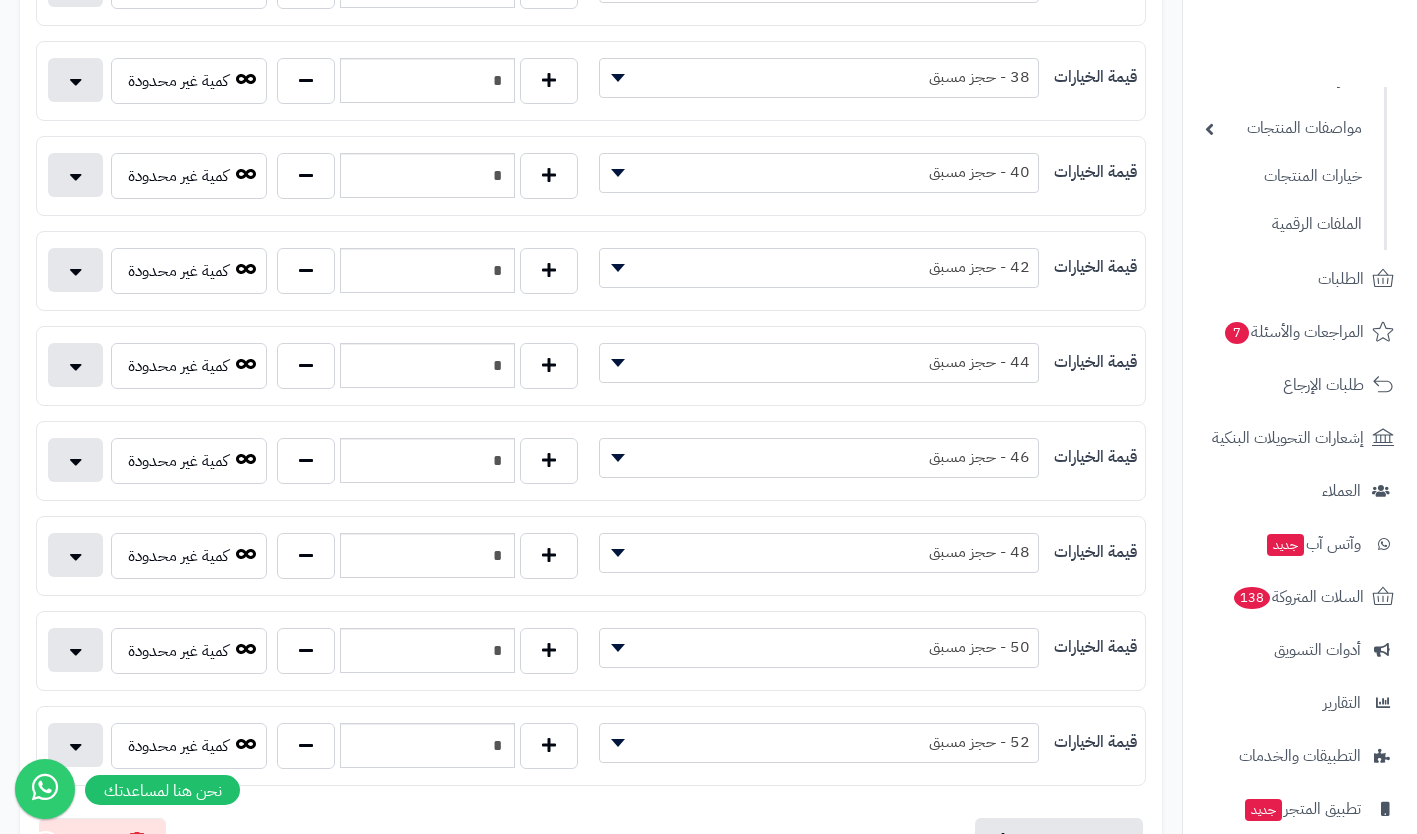click at bounding box center (549, 461) 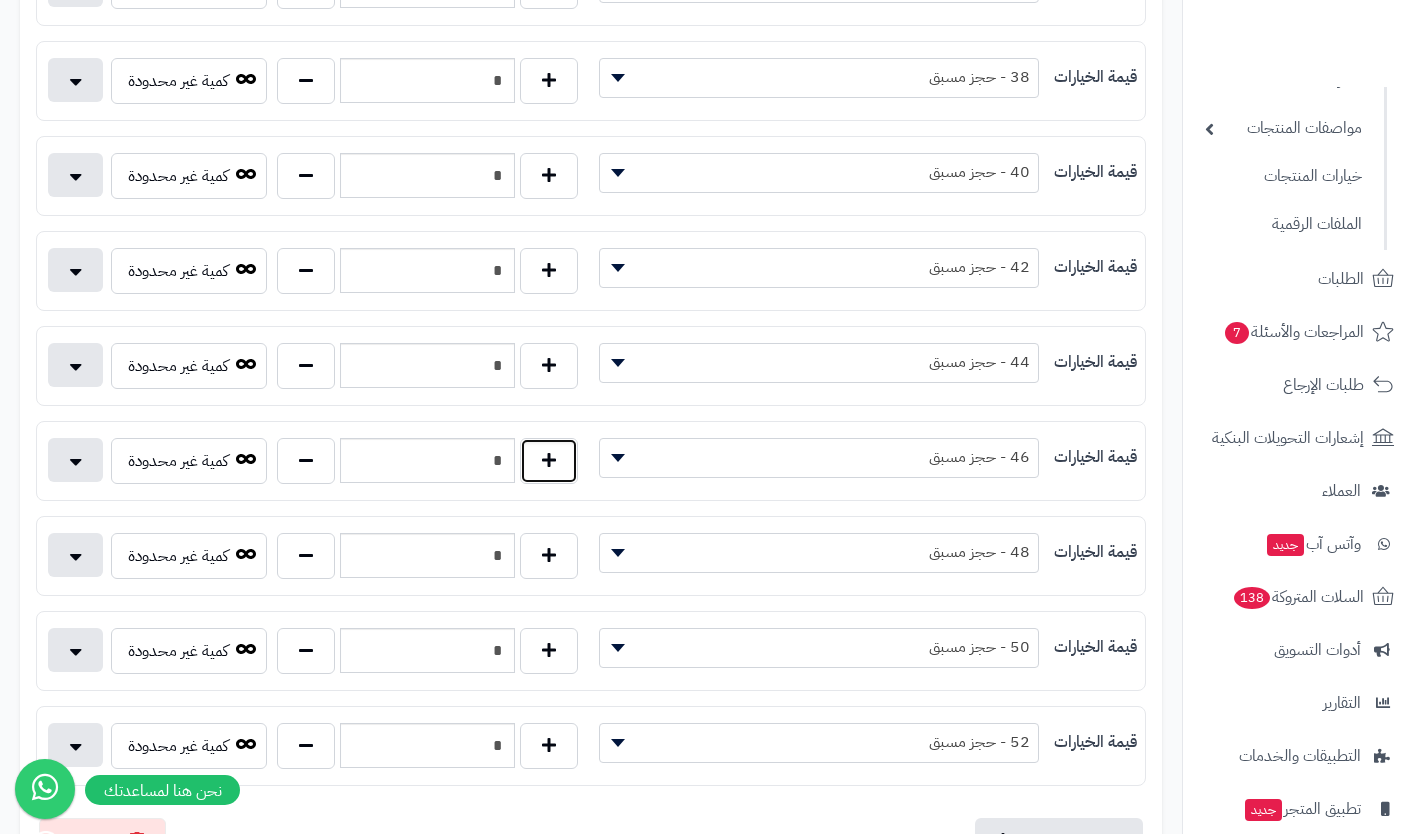 click at bounding box center [549, 461] 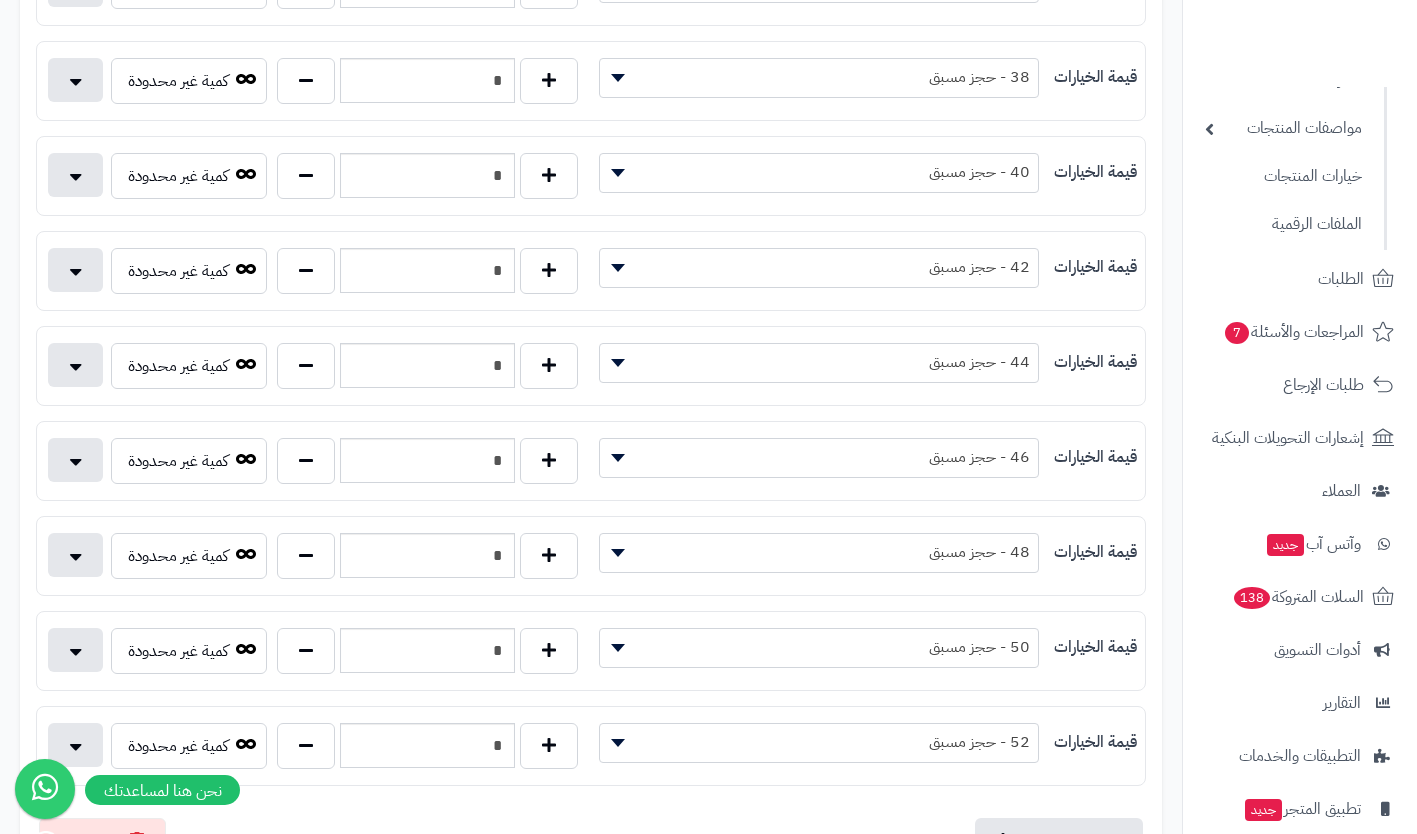 type on "*" 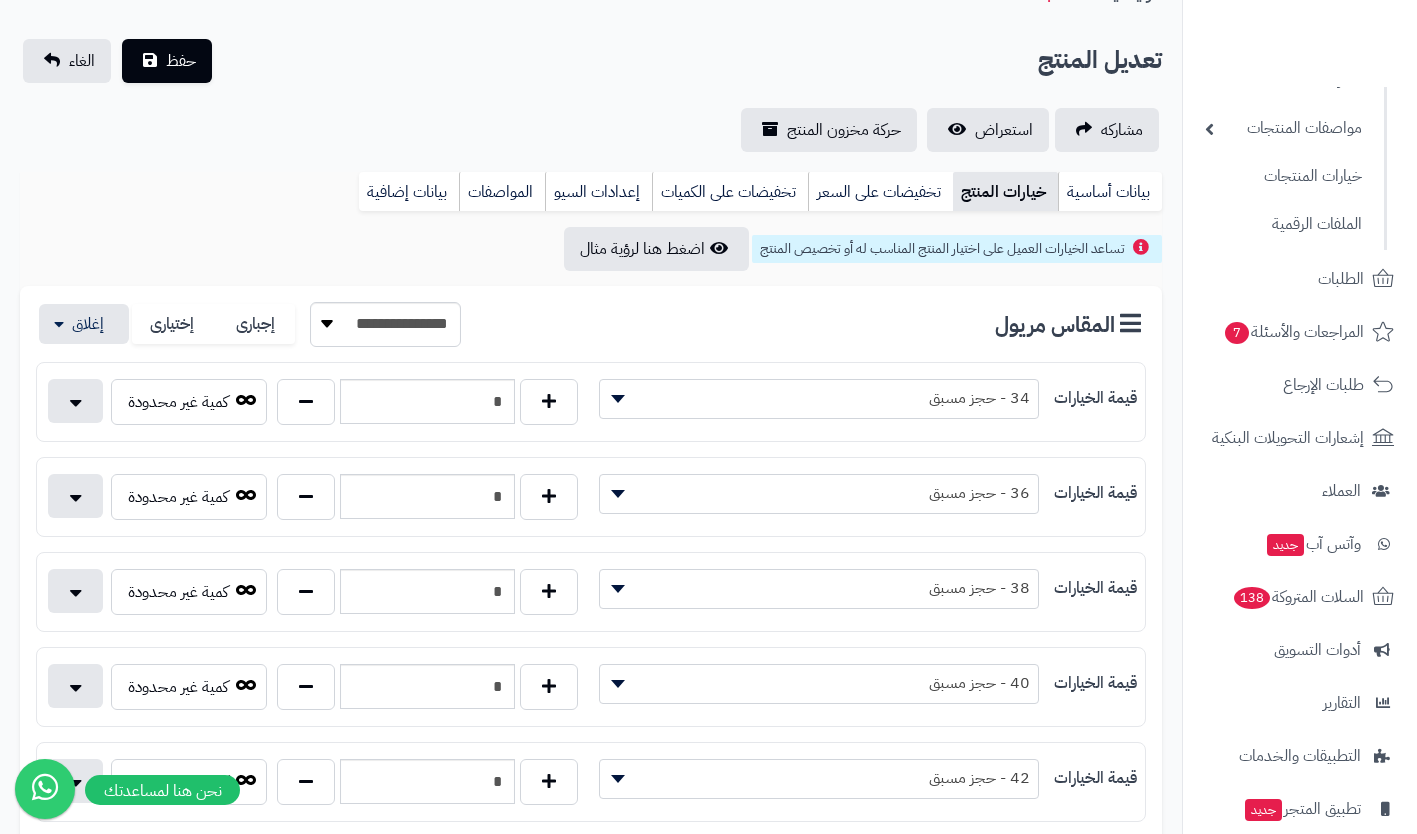scroll, scrollTop: 0, scrollLeft: 0, axis: both 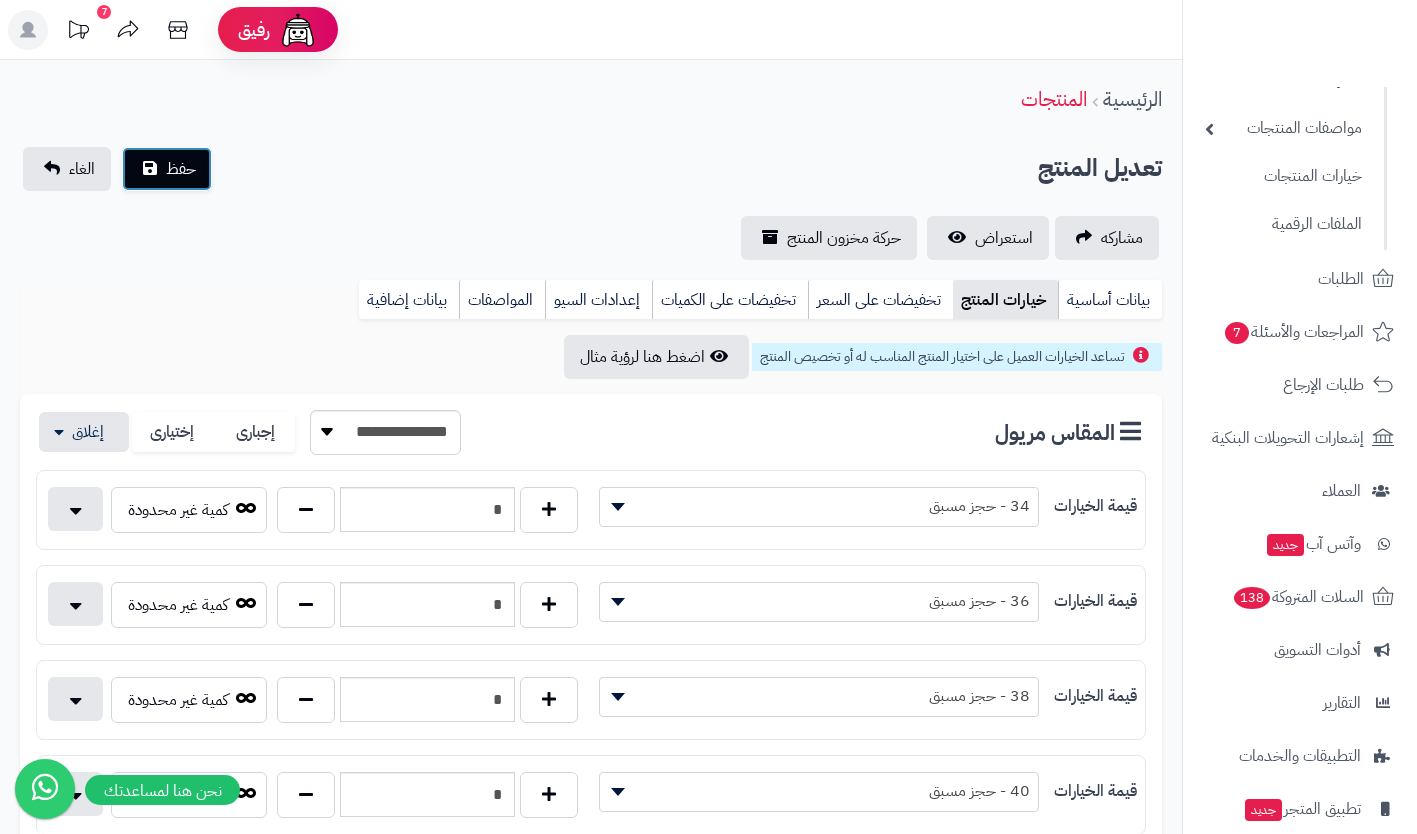 click on "حفظ" at bounding box center [181, 169] 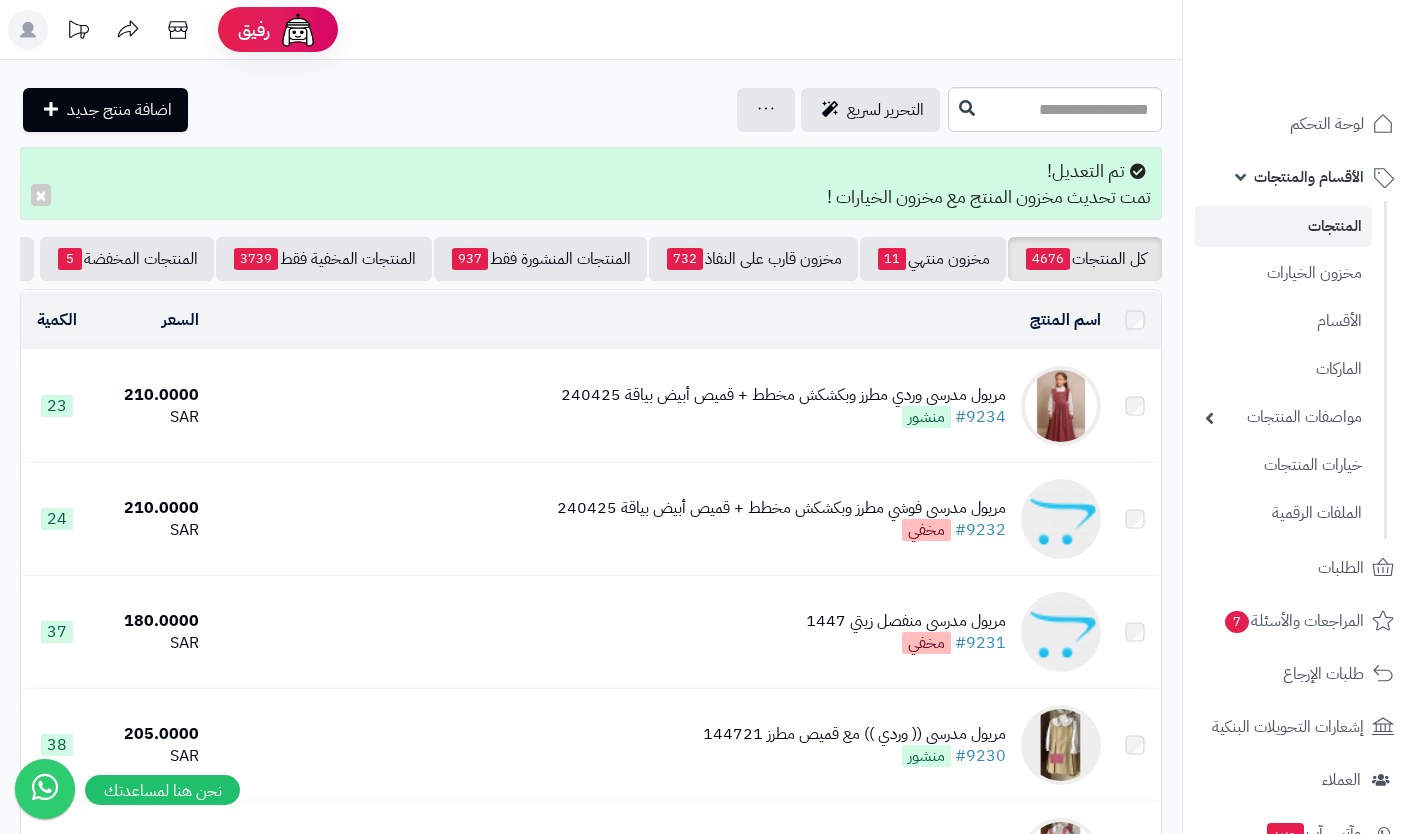 scroll, scrollTop: 0, scrollLeft: 0, axis: both 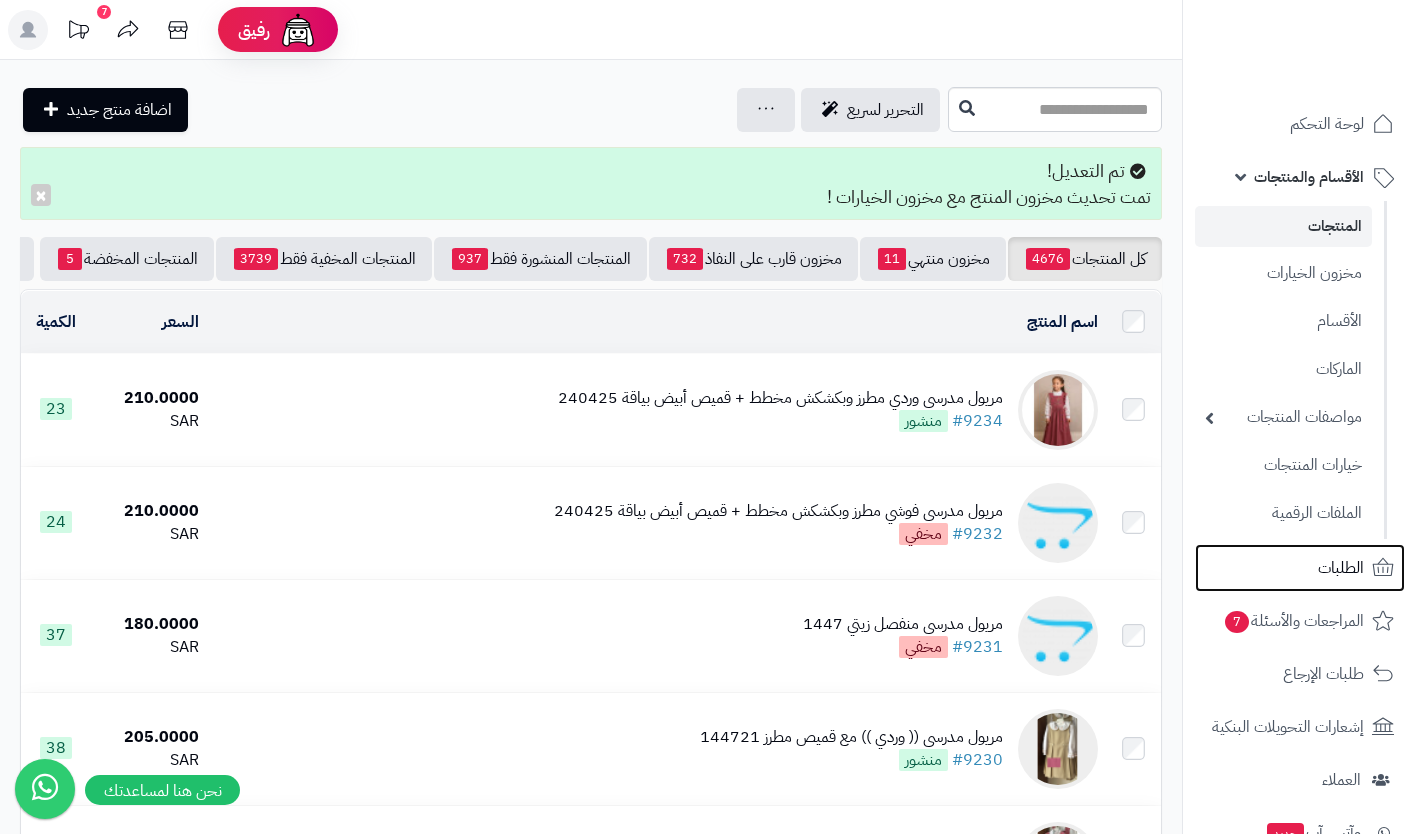 click on "الطلبات" at bounding box center (1341, 568) 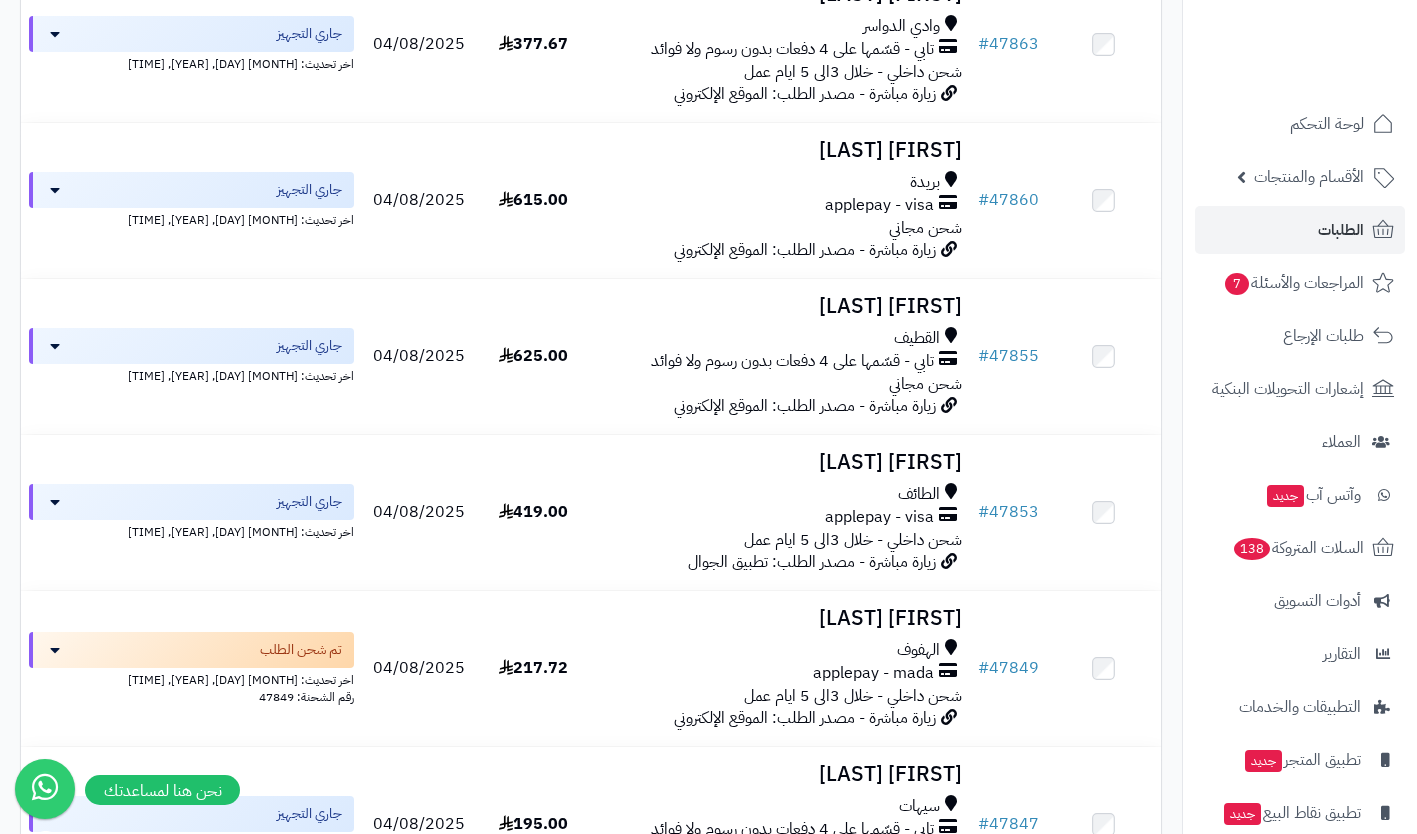 scroll, scrollTop: 2242, scrollLeft: 0, axis: vertical 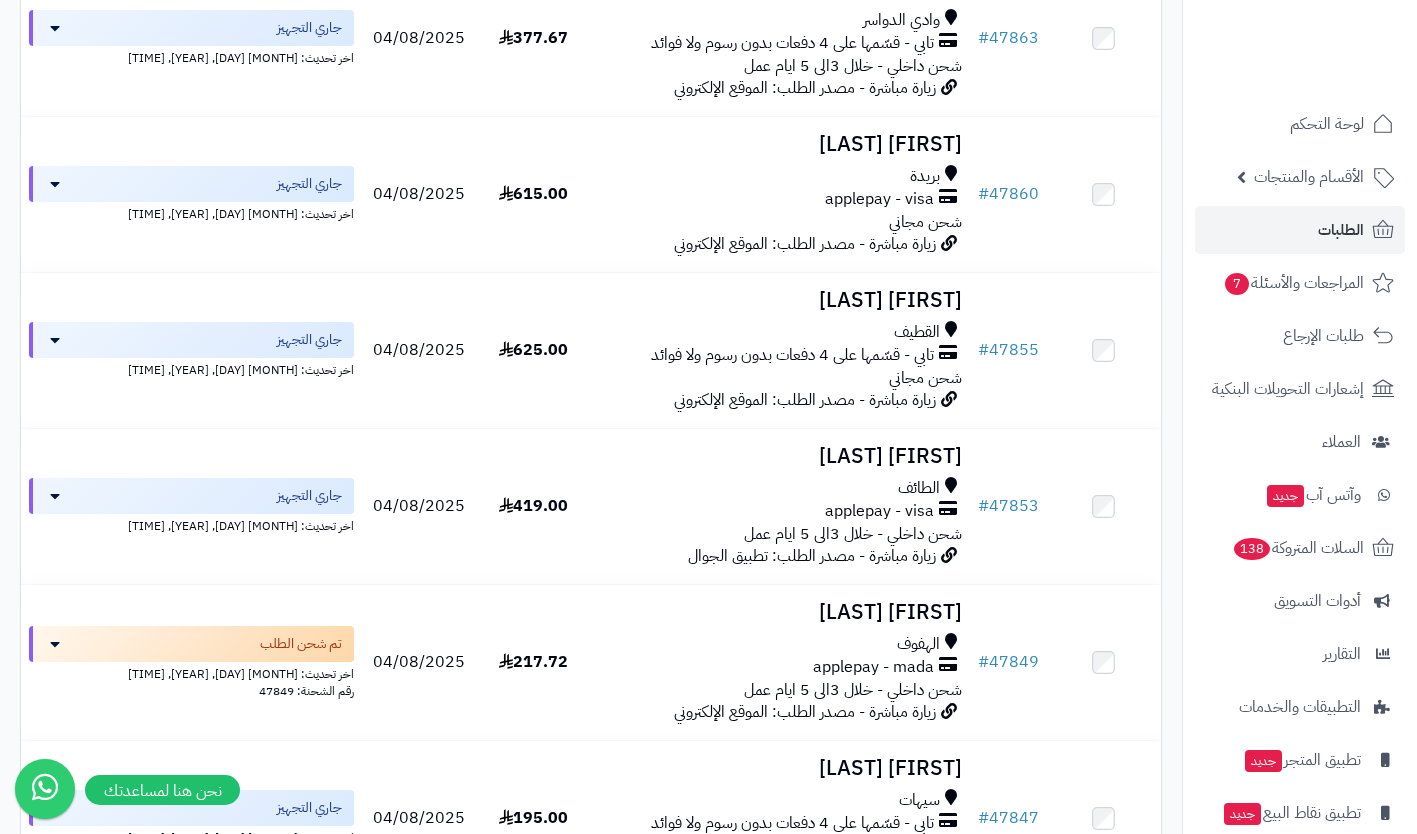 click on "تابي - قسّمها على 4 دفعات بدون رسوم ولا فوائد" at bounding box center (792, 355) 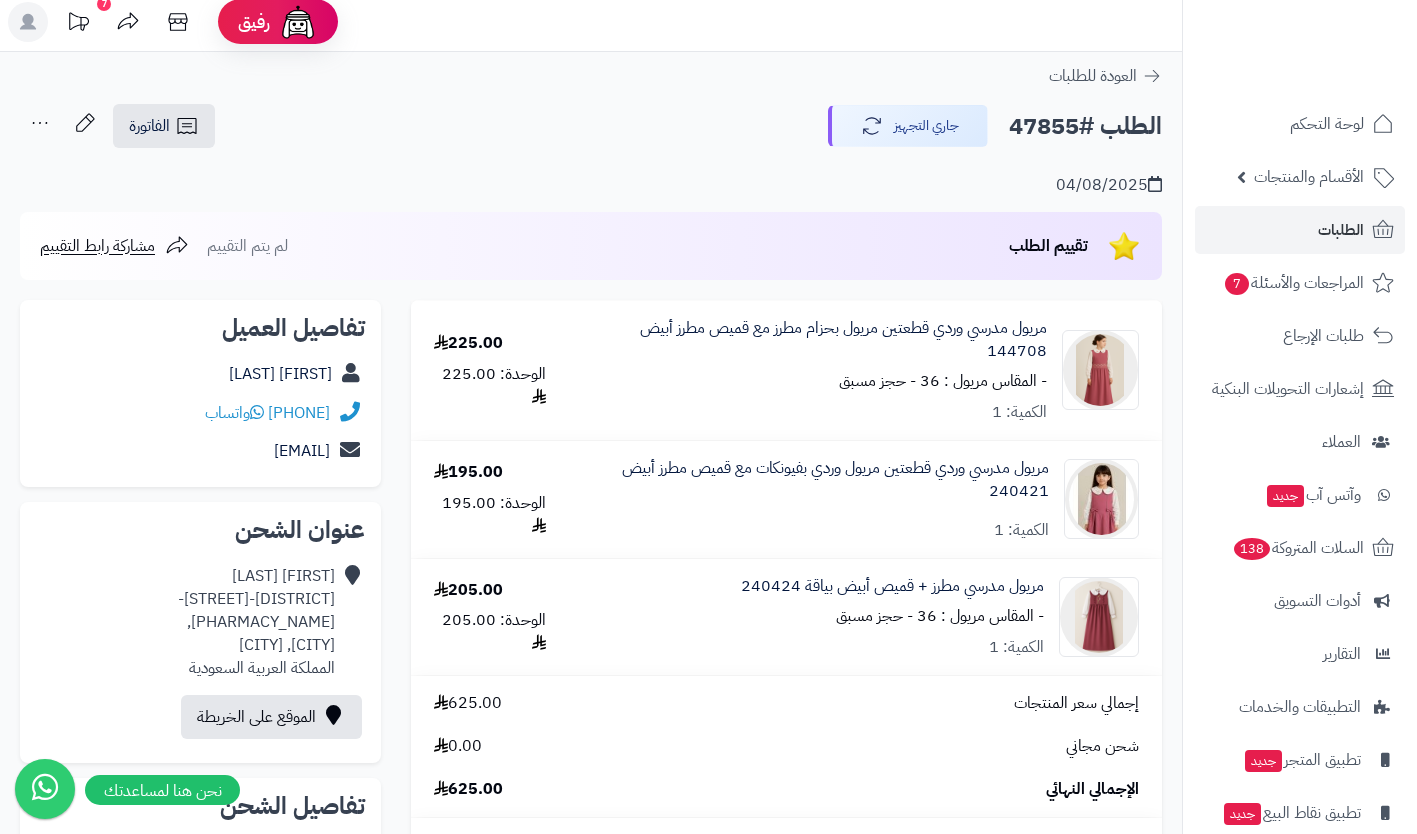 scroll, scrollTop: 0, scrollLeft: 0, axis: both 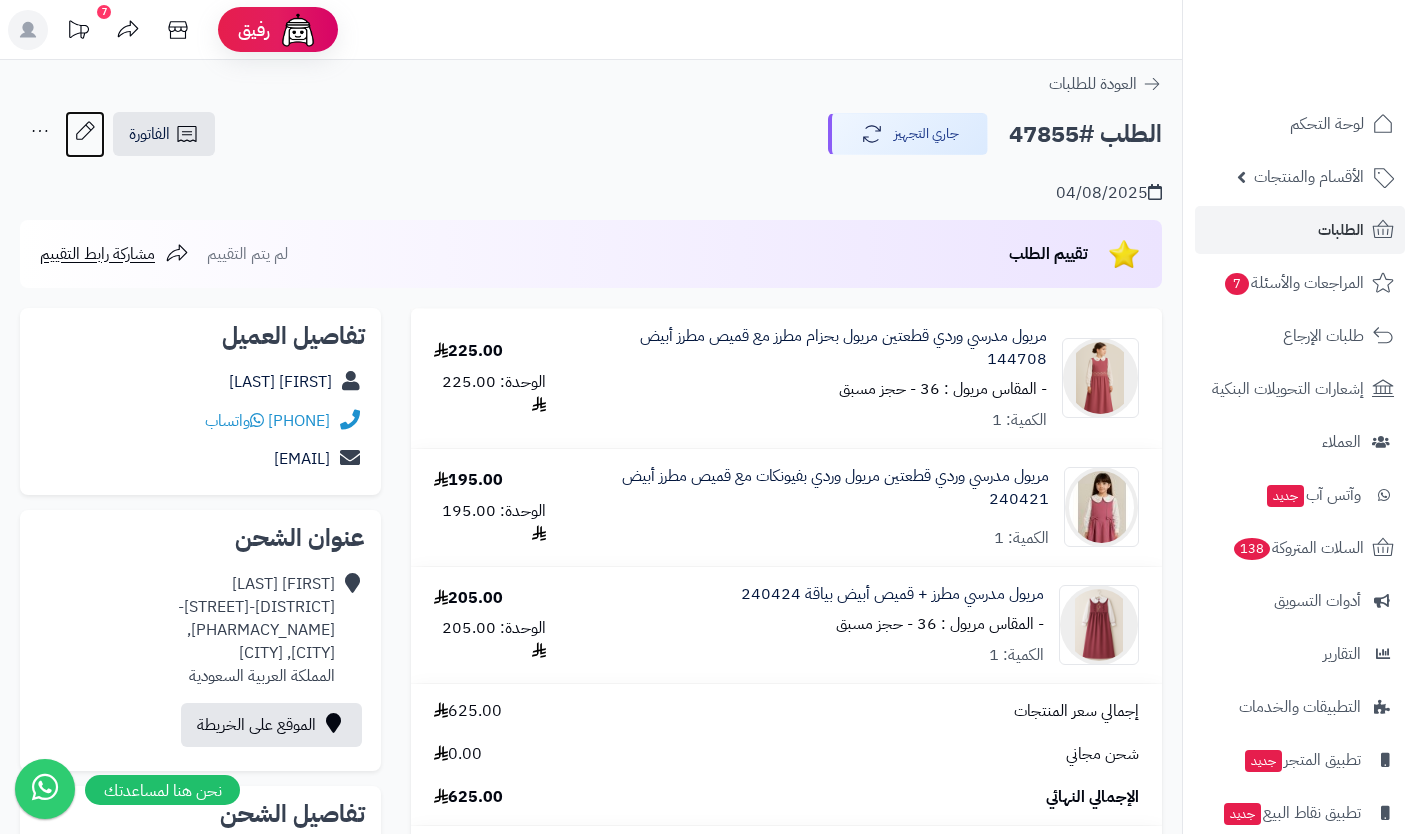 click 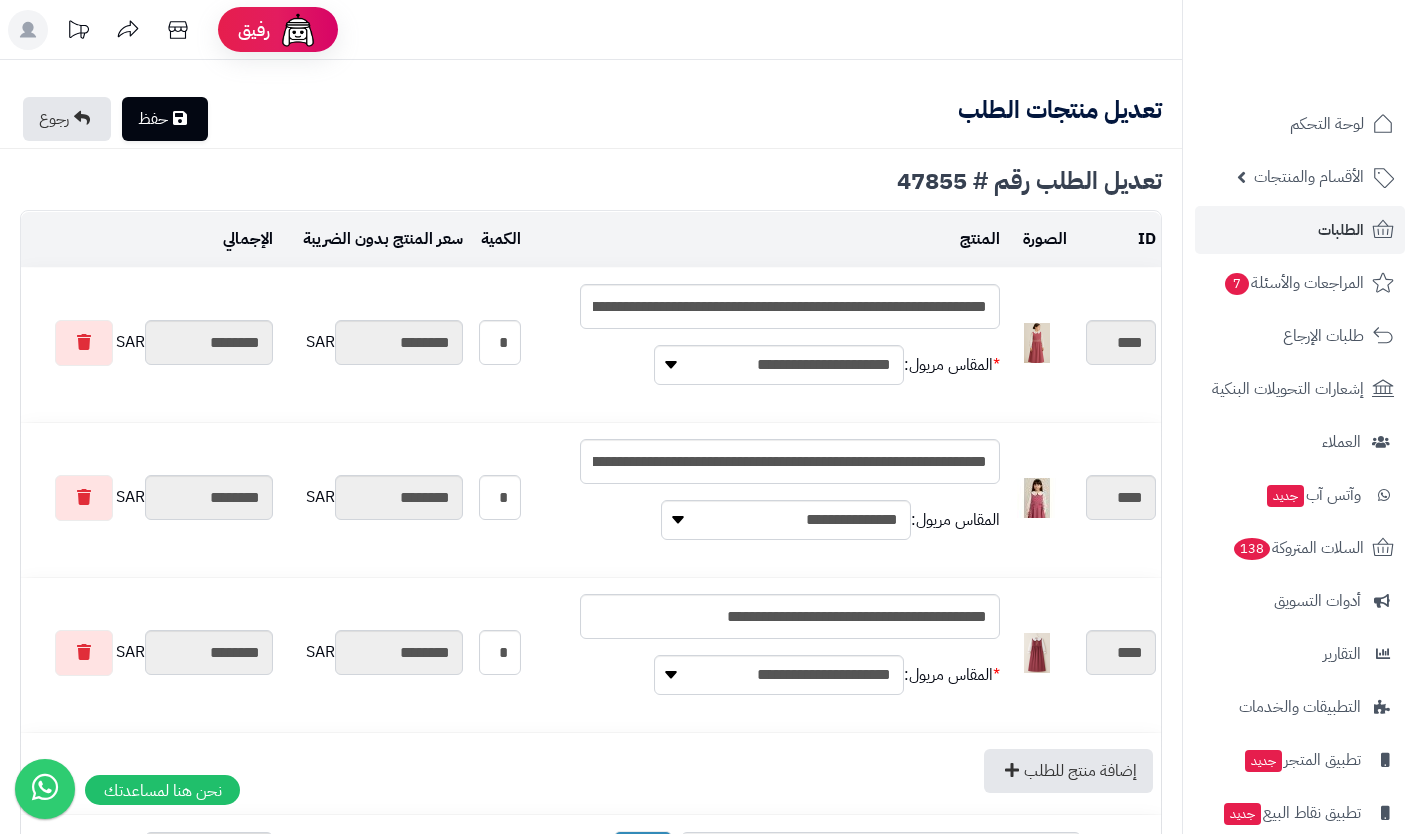 scroll, scrollTop: 0, scrollLeft: 0, axis: both 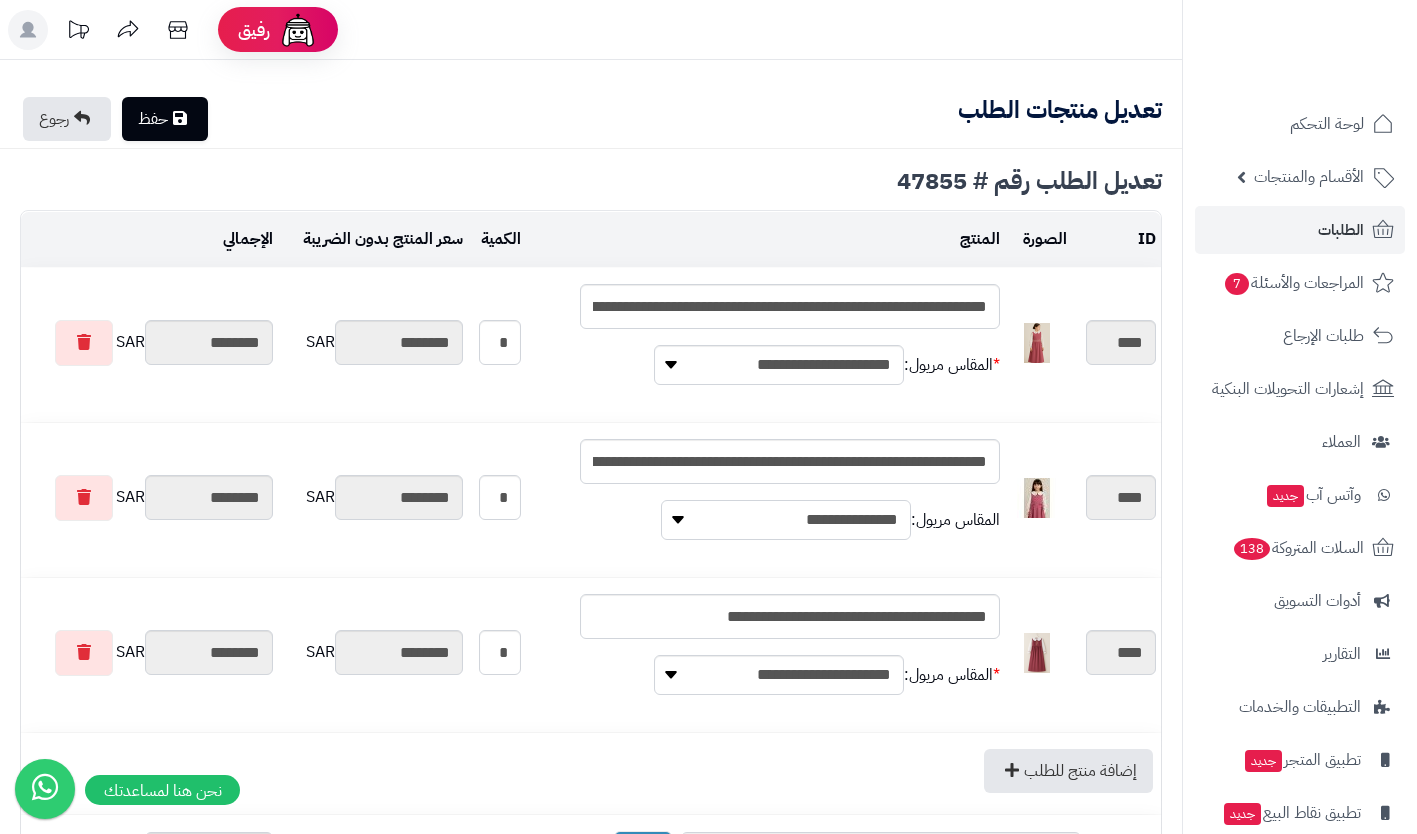 click on "**********" at bounding box center [786, 520] 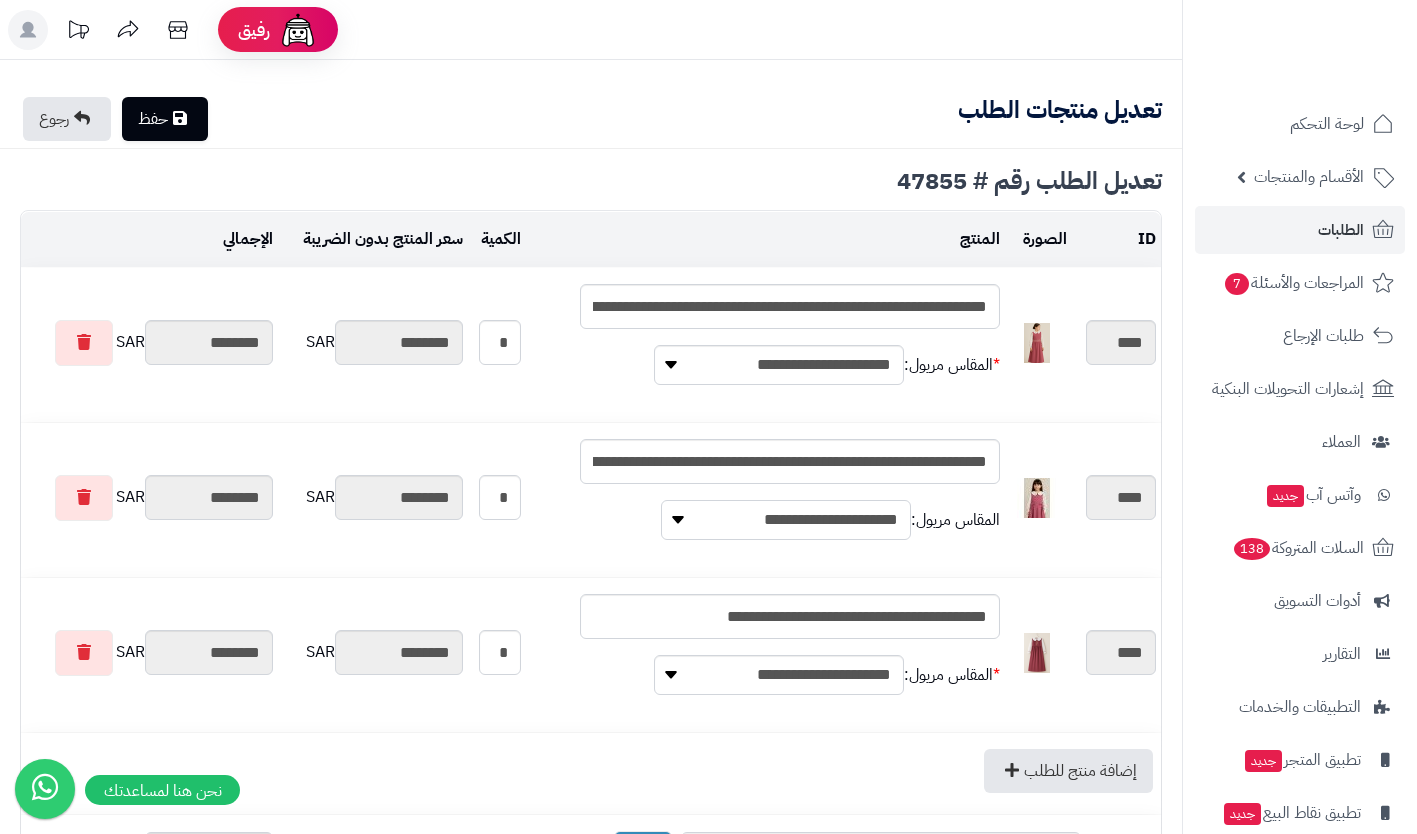 click on "**********" at bounding box center (786, 520) 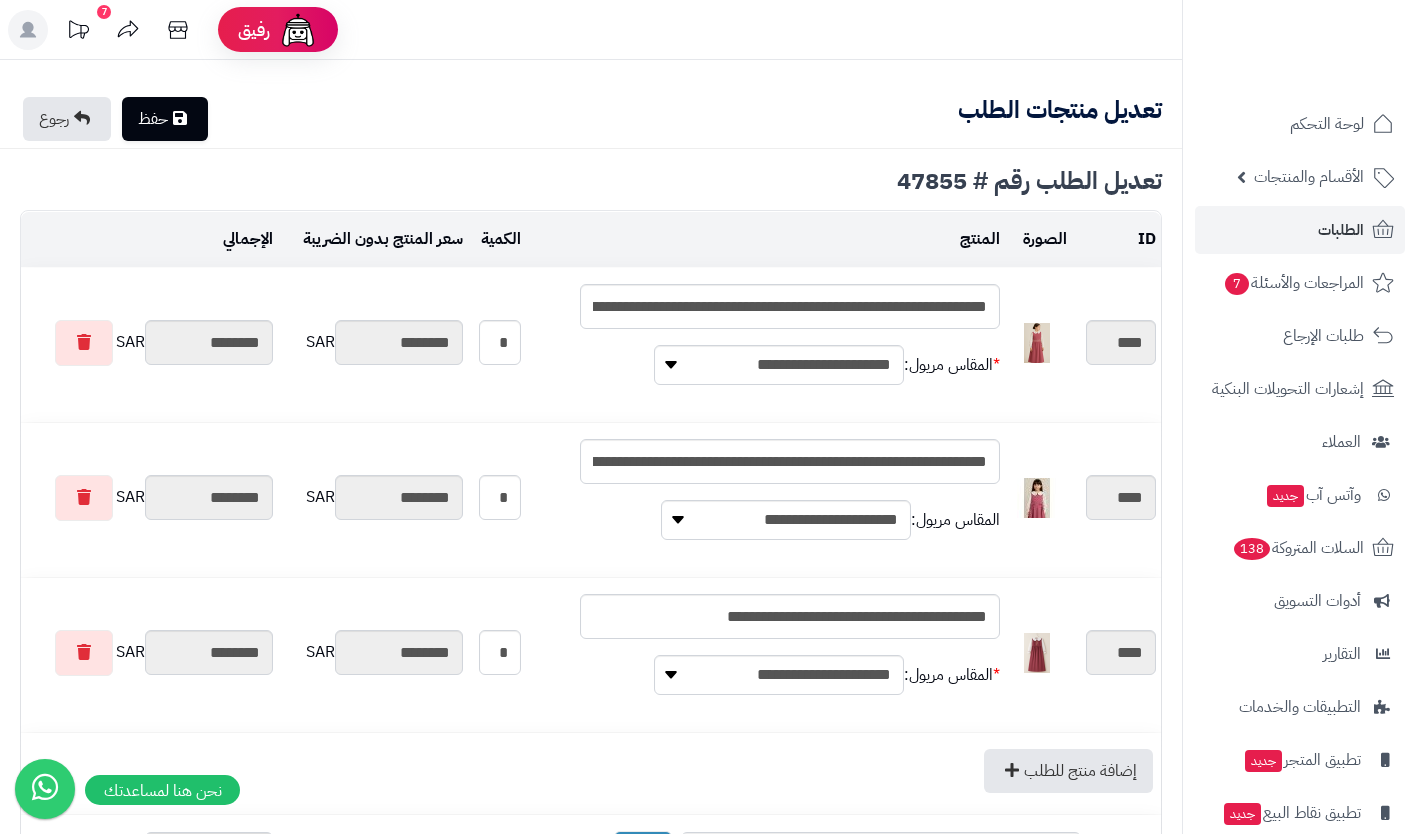 click on "حفظ" at bounding box center [165, 119] 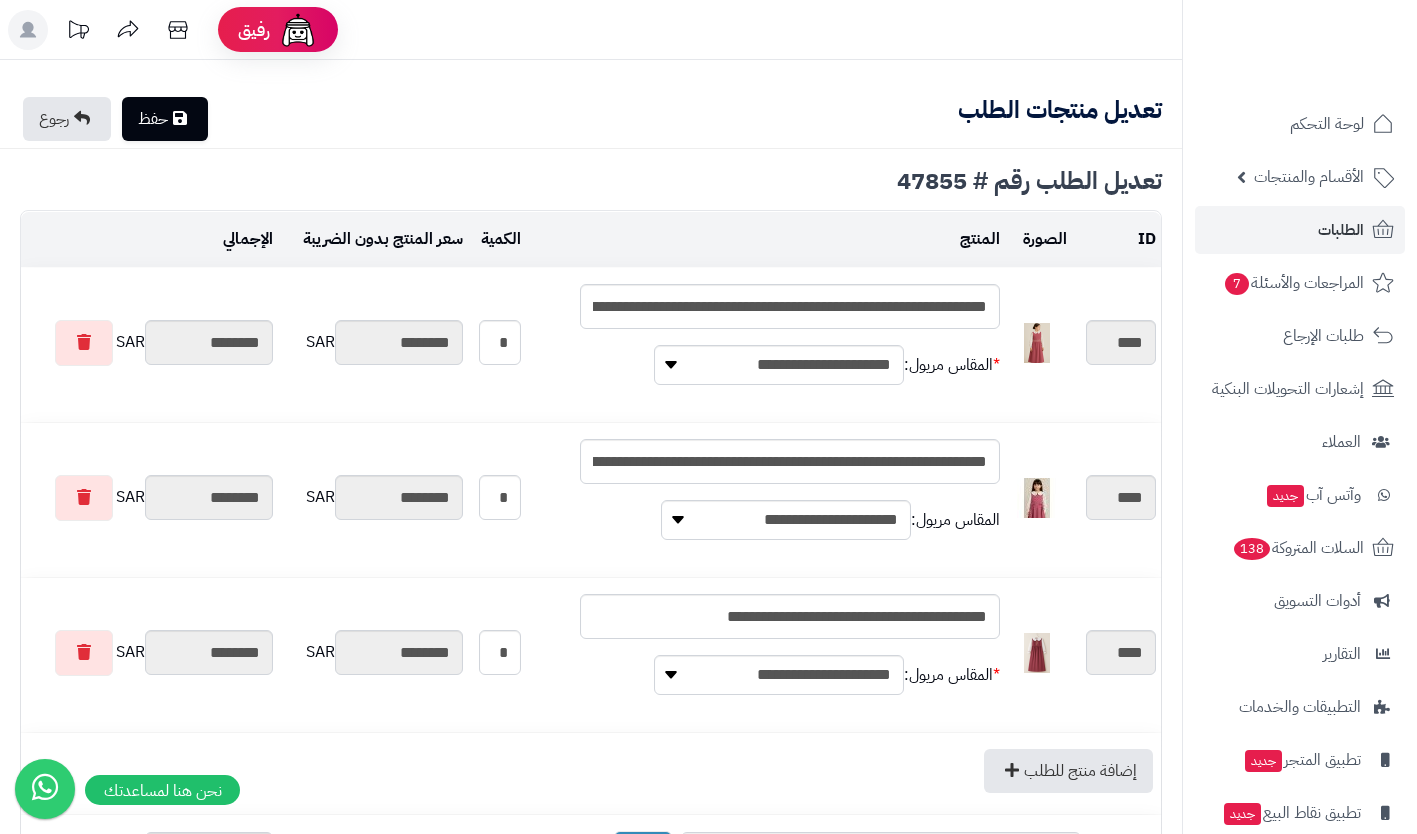 scroll, scrollTop: 0, scrollLeft: 0, axis: both 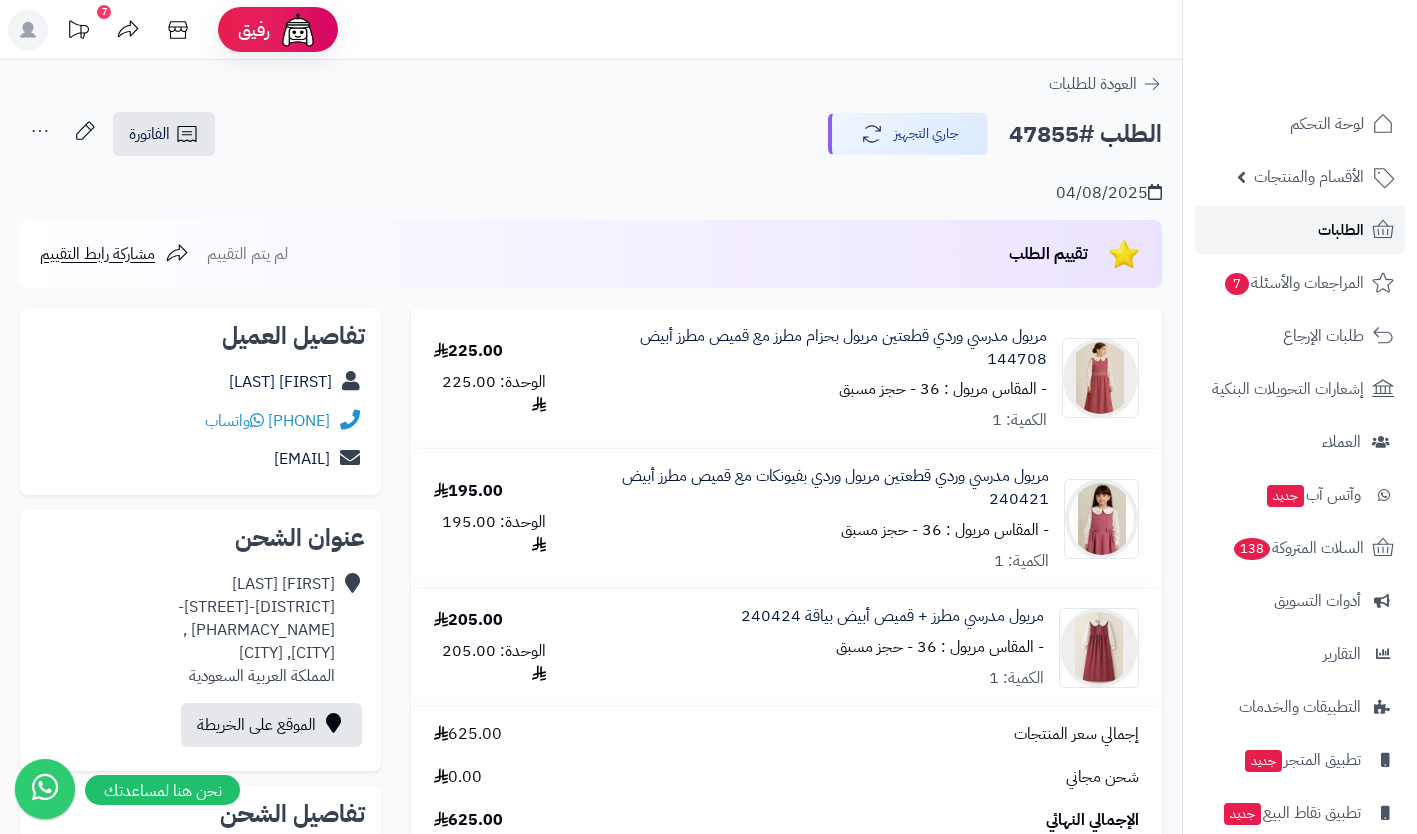 click on "الطلبات" at bounding box center (1341, 230) 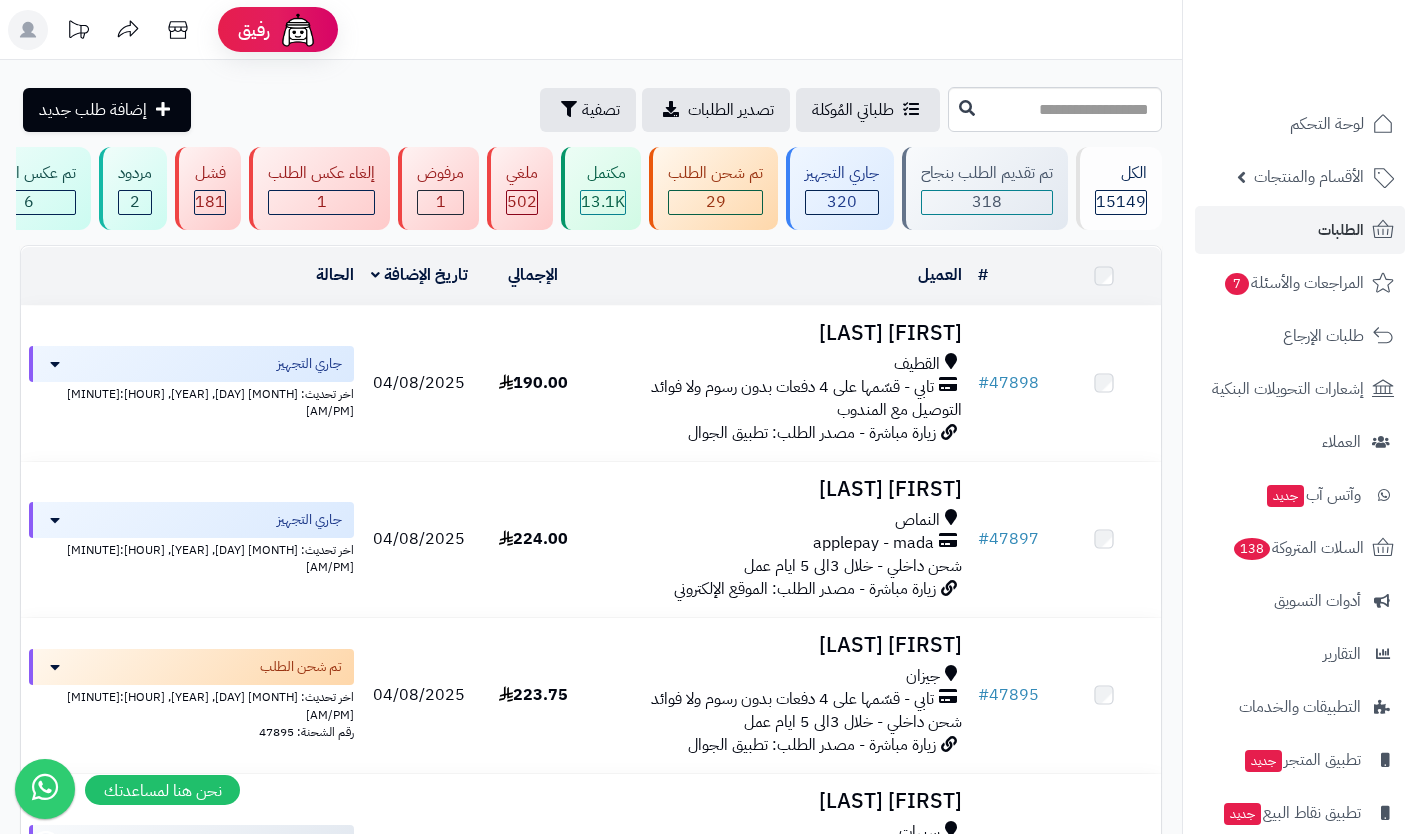 scroll, scrollTop: 0, scrollLeft: 0, axis: both 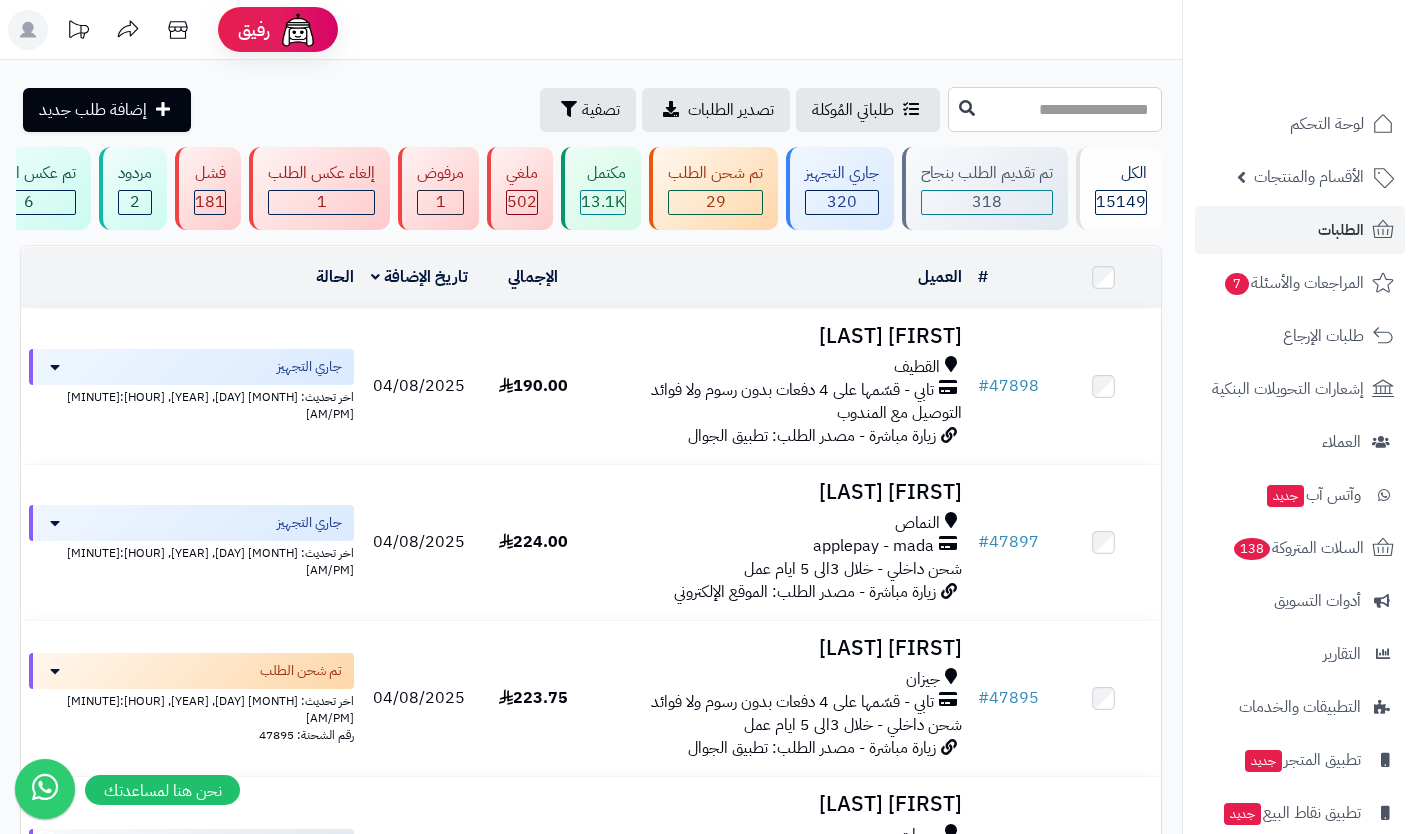 click at bounding box center (1055, 109) 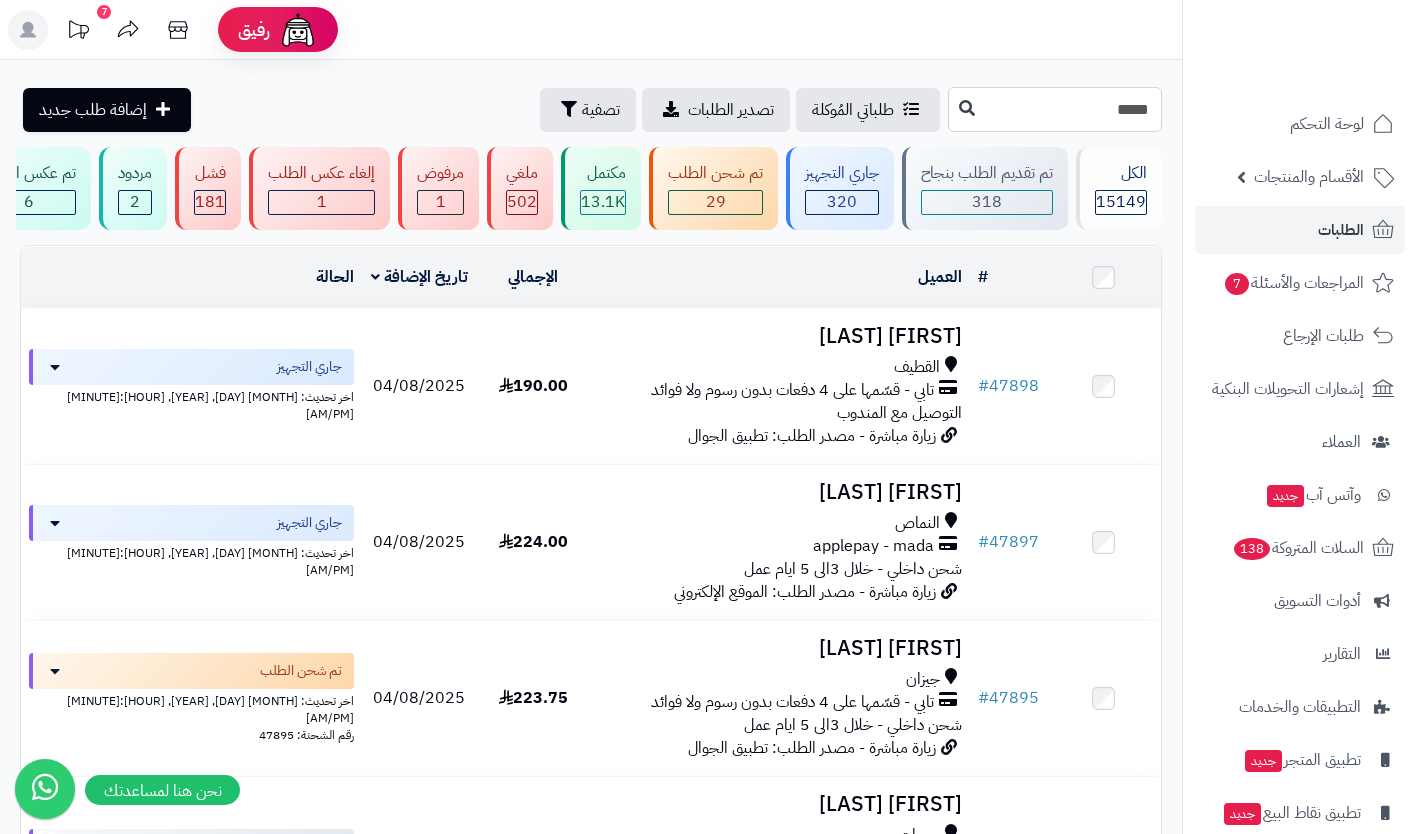 type on "*****" 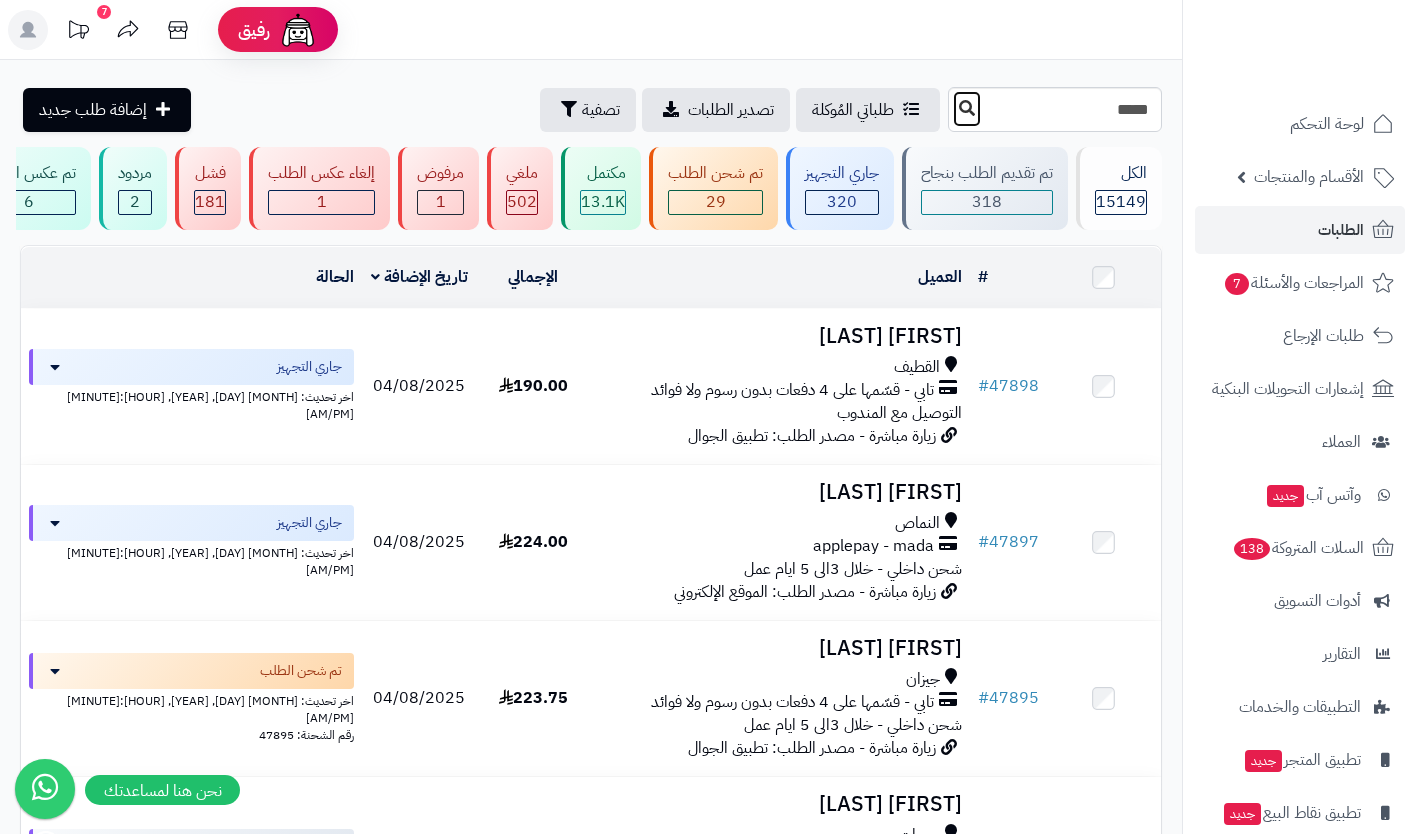 click at bounding box center (967, 108) 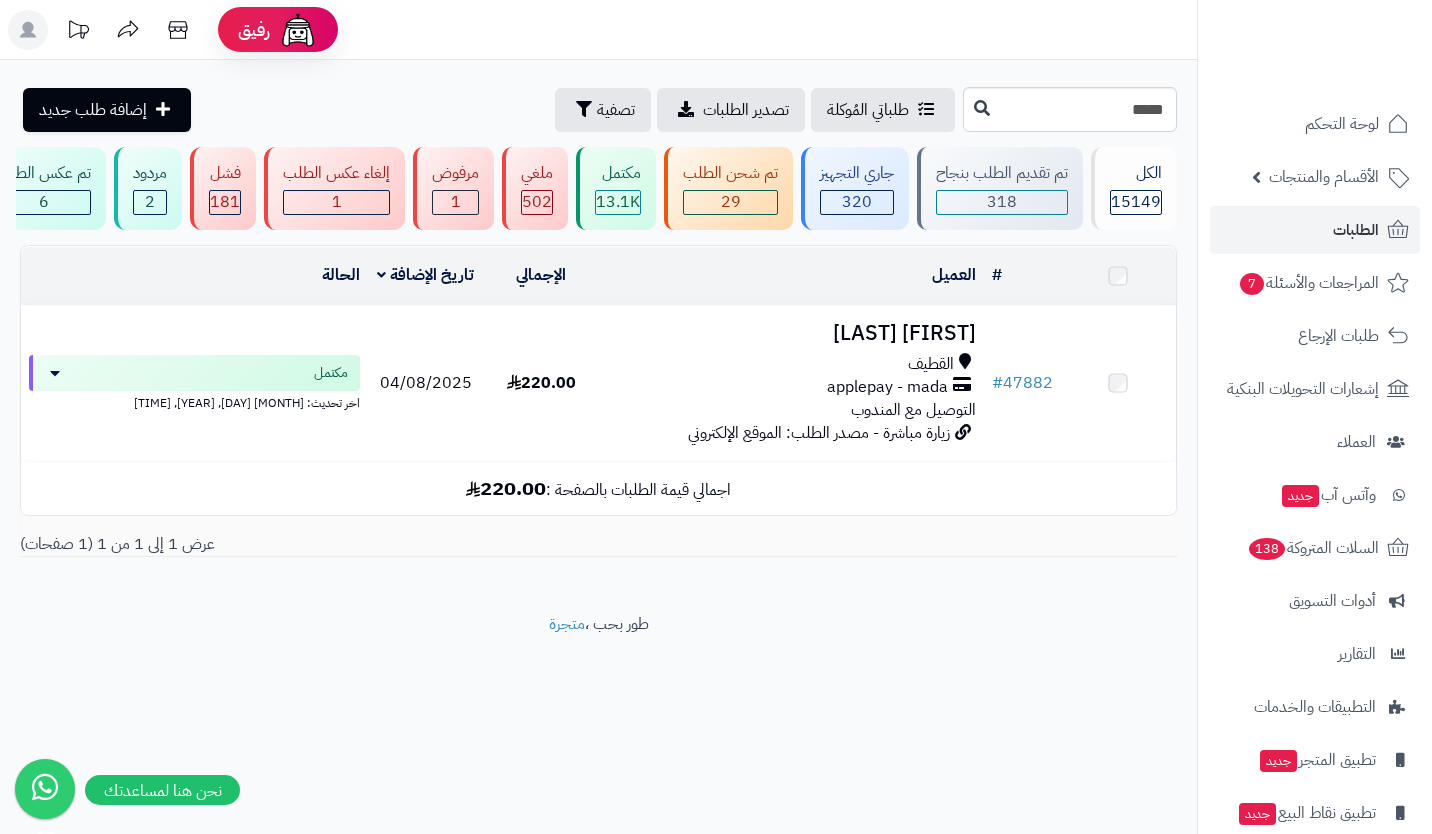 scroll, scrollTop: 0, scrollLeft: 0, axis: both 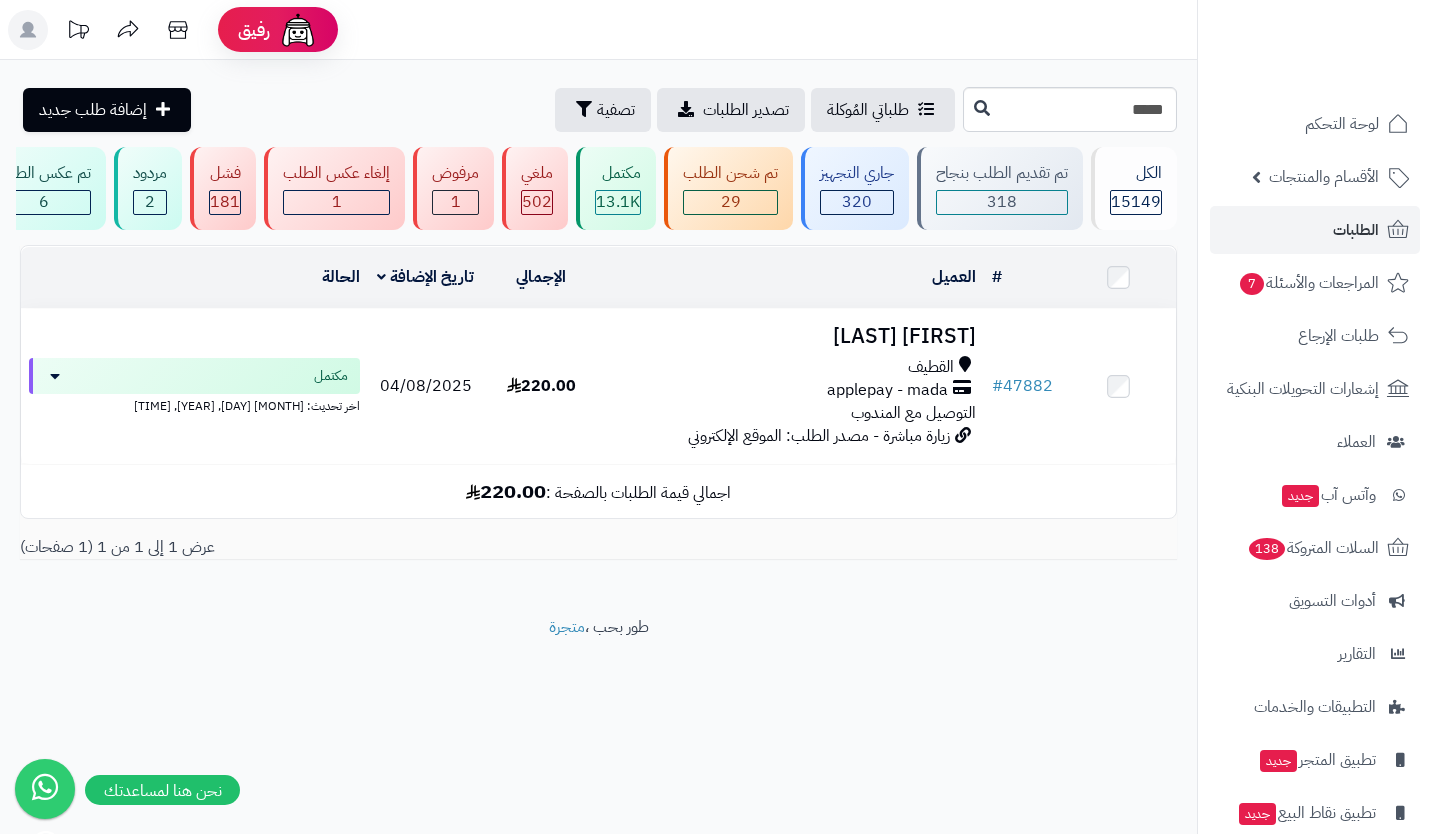 click on "القطيف" at bounding box center [791, 367] 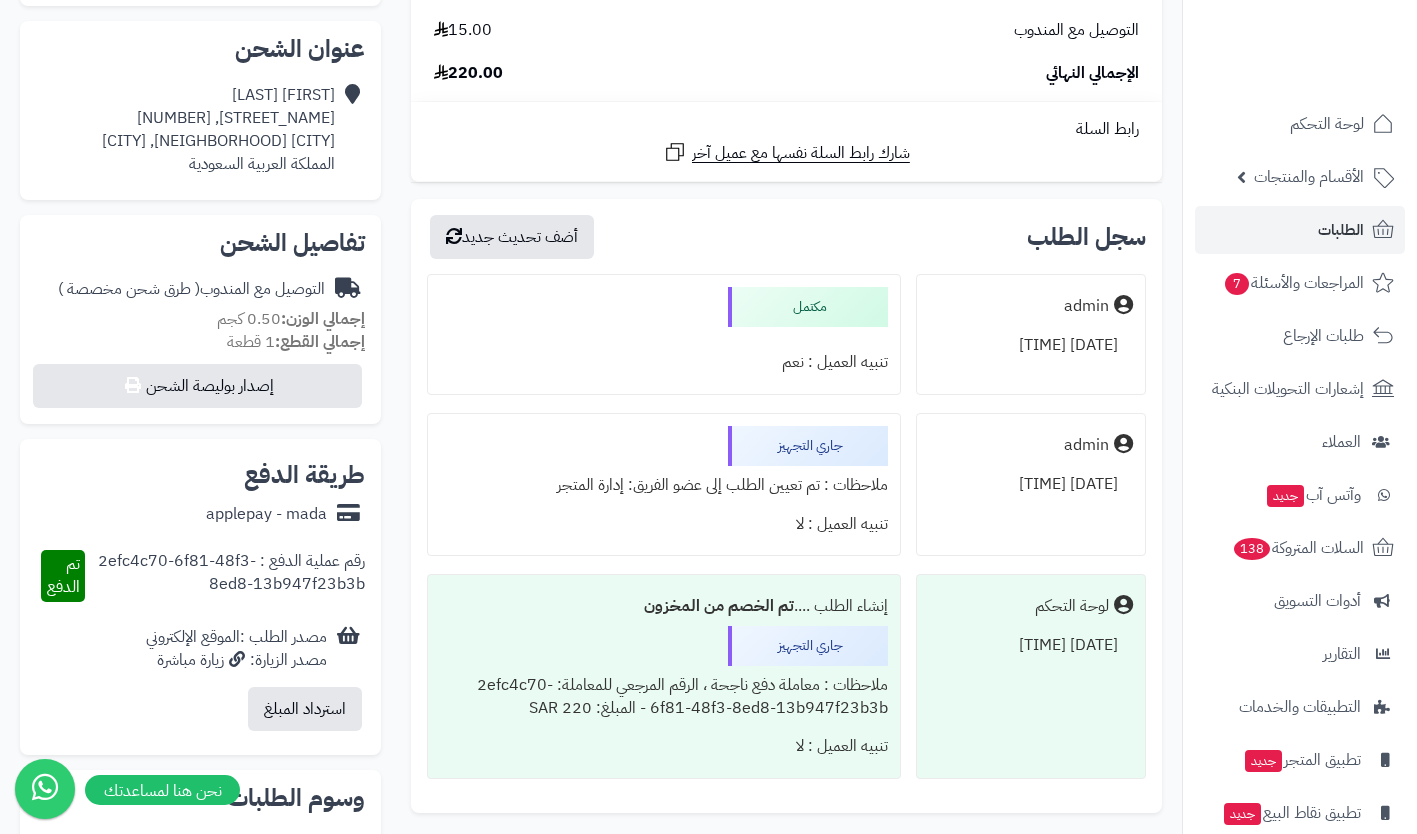 scroll, scrollTop: 494, scrollLeft: 0, axis: vertical 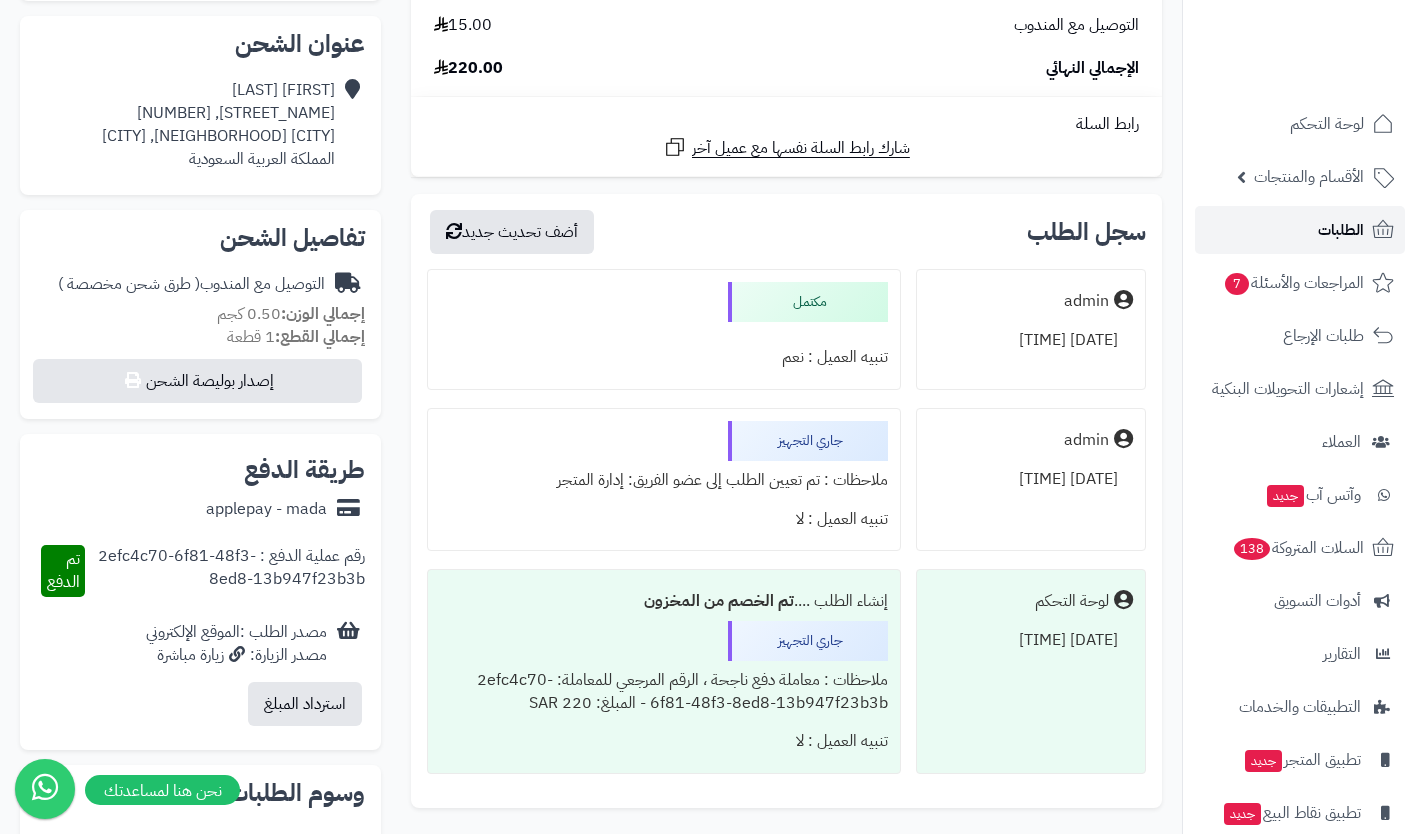 click on "الطلبات" at bounding box center [1341, 230] 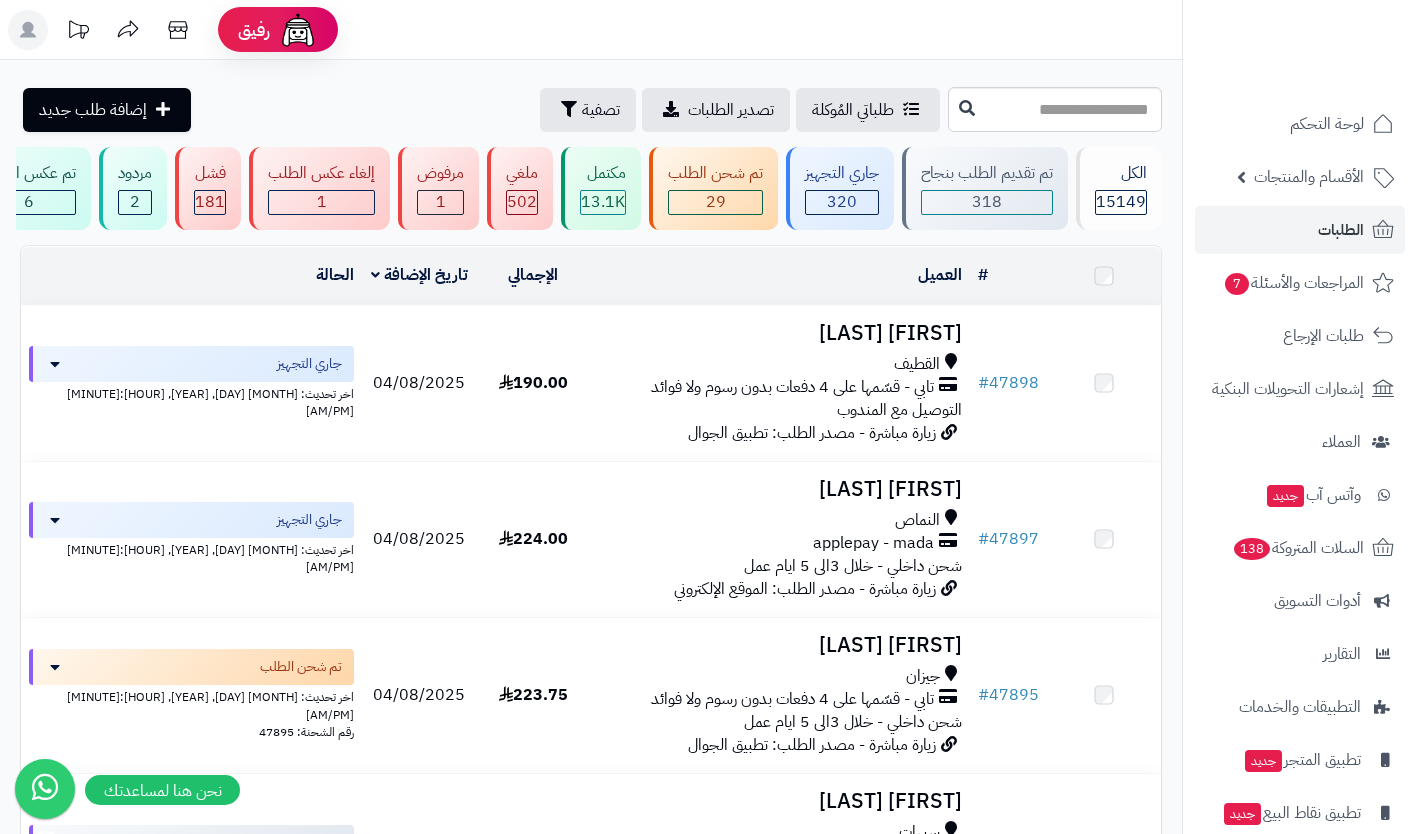 scroll, scrollTop: 0, scrollLeft: 0, axis: both 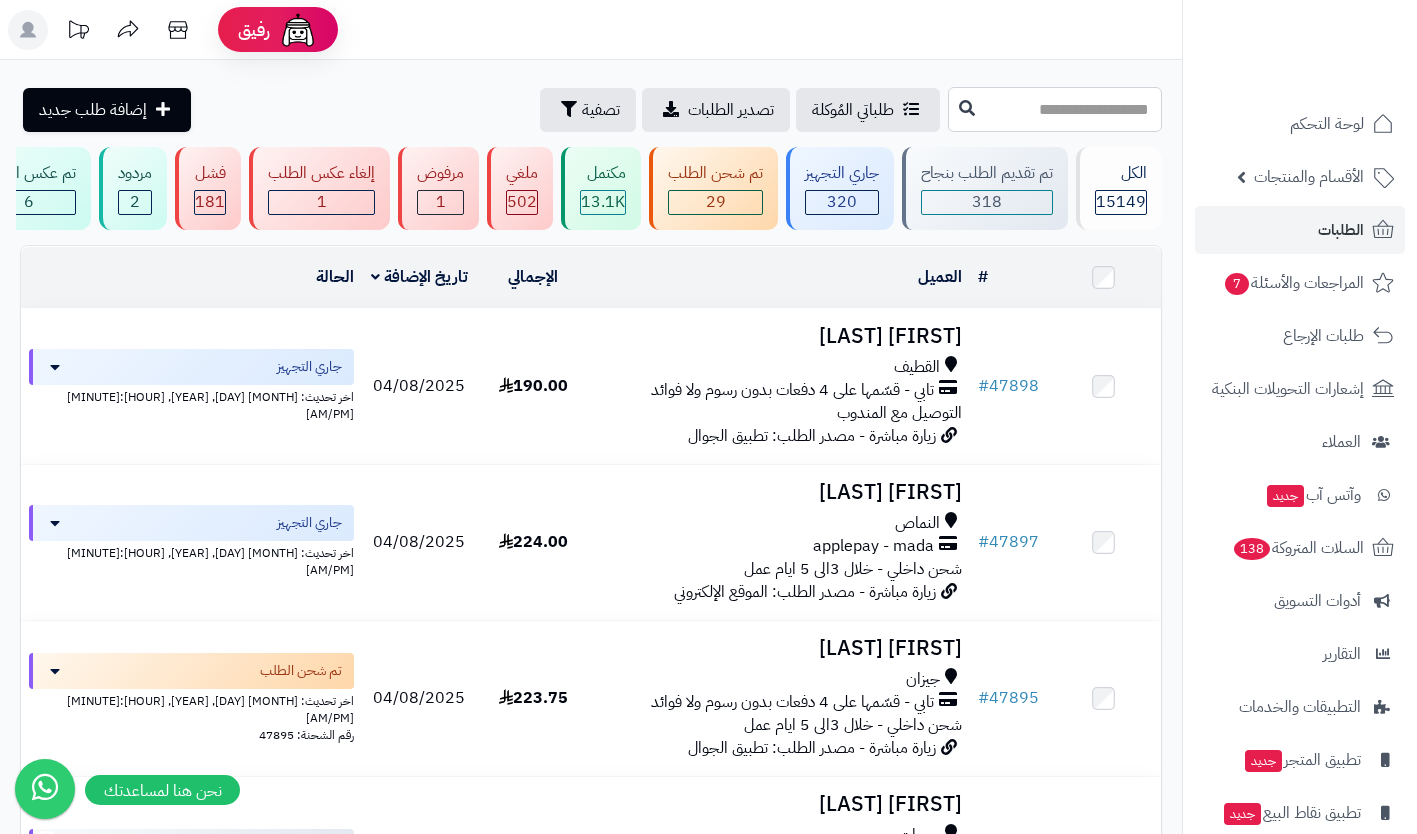 click at bounding box center (1055, 109) 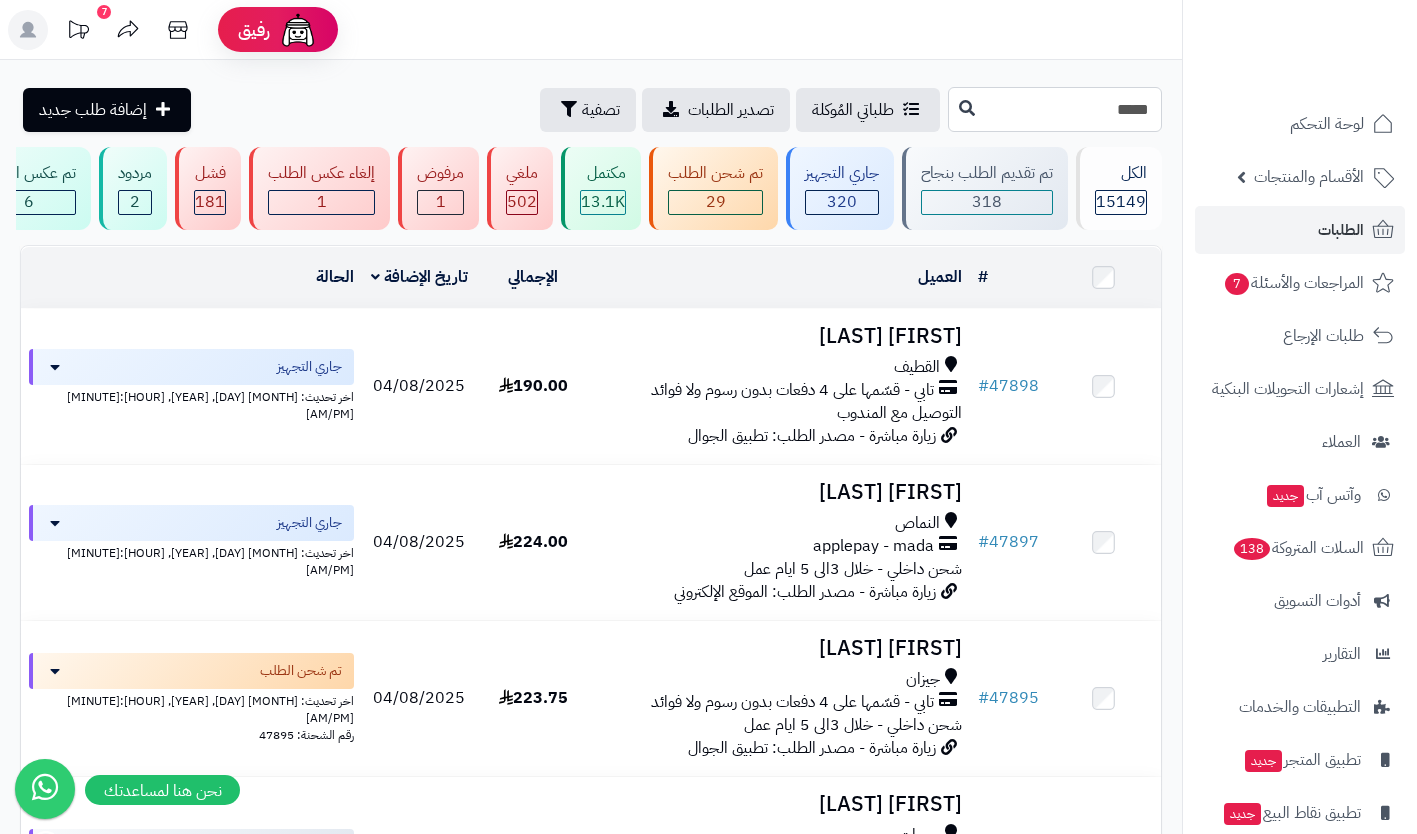 type on "*****" 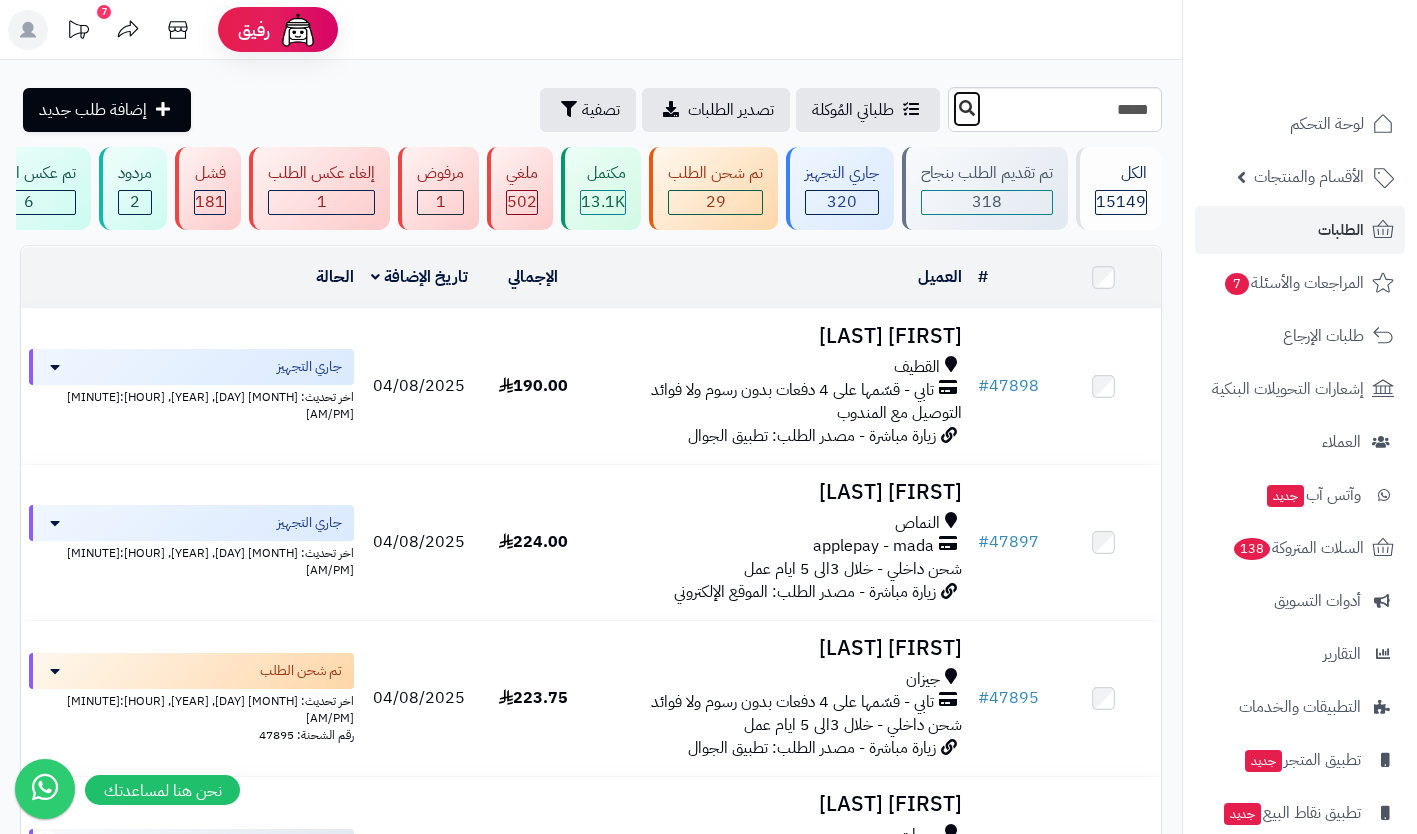 click at bounding box center [967, 109] 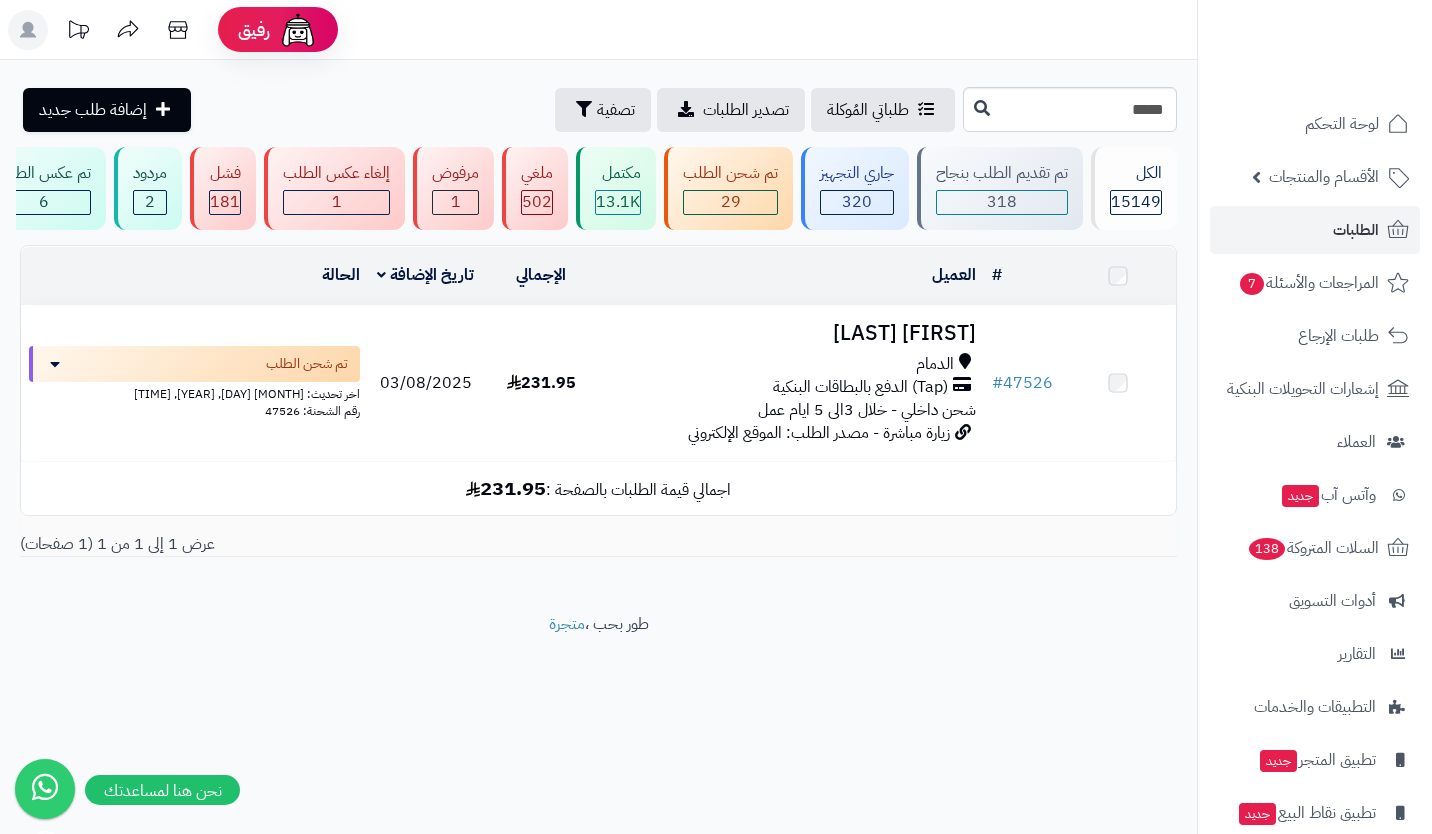 scroll, scrollTop: 0, scrollLeft: 0, axis: both 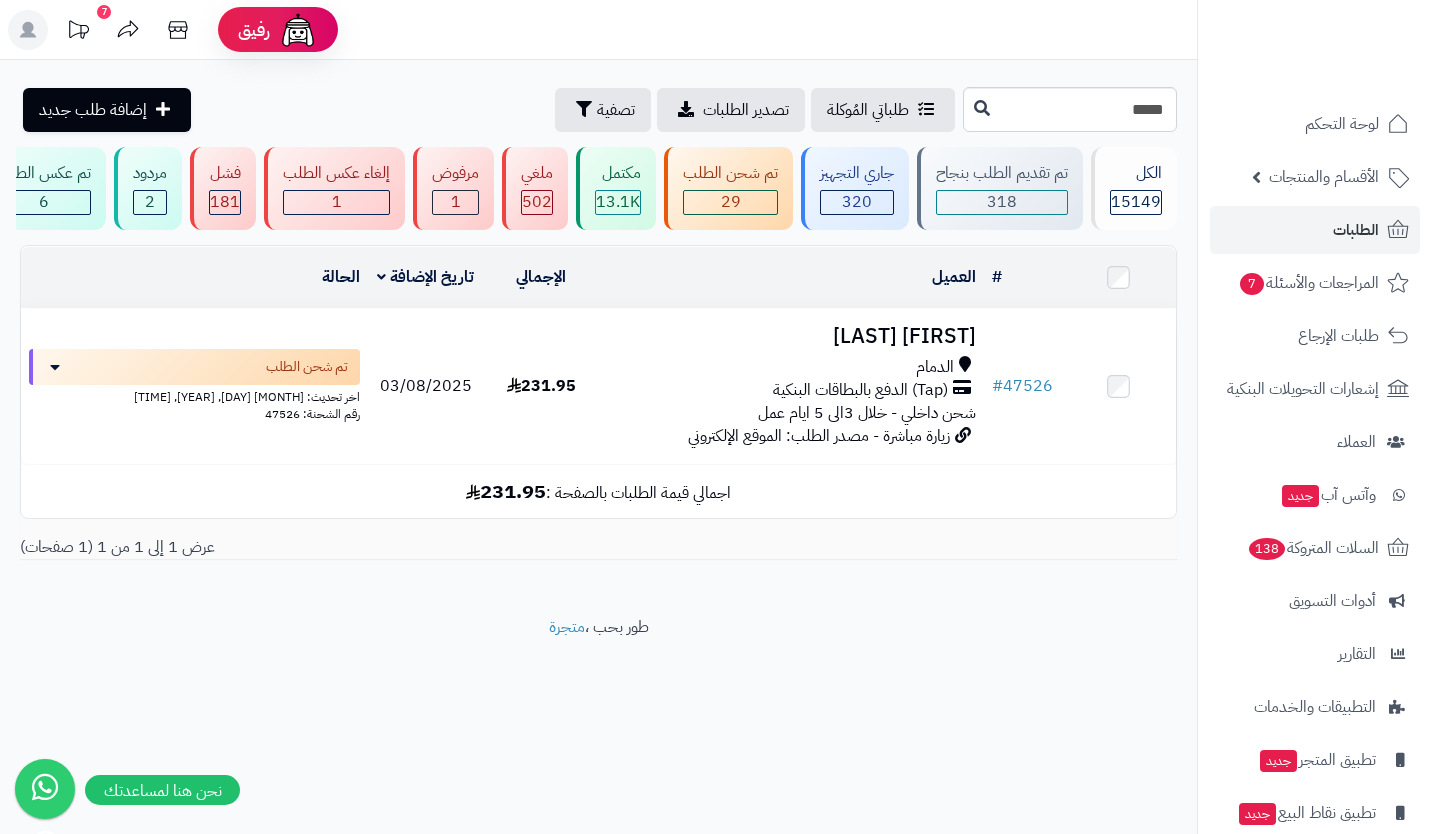 click on "زيارة مباشرة       -
مصدر الطلب:
الموقع الإلكتروني" at bounding box center (819, 436) 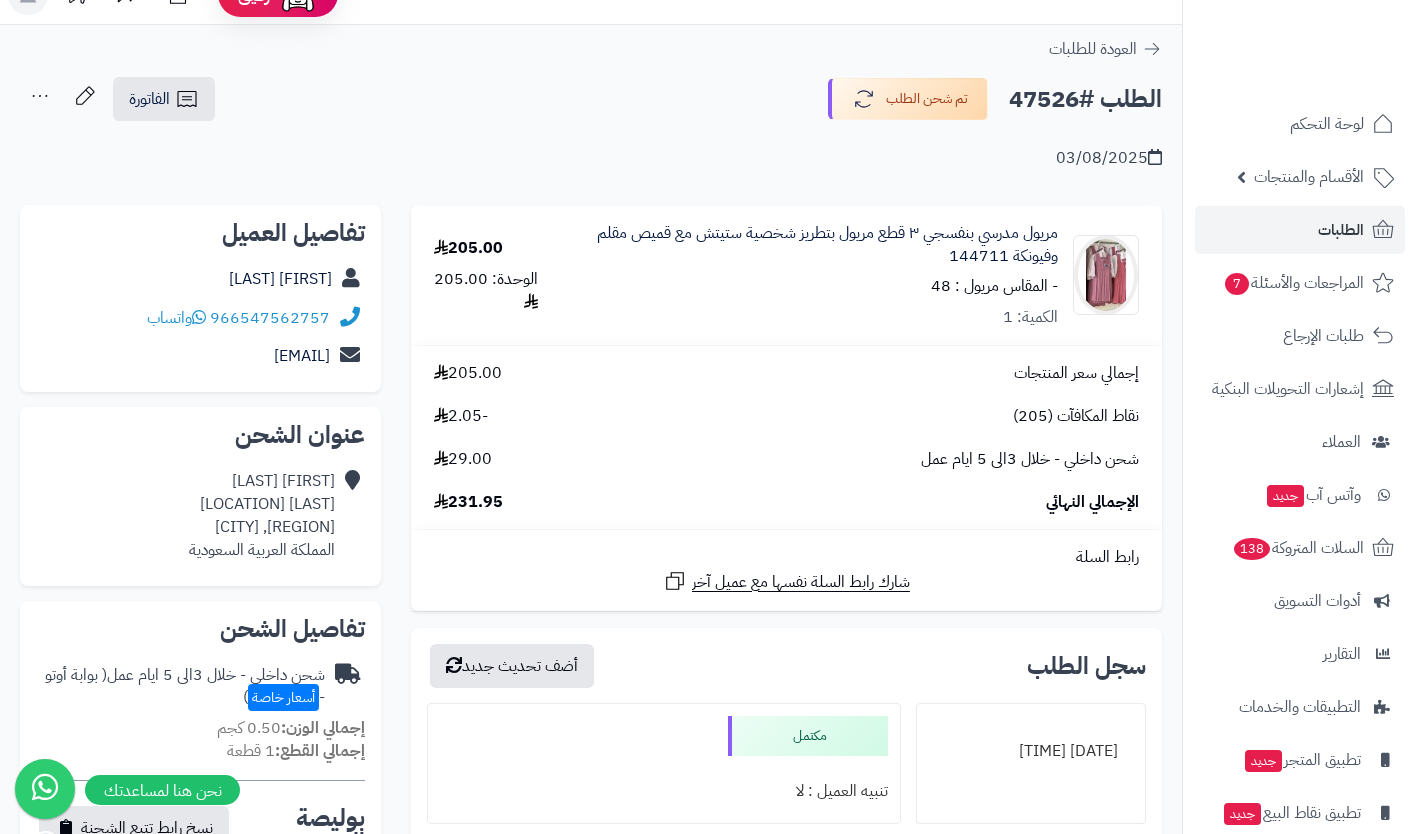 scroll, scrollTop: 40, scrollLeft: 0, axis: vertical 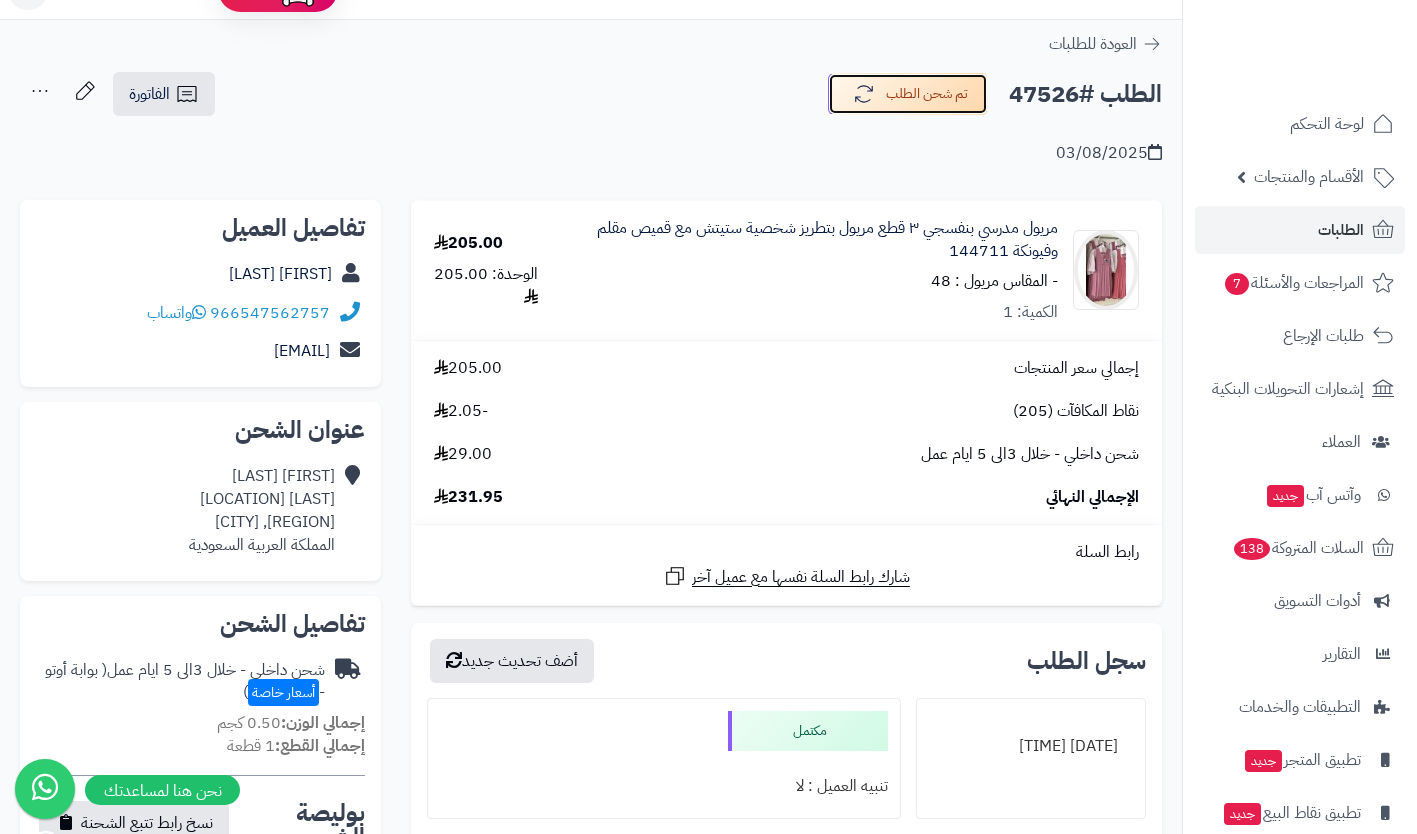 click on "تم شحن الطلب" at bounding box center [908, 94] 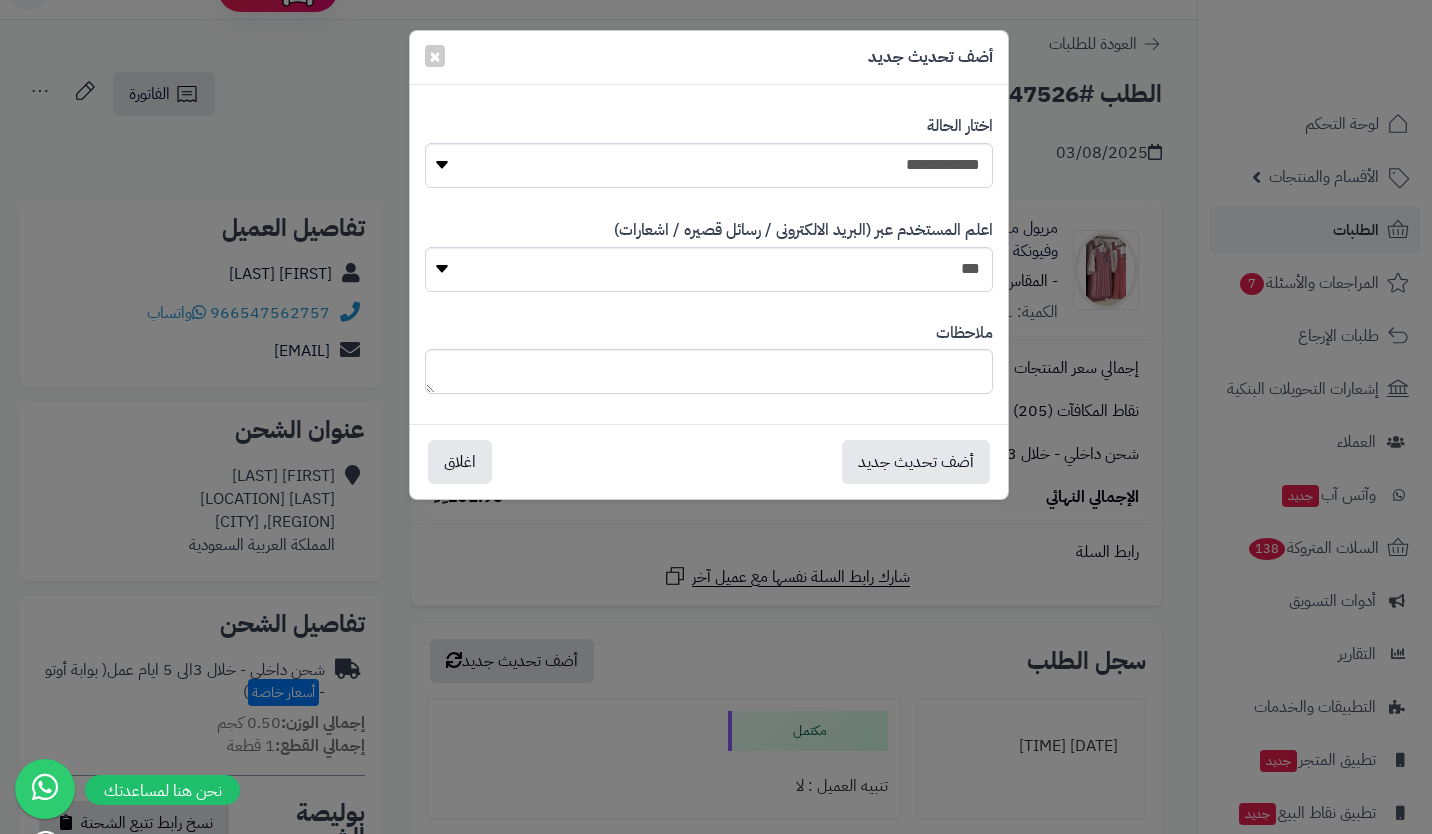 click on "**********" at bounding box center (716, 417) 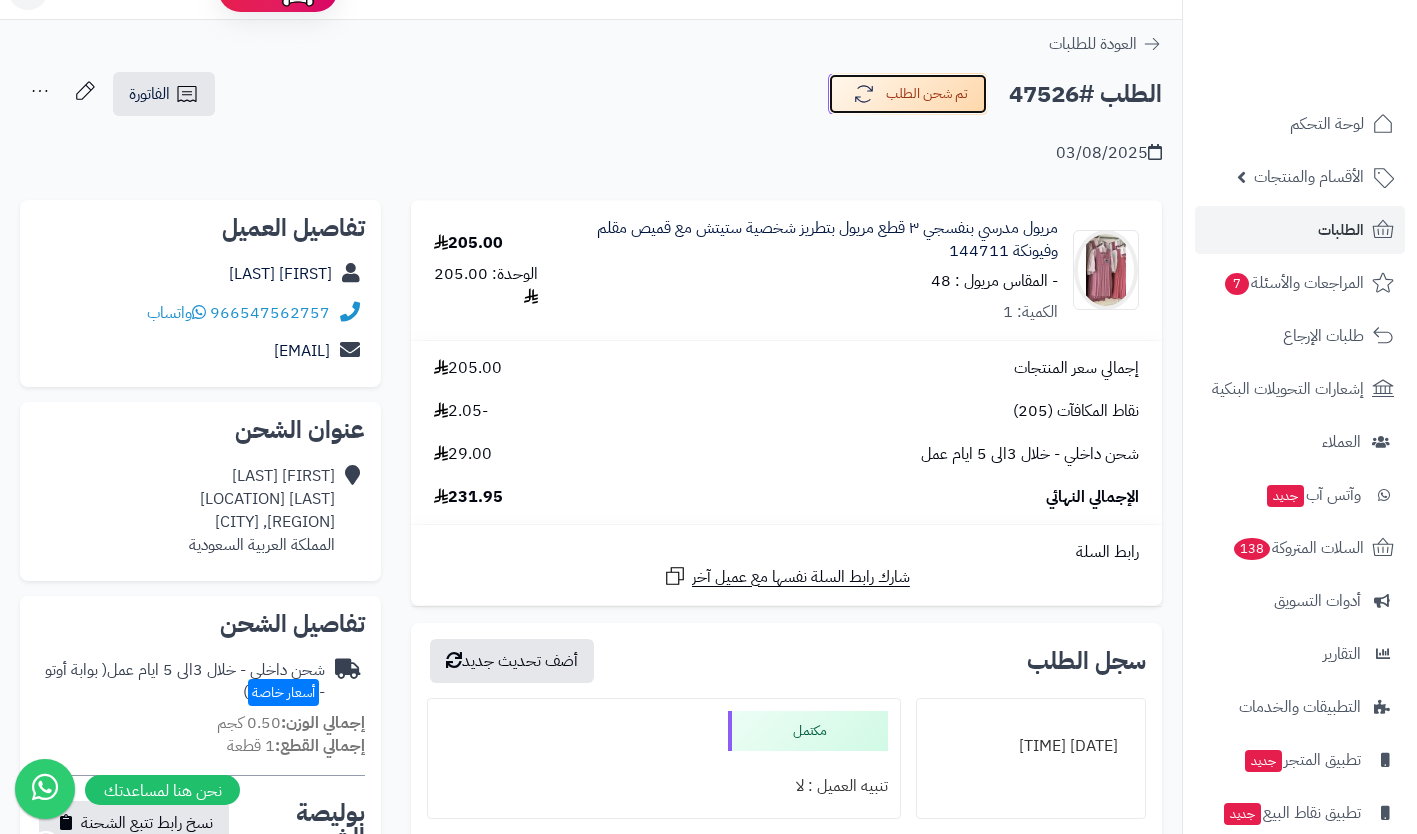 click on "تم شحن الطلب" at bounding box center (908, 94) 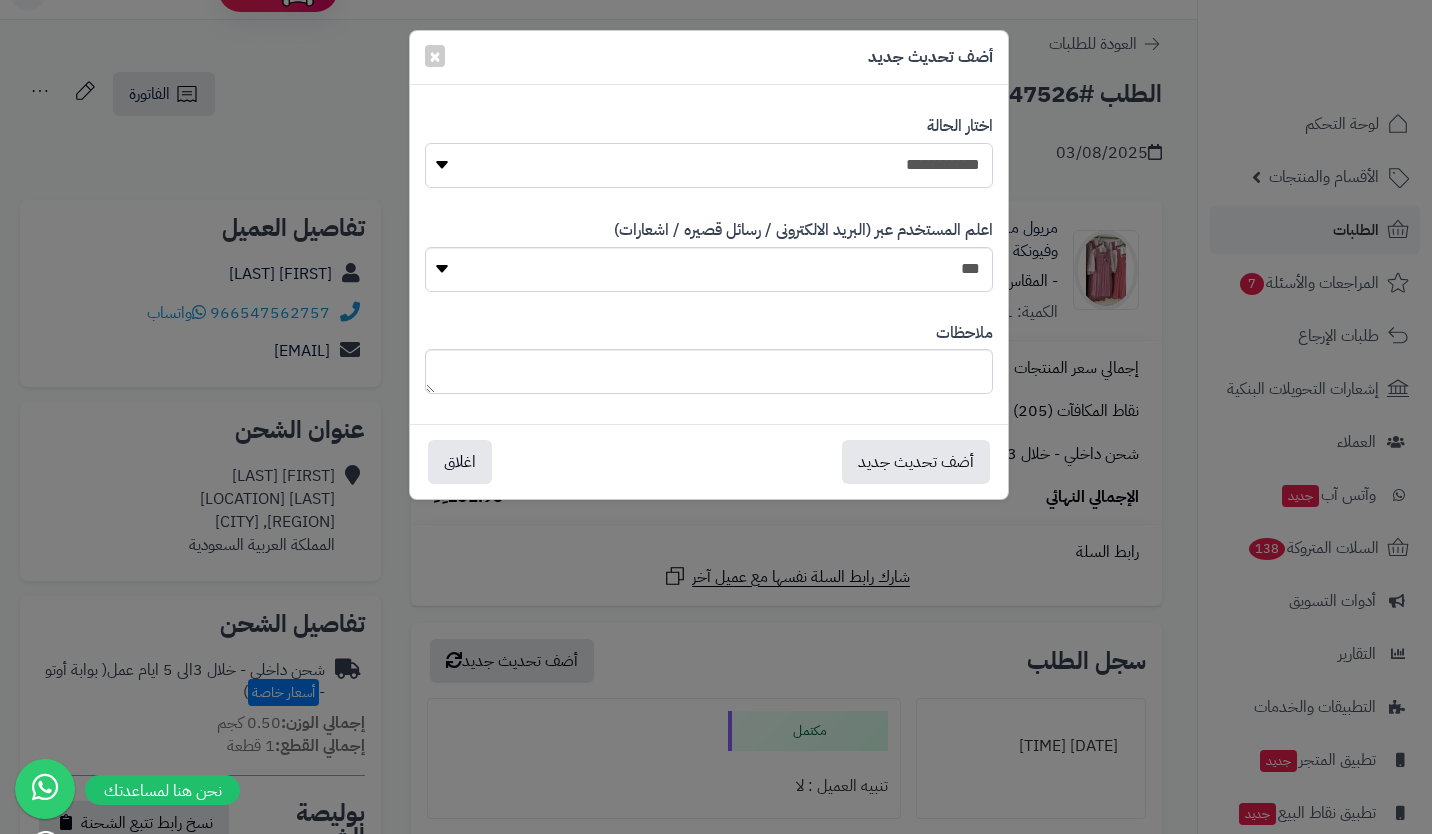 click on "**********" at bounding box center [709, 165] 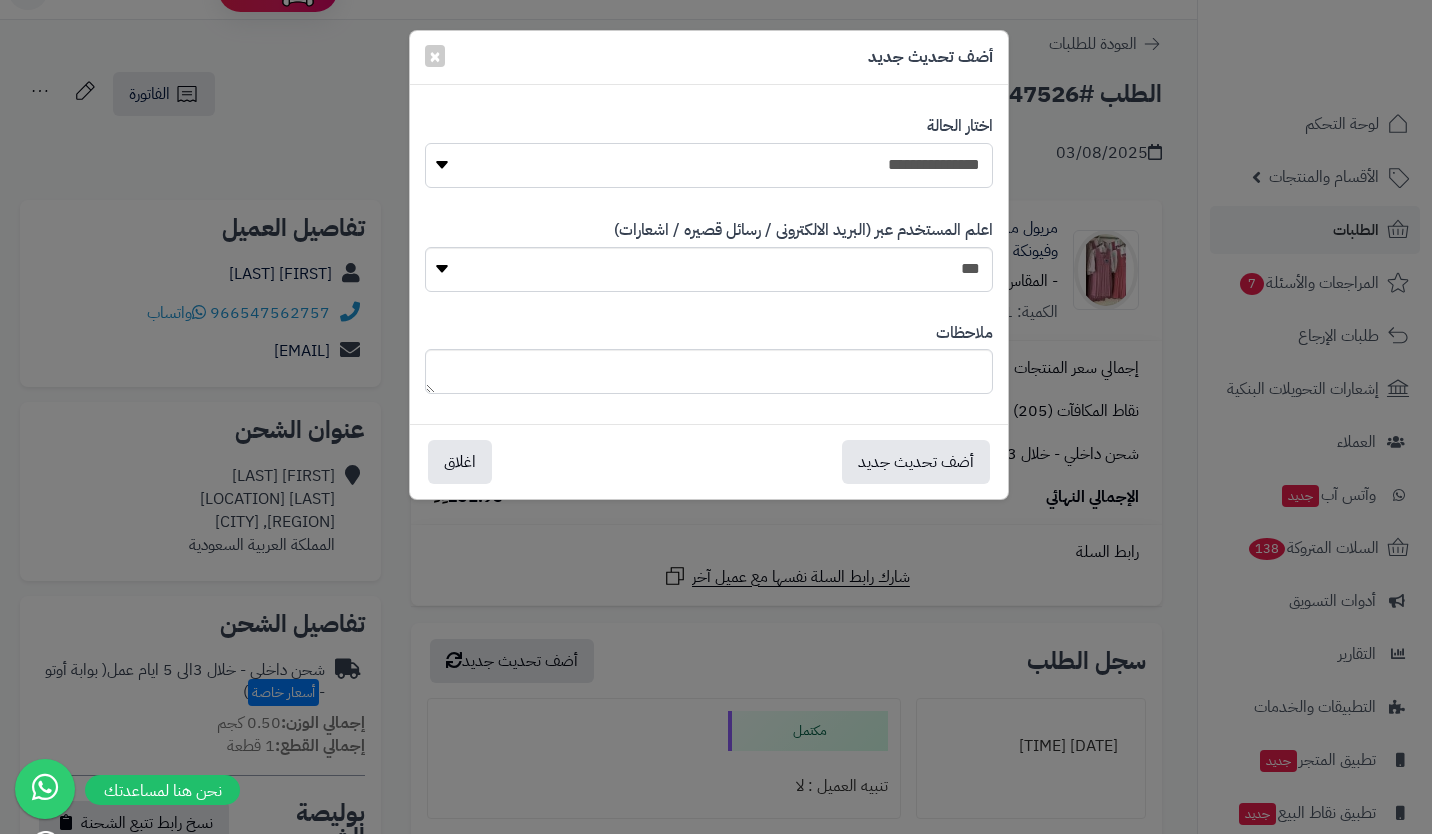 click on "**********" at bounding box center (709, 165) 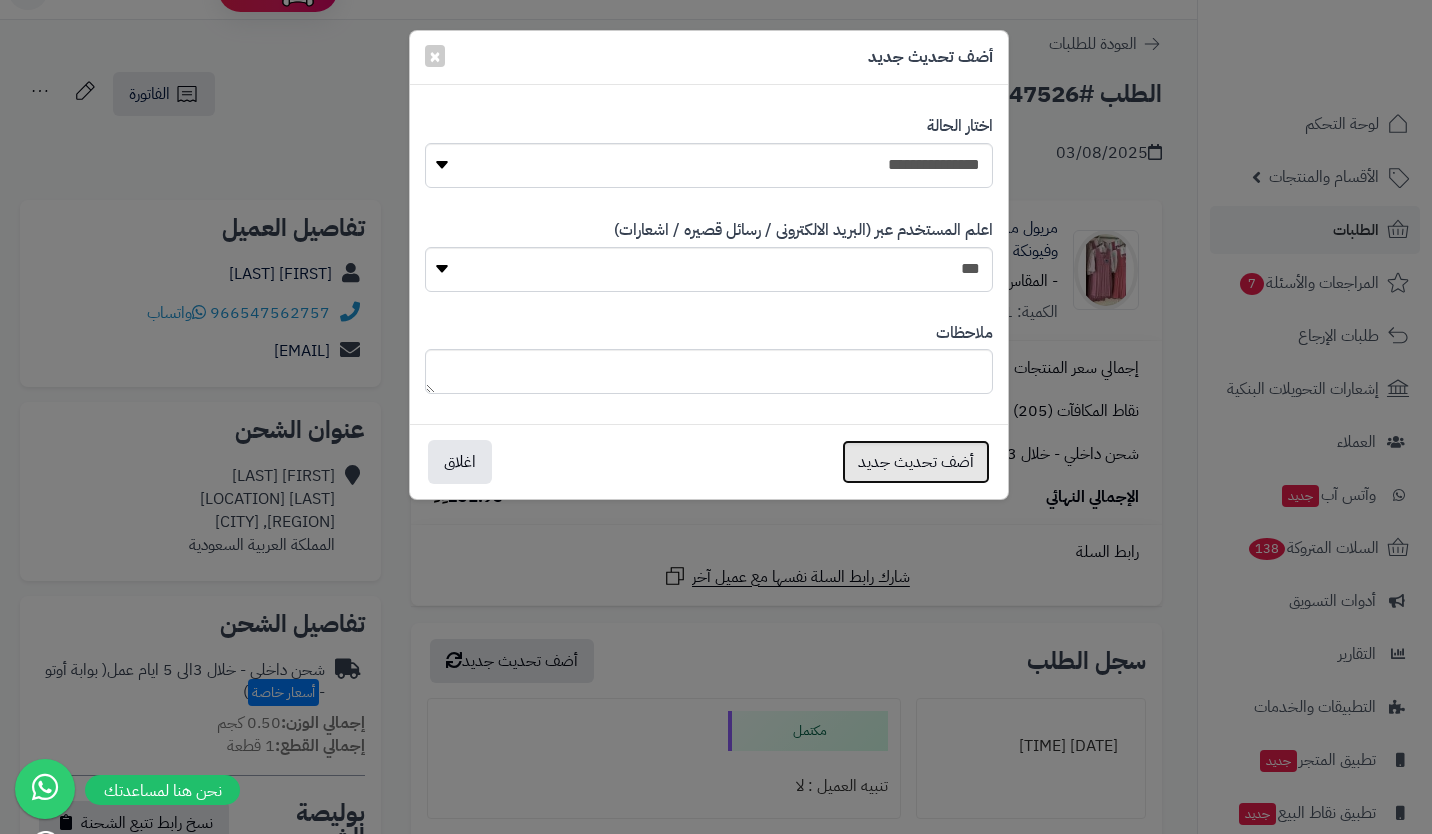 click on "أضف تحديث جديد" at bounding box center (916, 462) 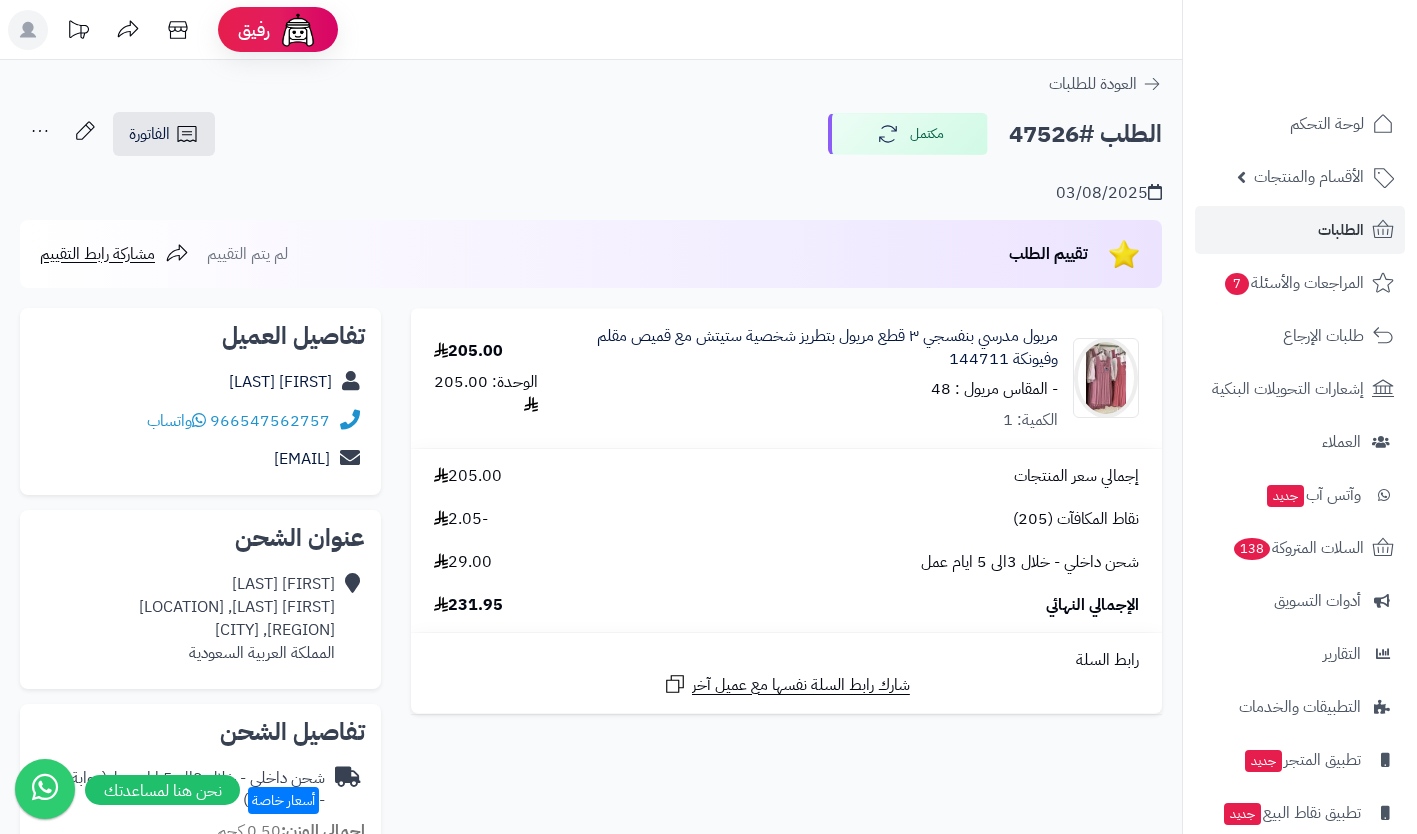 scroll, scrollTop: 40, scrollLeft: 0, axis: vertical 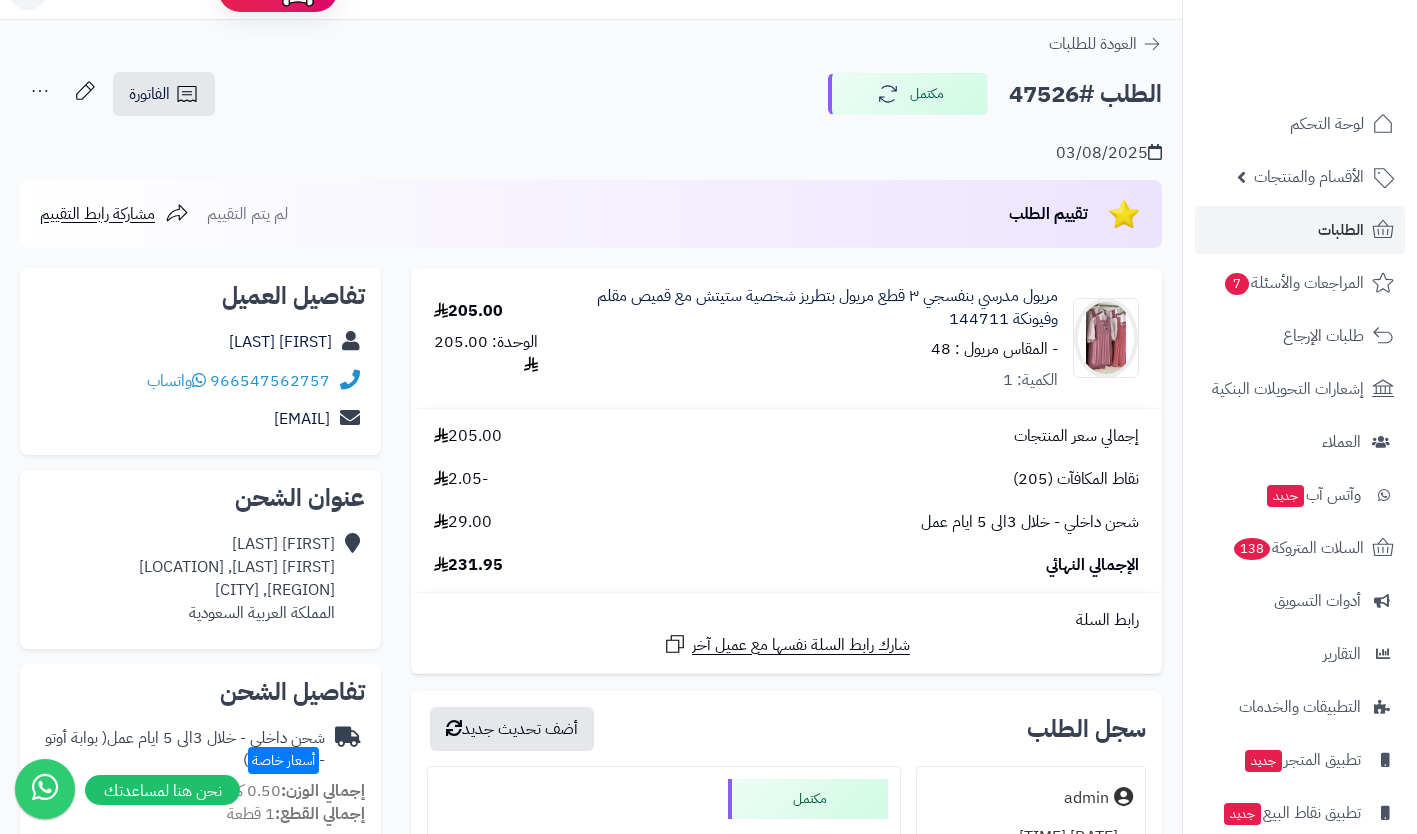 click on "الأقسام والمنتجات" at bounding box center [1309, 177] 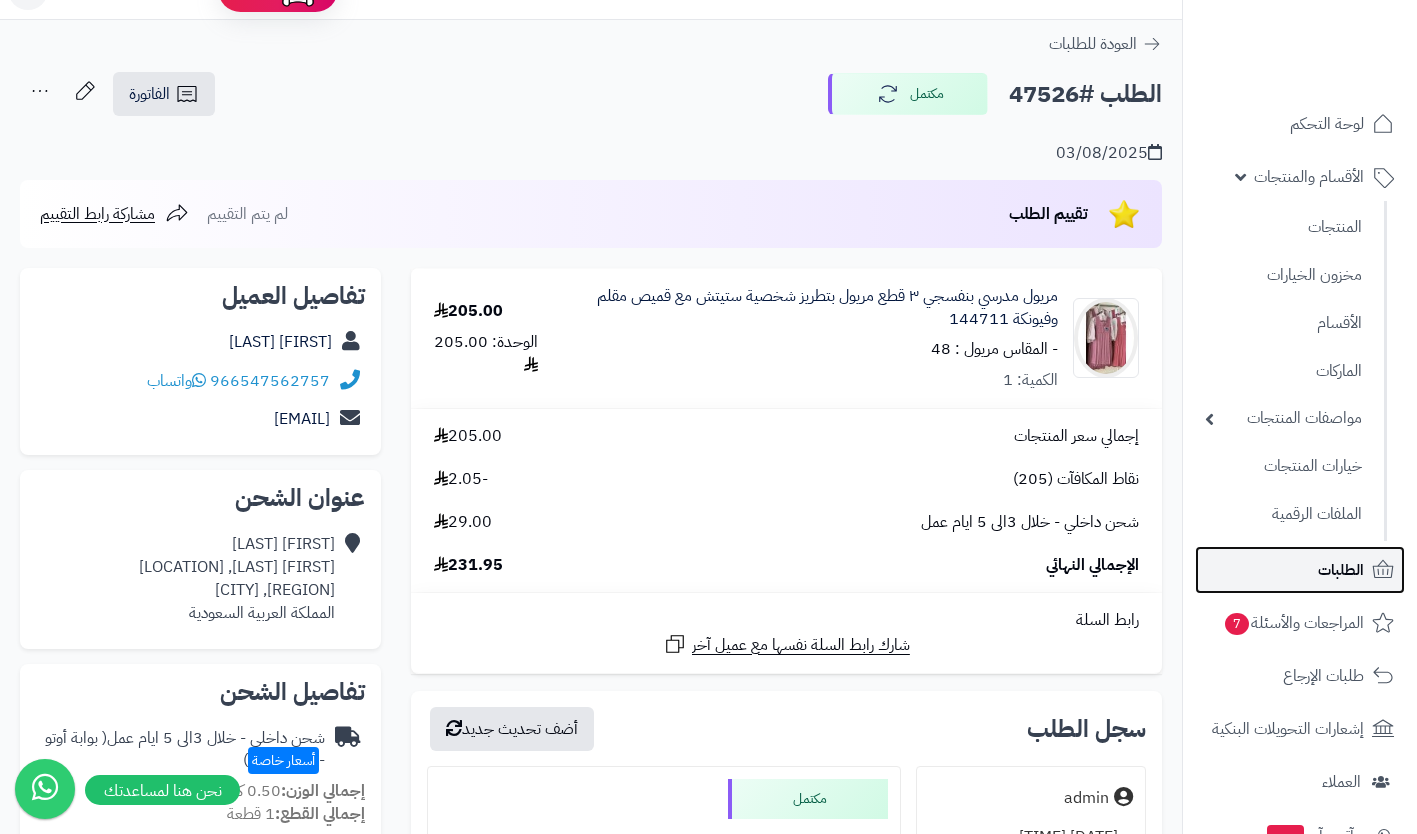 click on "الطلبات" at bounding box center [1341, 570] 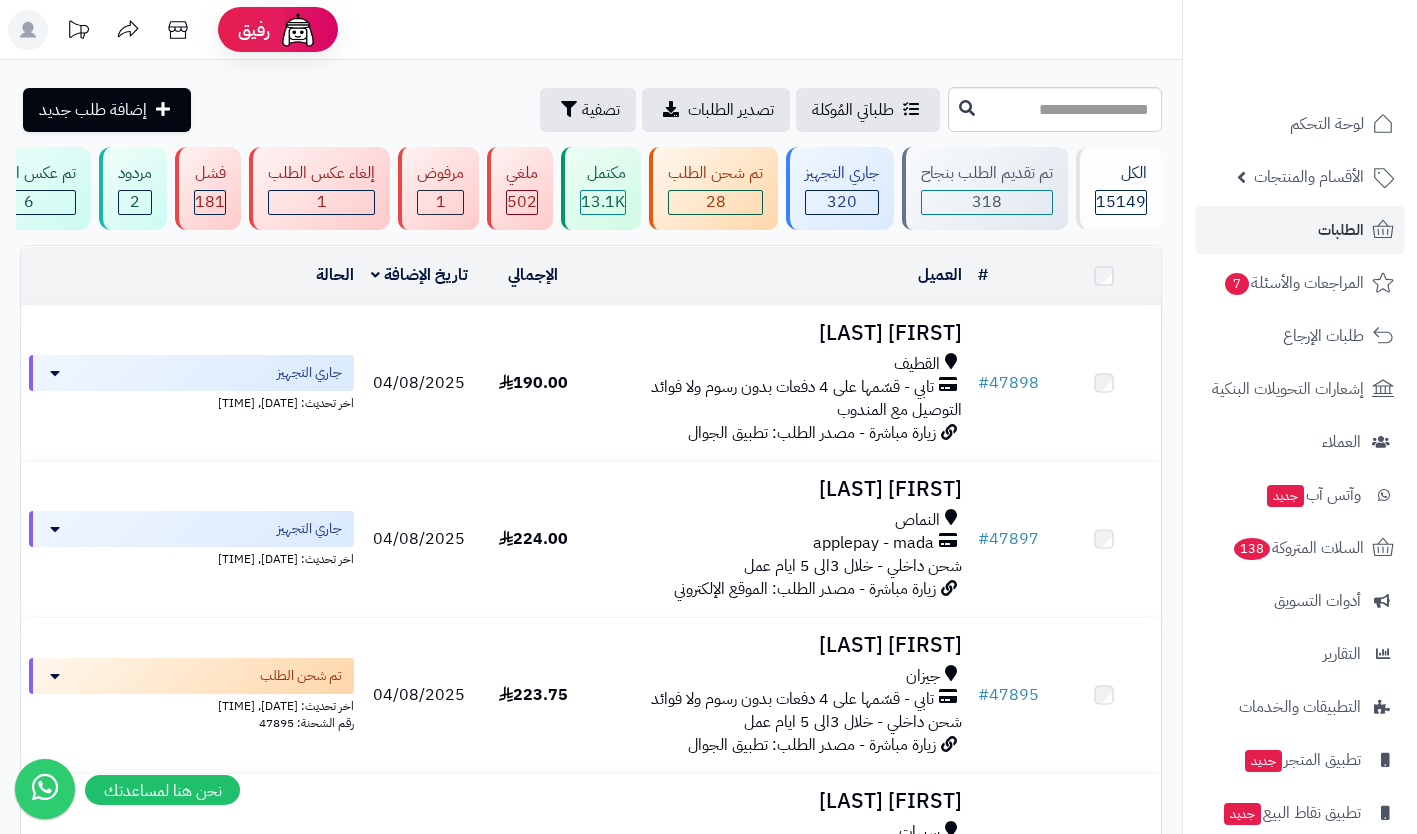 scroll, scrollTop: 0, scrollLeft: 0, axis: both 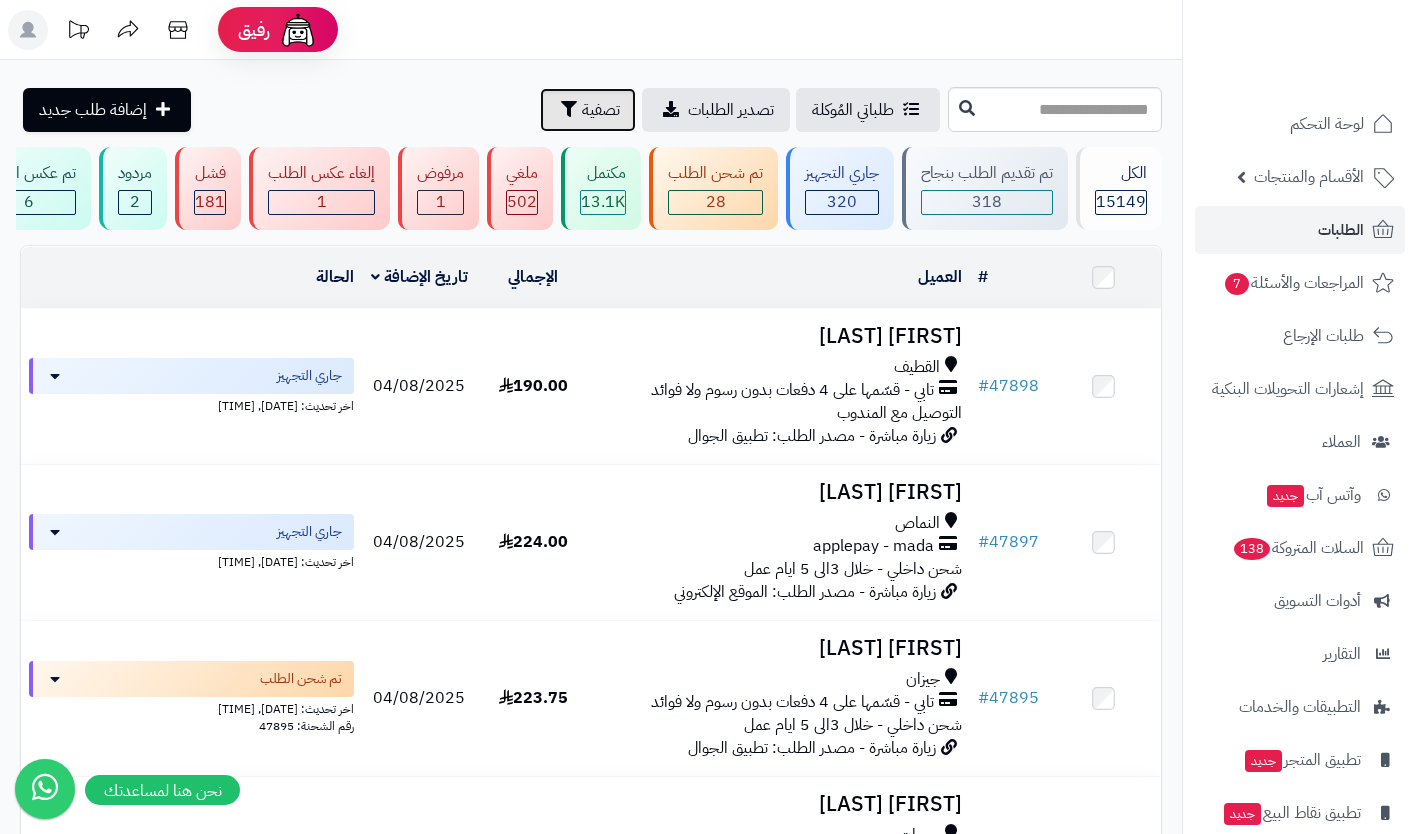 click on "تصفية" at bounding box center [601, 110] 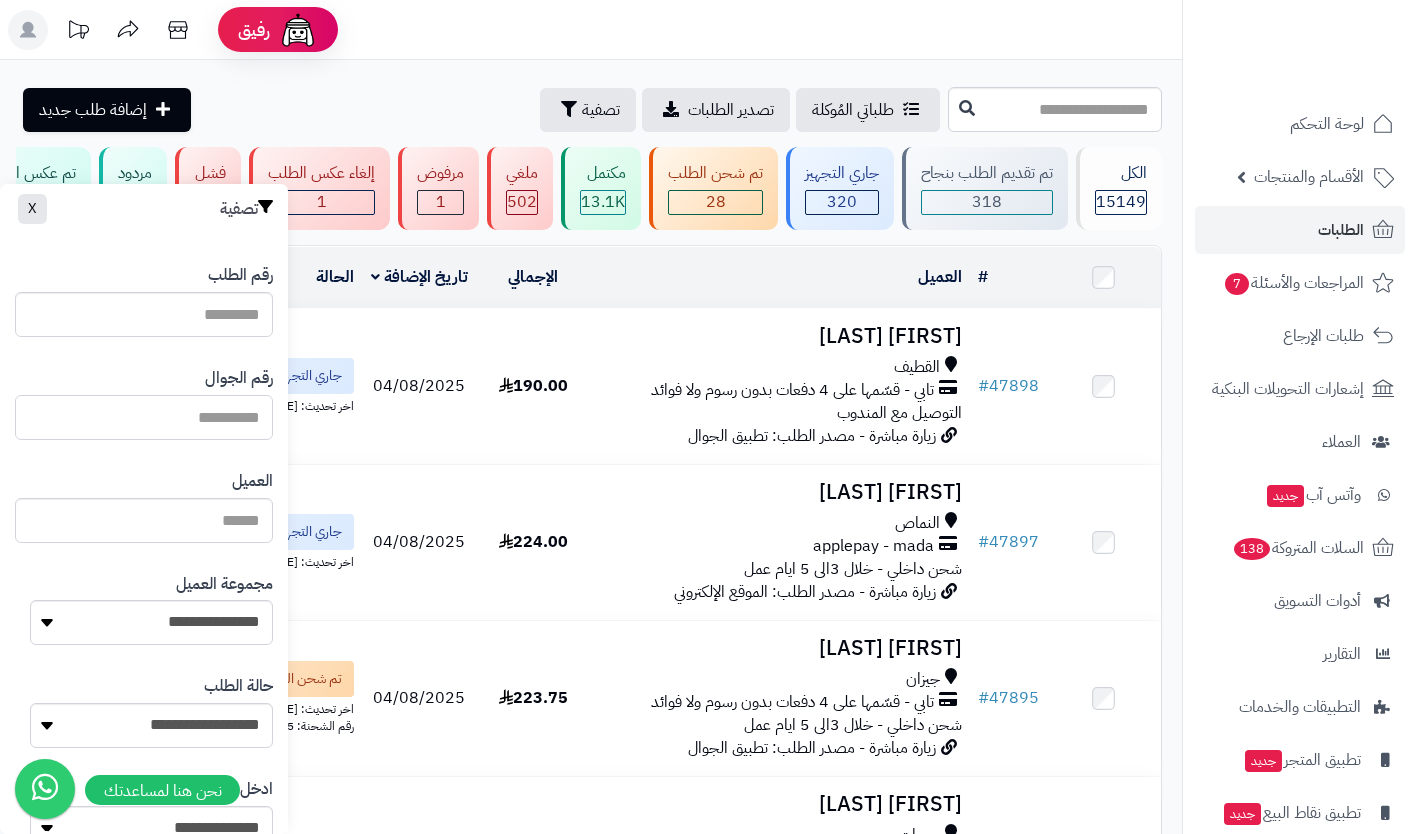 click at bounding box center [144, 417] 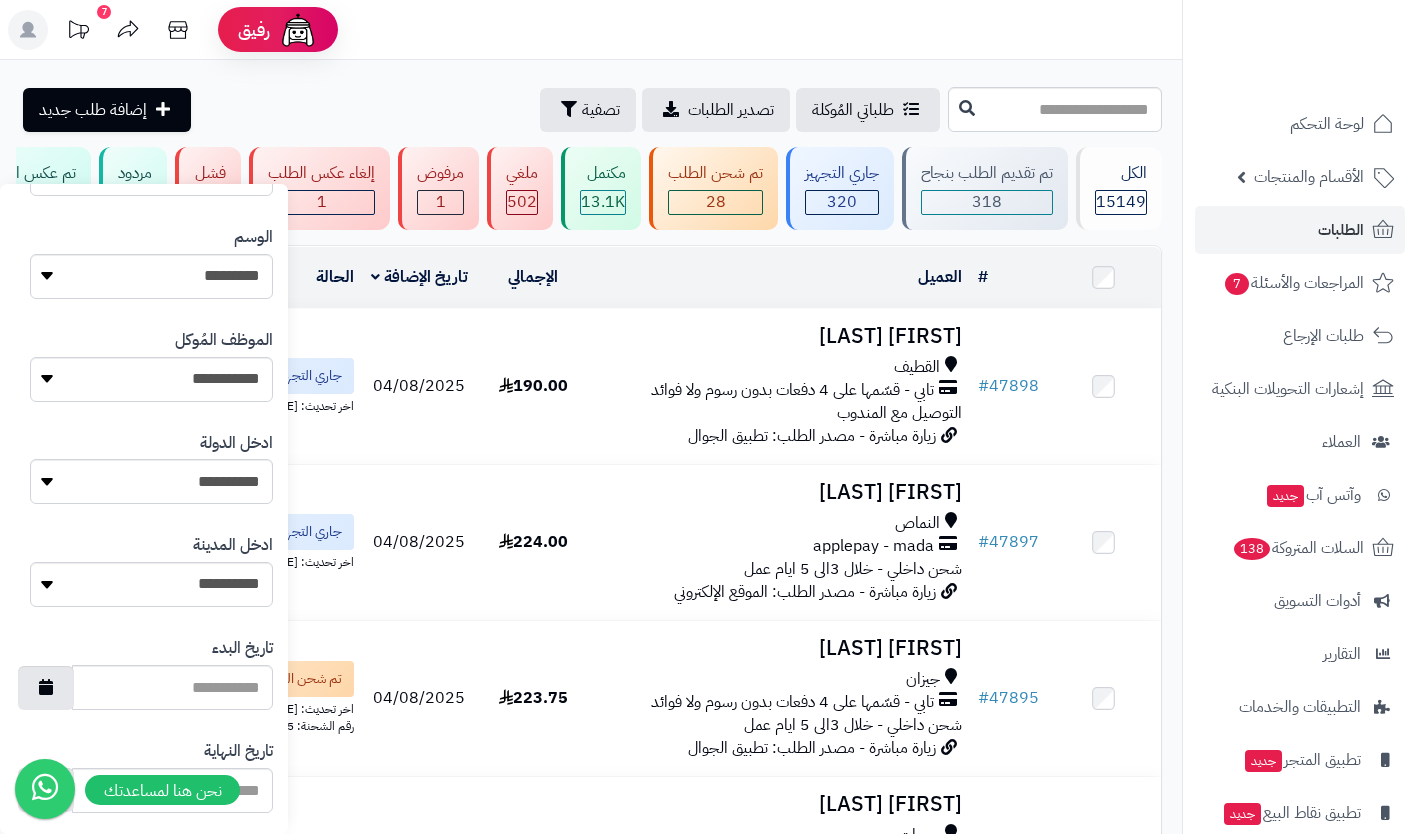 scroll, scrollTop: 961, scrollLeft: 0, axis: vertical 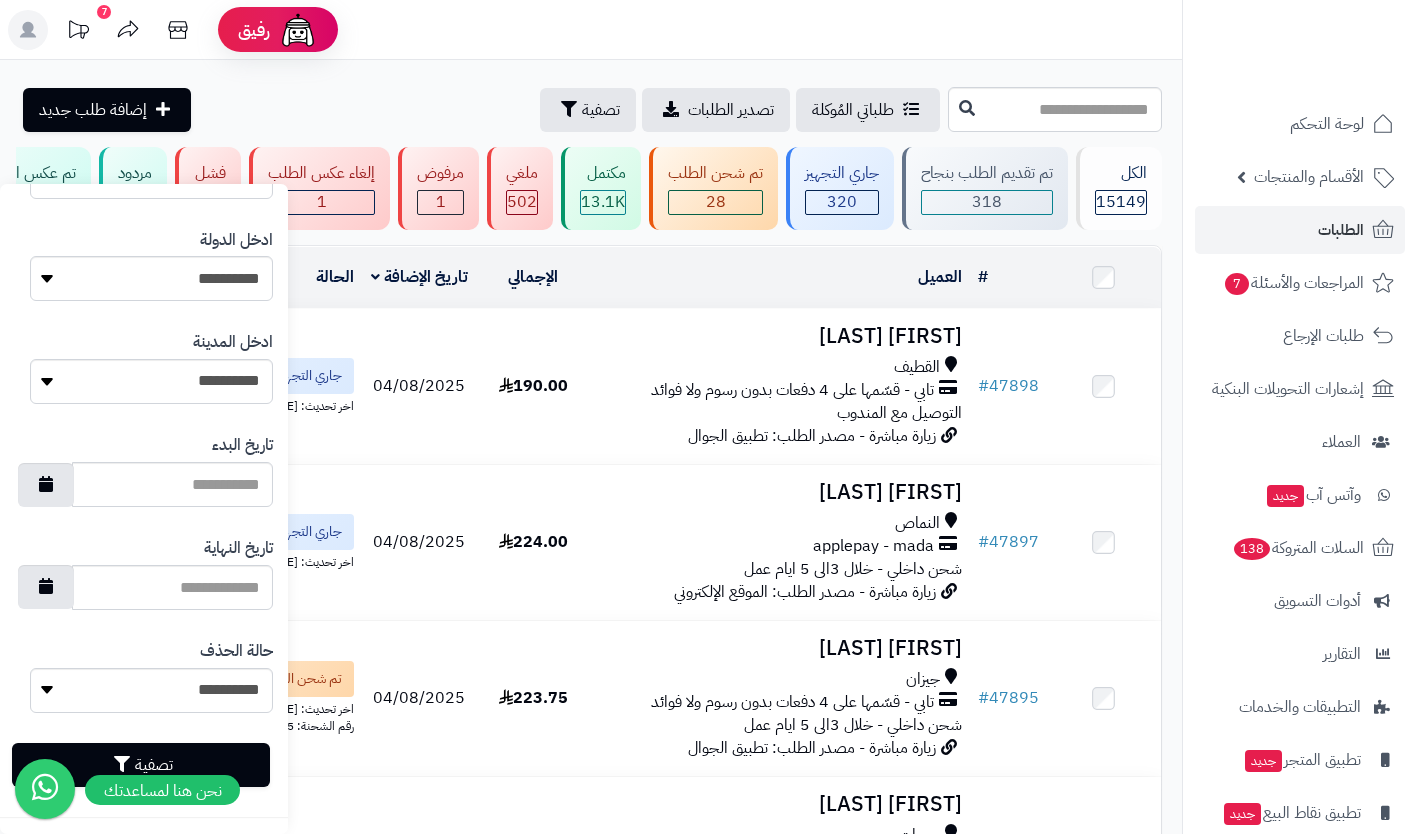 type on "*********" 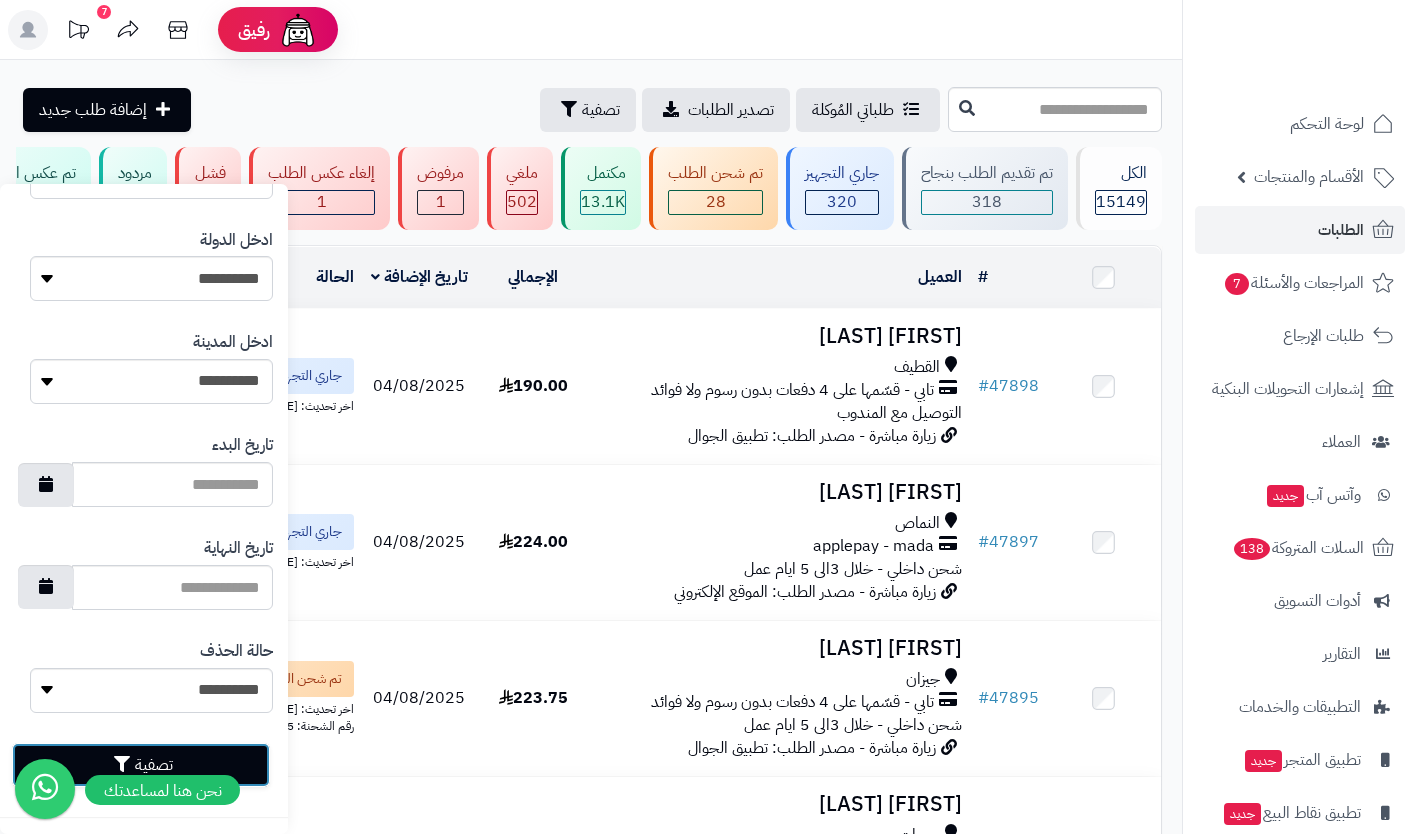 click on "تصفية" at bounding box center [141, 765] 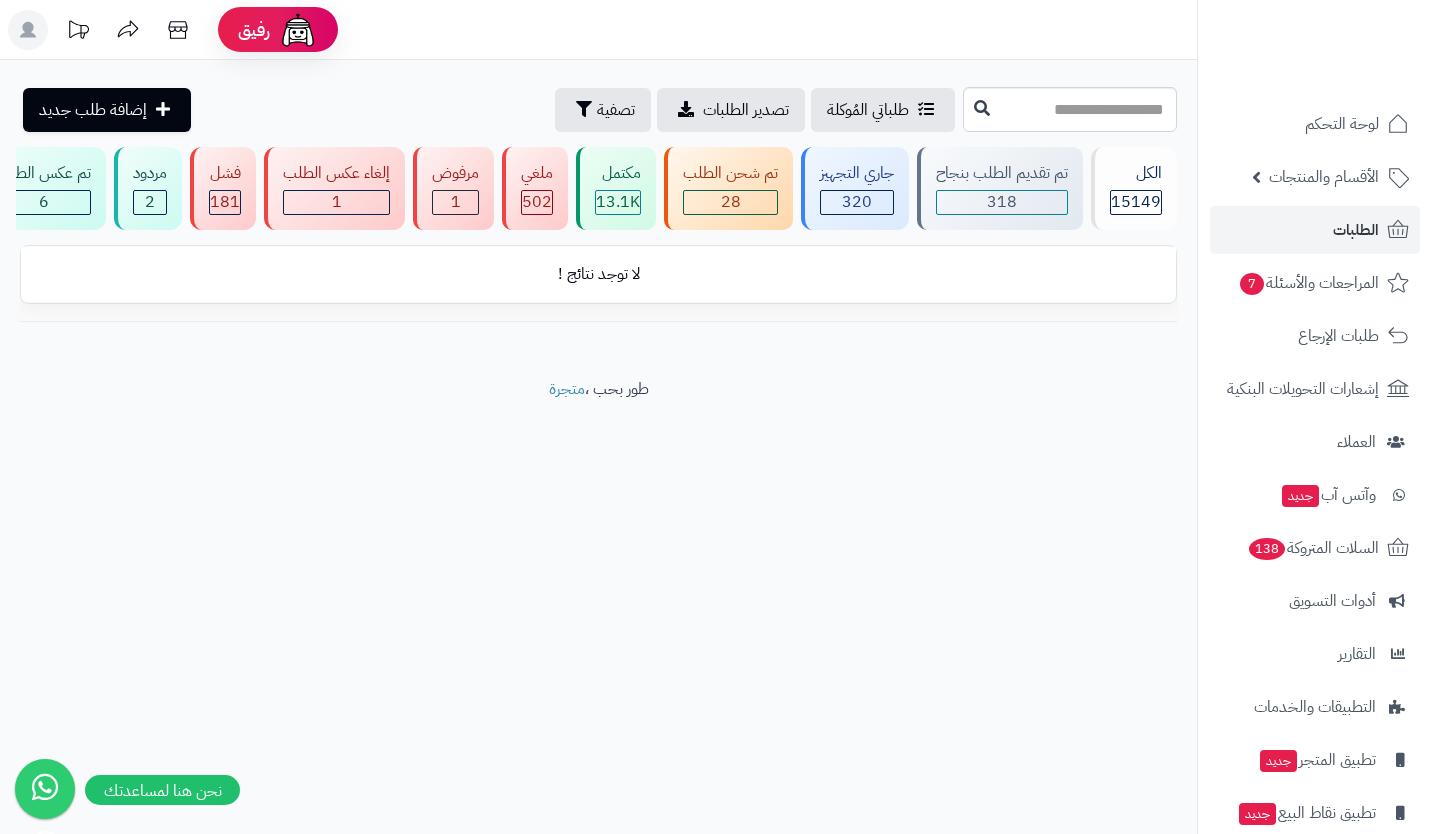 scroll, scrollTop: 0, scrollLeft: 0, axis: both 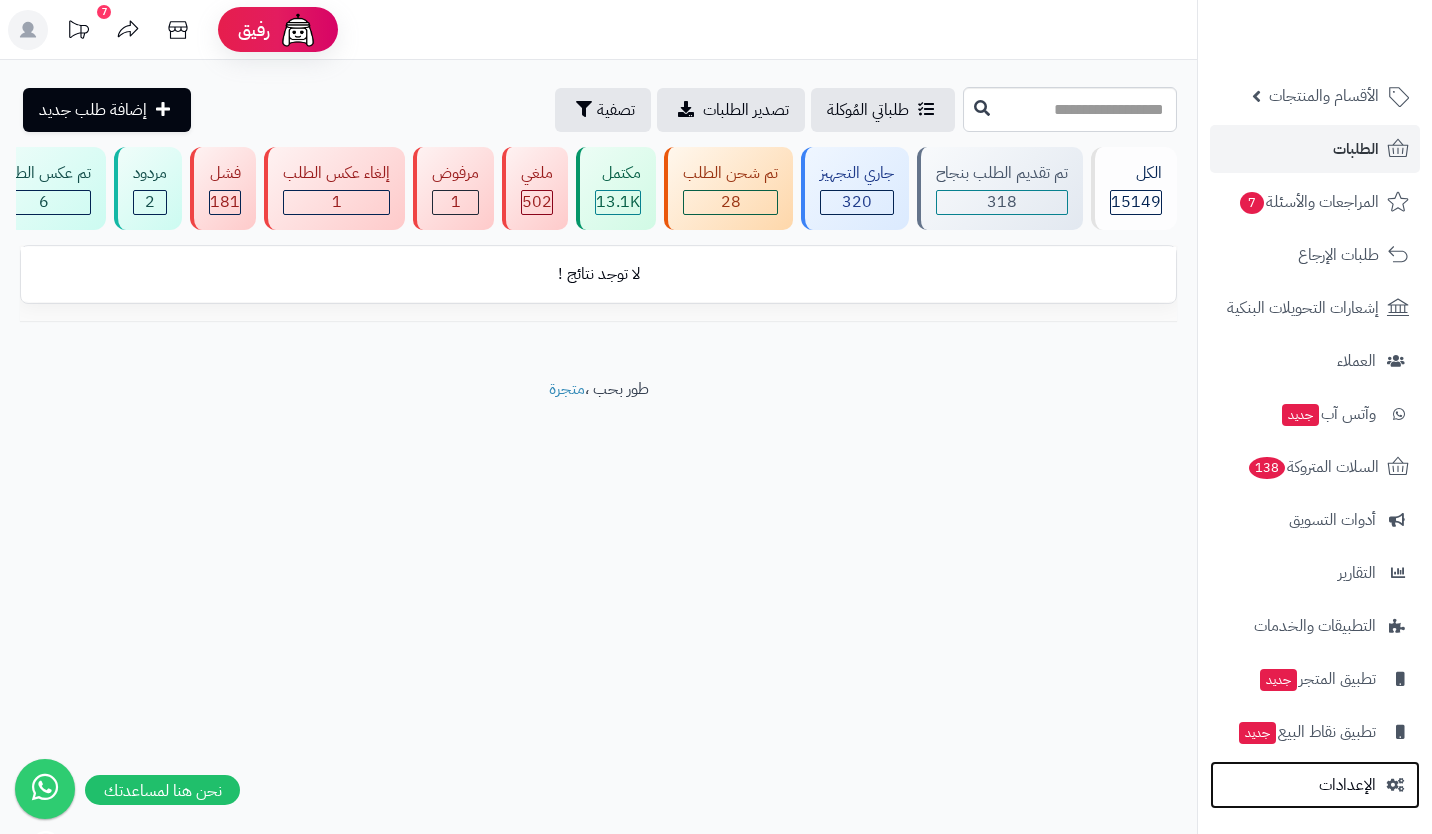 click on "الإعدادات" at bounding box center [1347, 785] 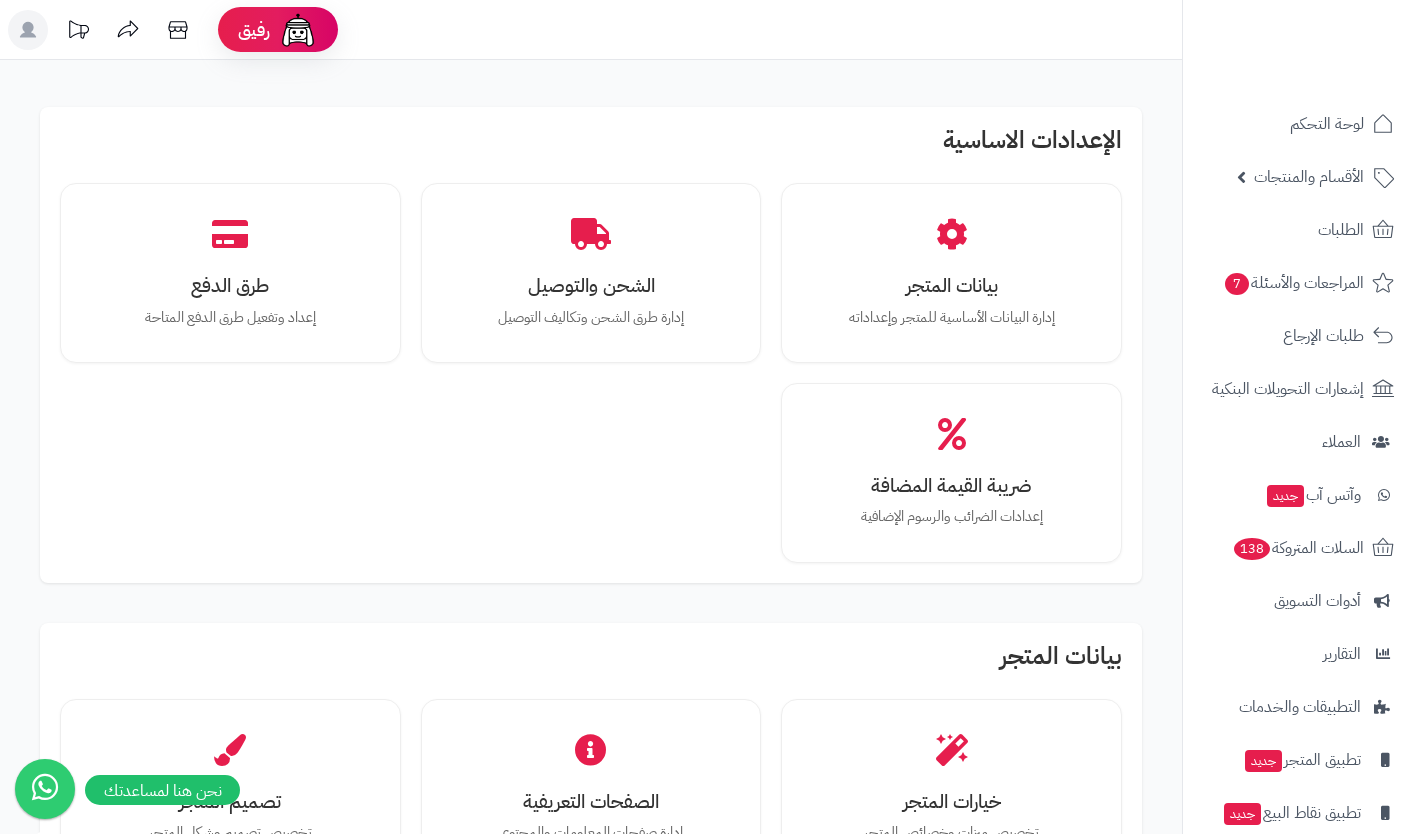scroll, scrollTop: 0, scrollLeft: 0, axis: both 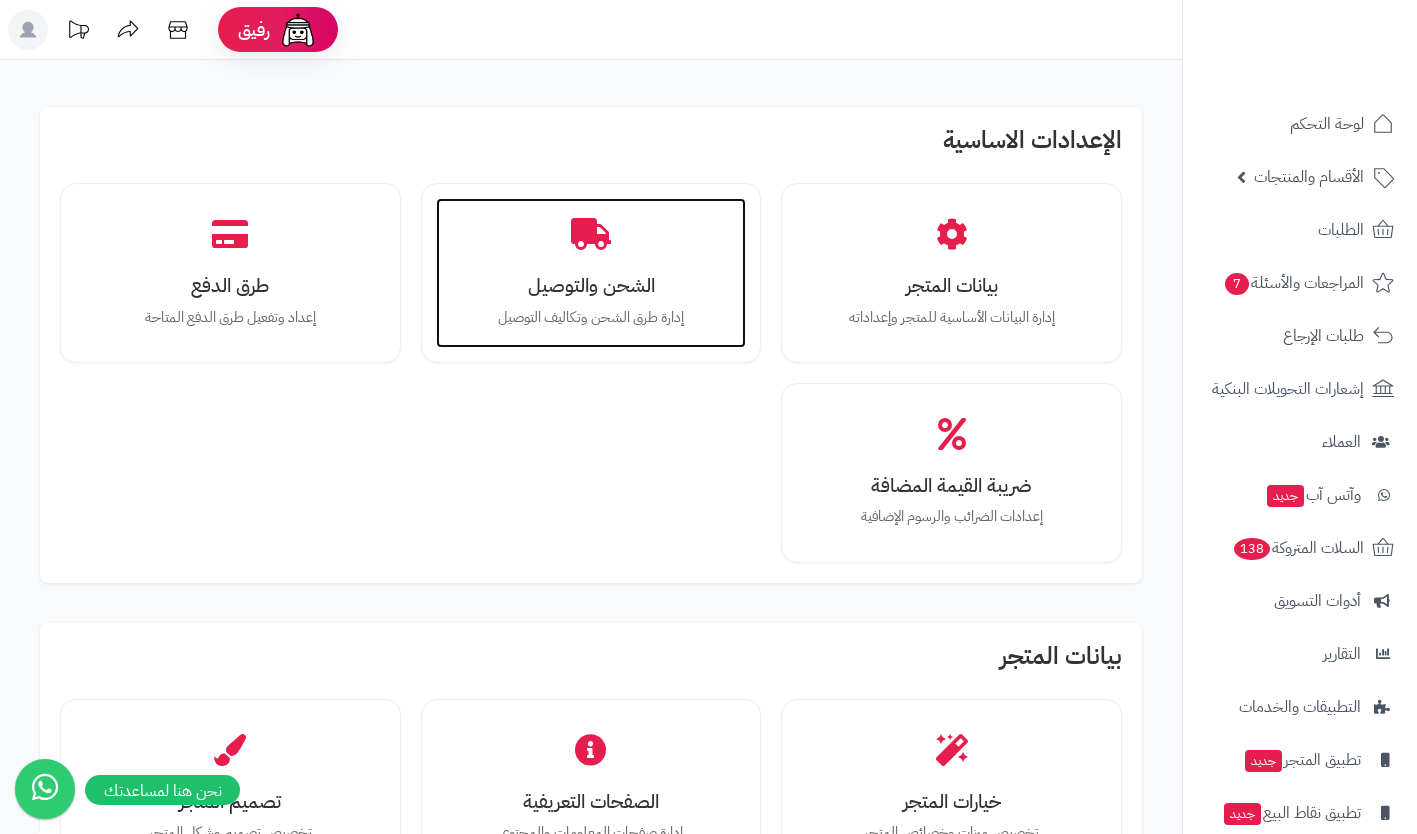 click on "الشحن والتوصيل" at bounding box center (591, 285) 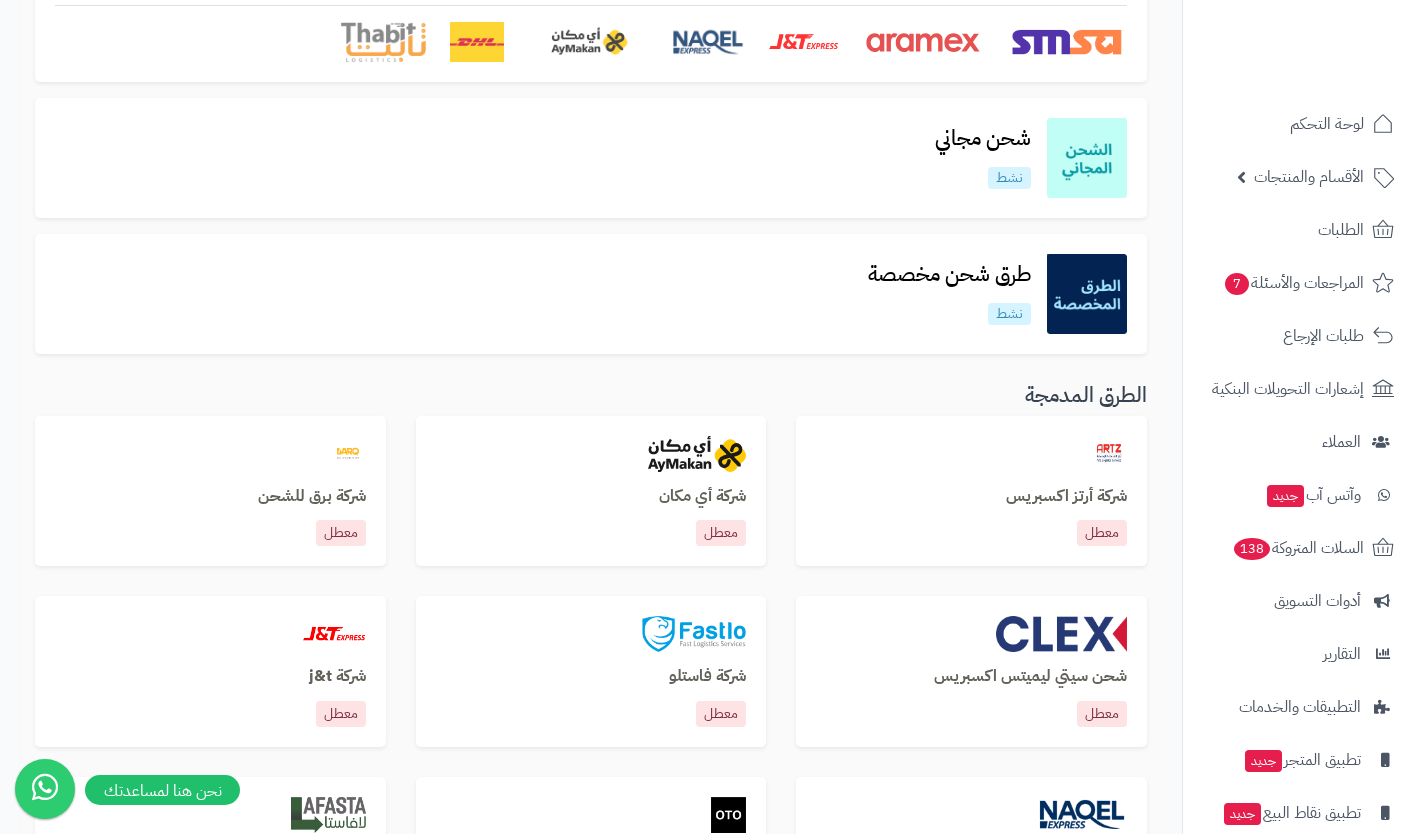 scroll, scrollTop: 309, scrollLeft: 0, axis: vertical 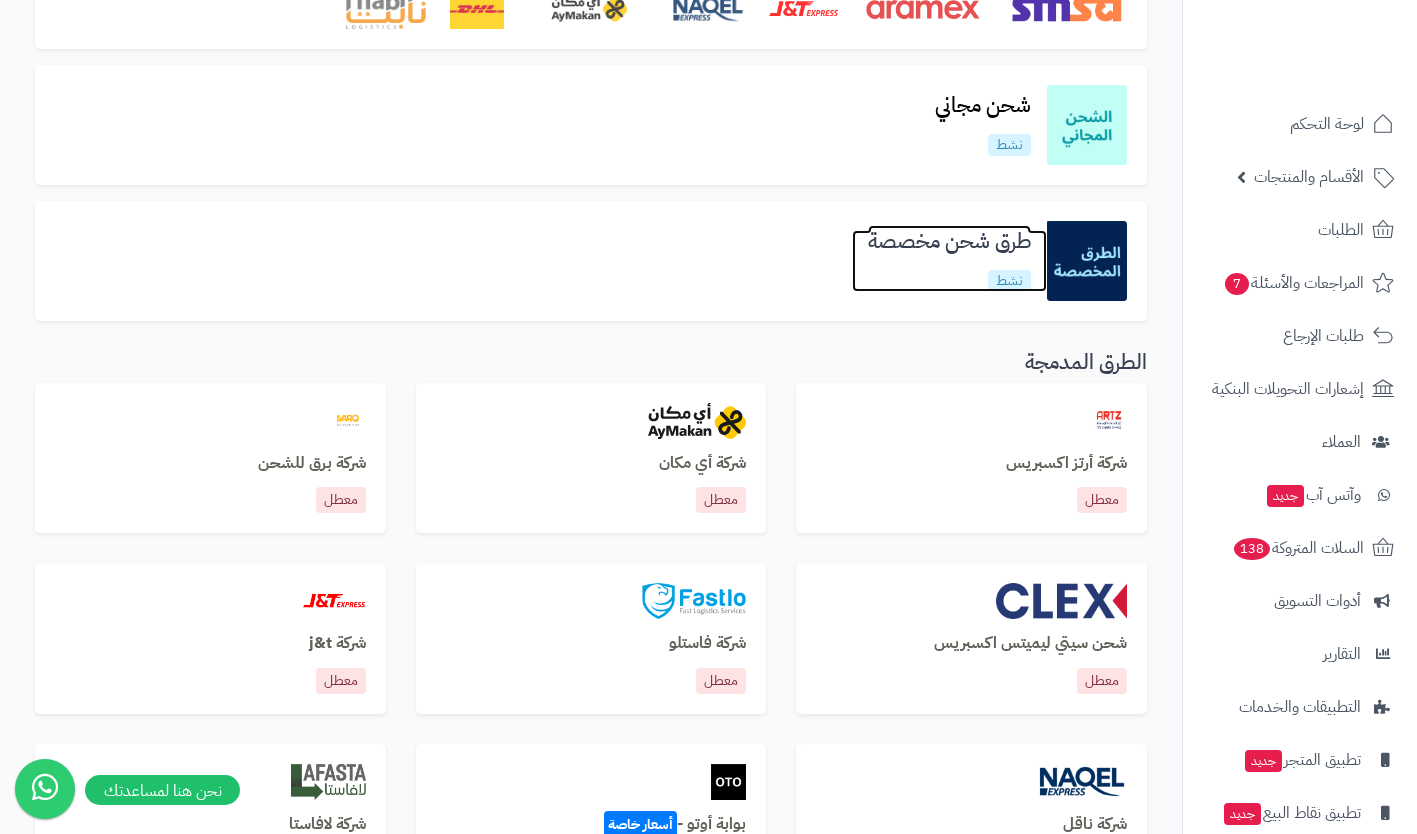 click on "طرق شحن مخصصة" at bounding box center (949, 241) 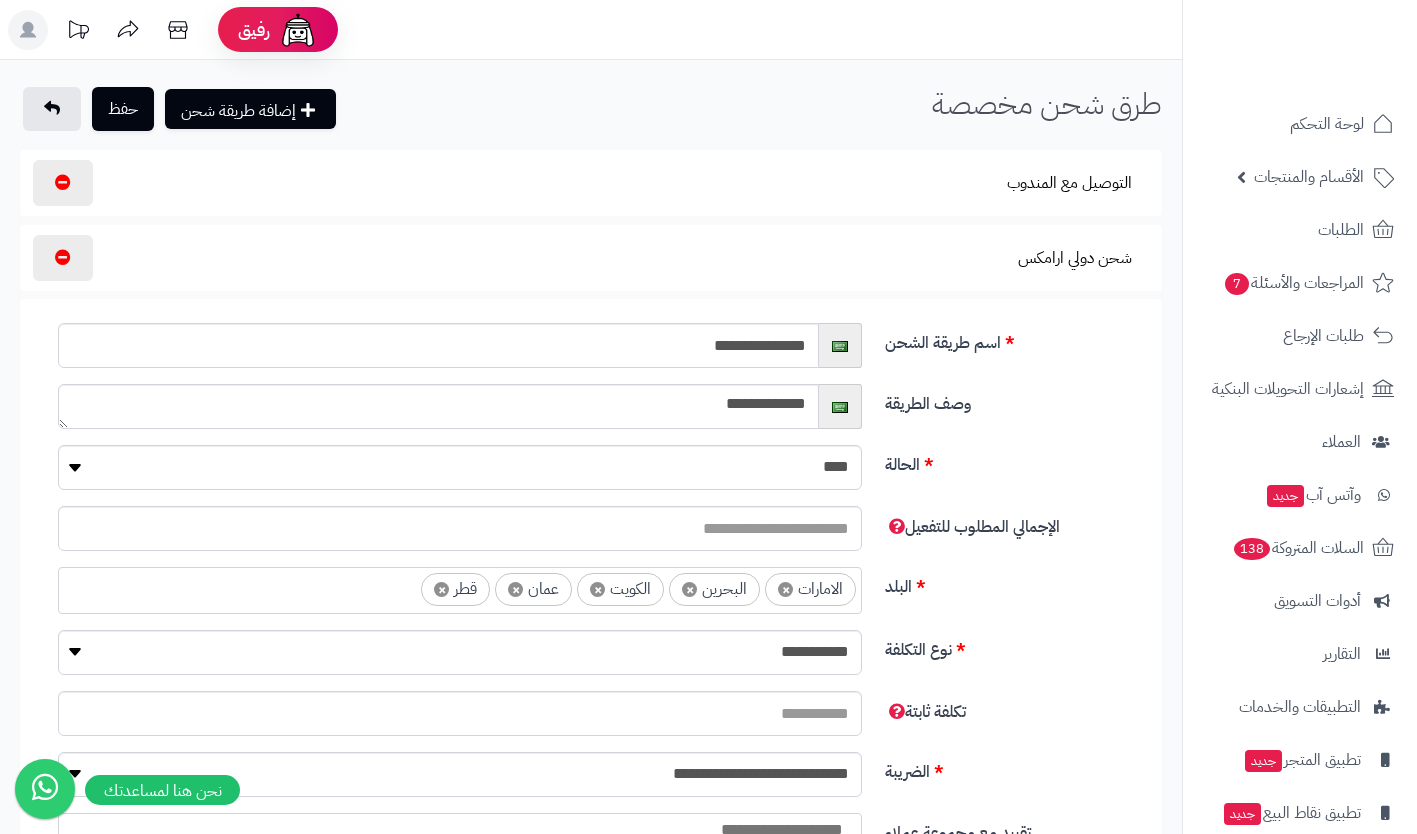 select 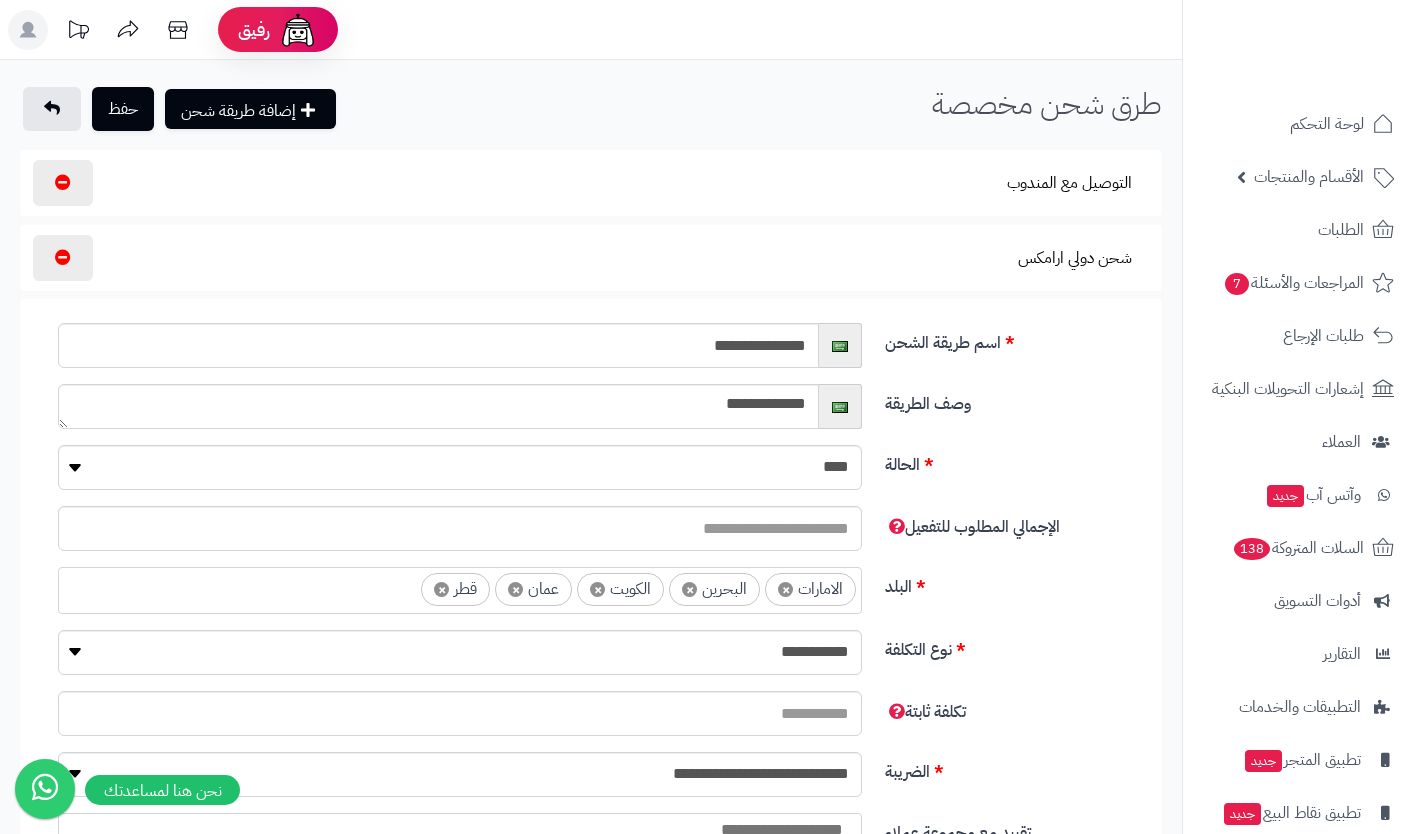 select on "****" 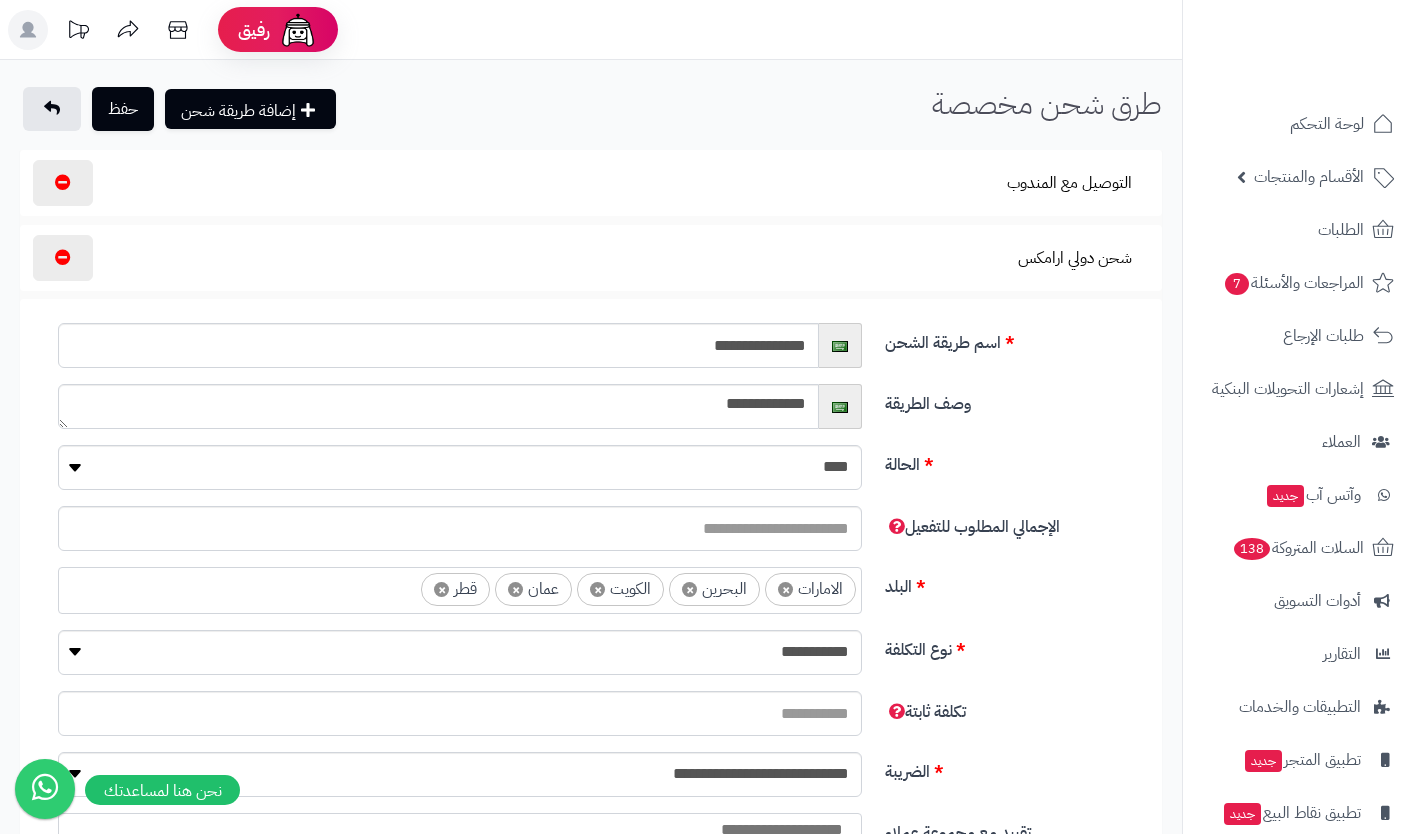 click on "شحن ارامكس خلال ٣ل٥ ايام عمل" at bounding box center [1029, 1541] 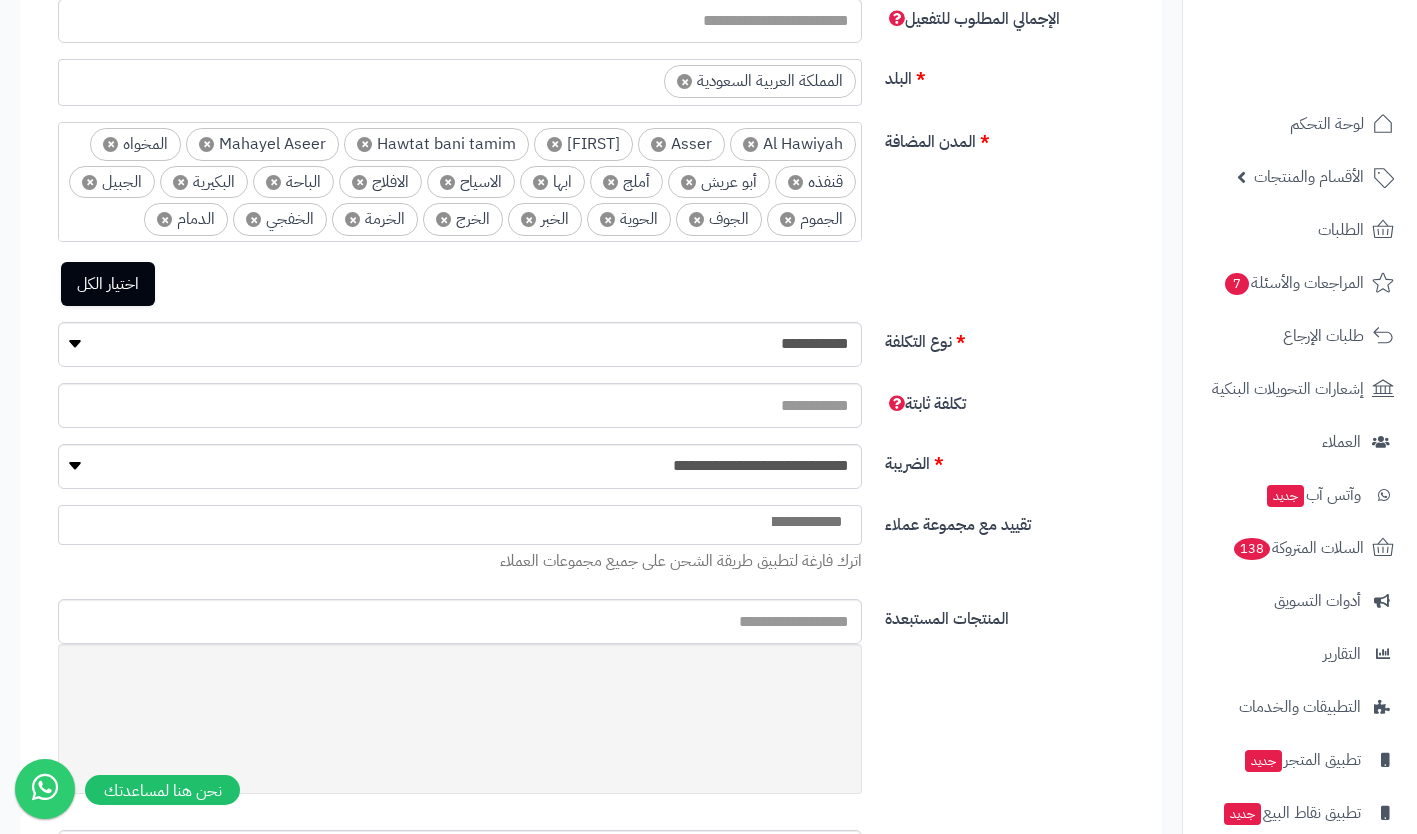 scroll, scrollTop: 2312, scrollLeft: 0, axis: vertical 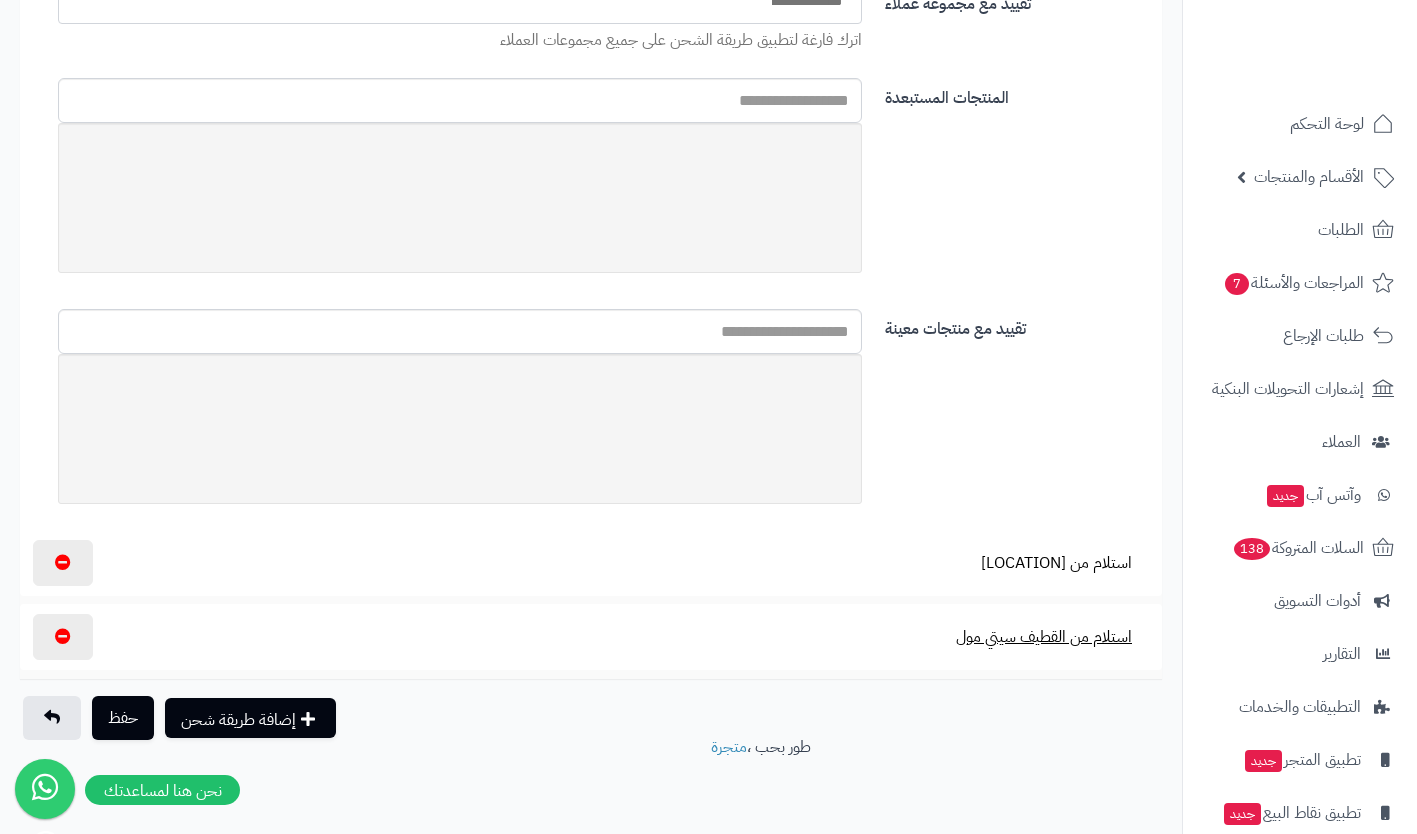 click on "استلام من القطيف  سيتي مول" at bounding box center (1044, 637) 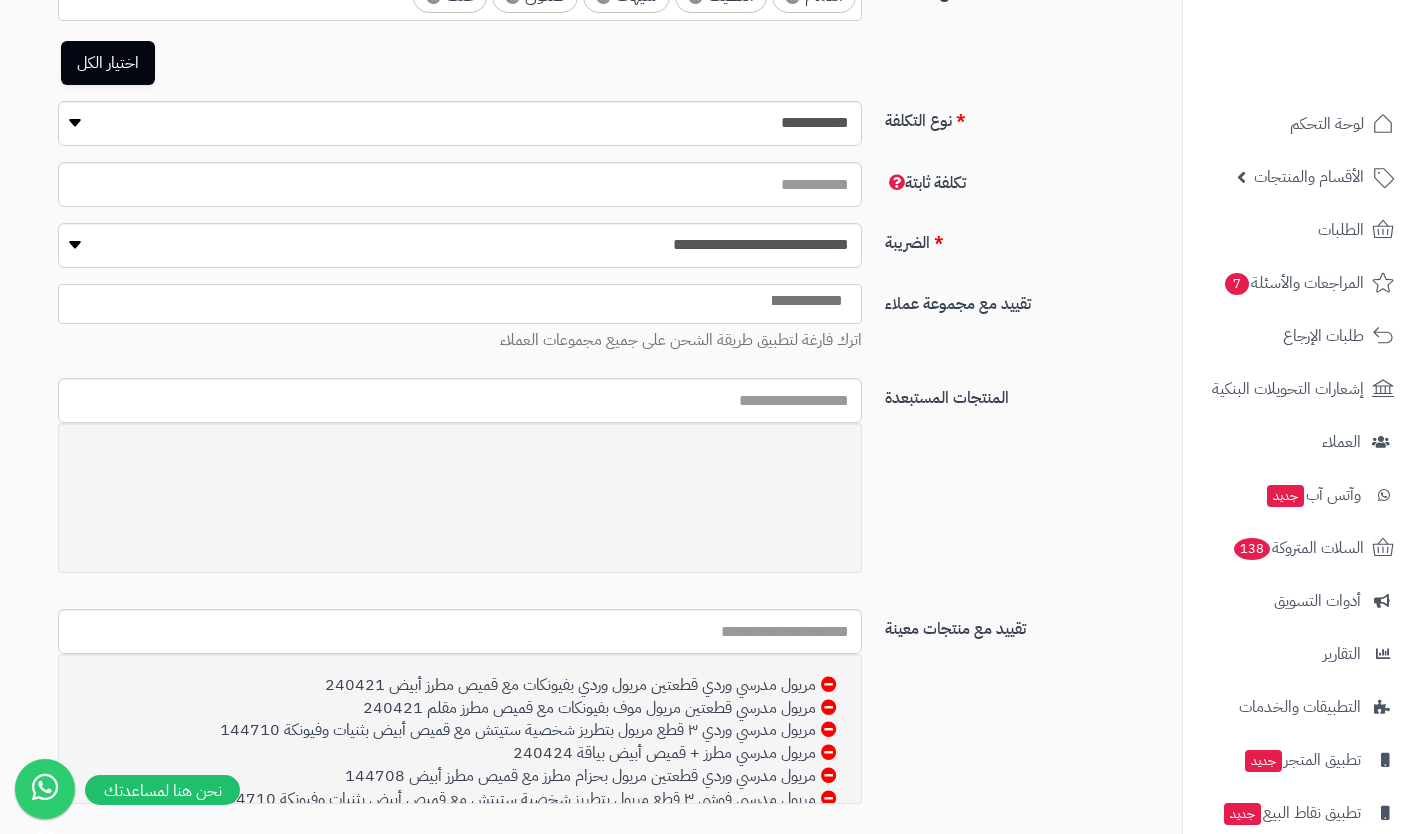 scroll, scrollTop: 3508, scrollLeft: 0, axis: vertical 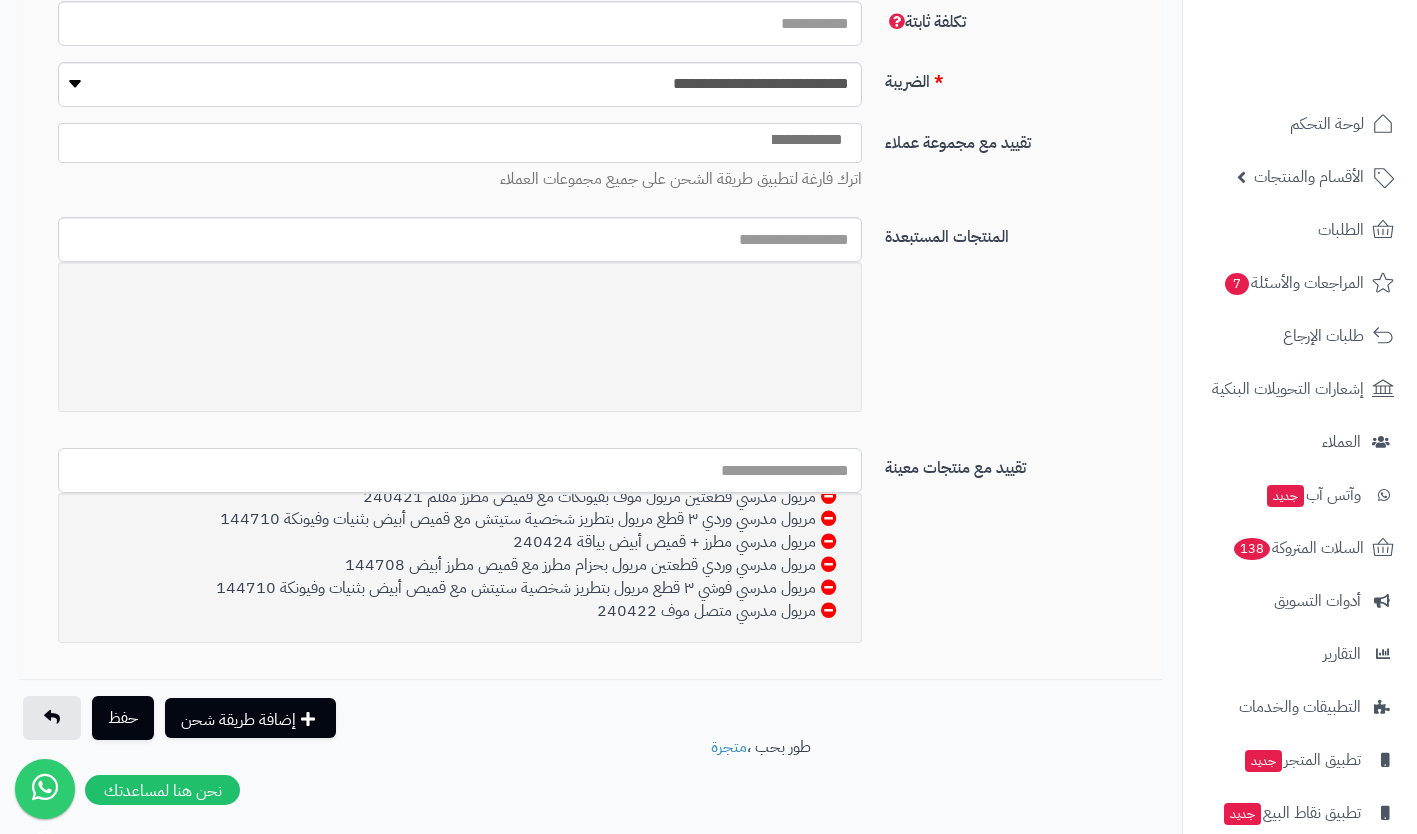 click at bounding box center [460, 470] 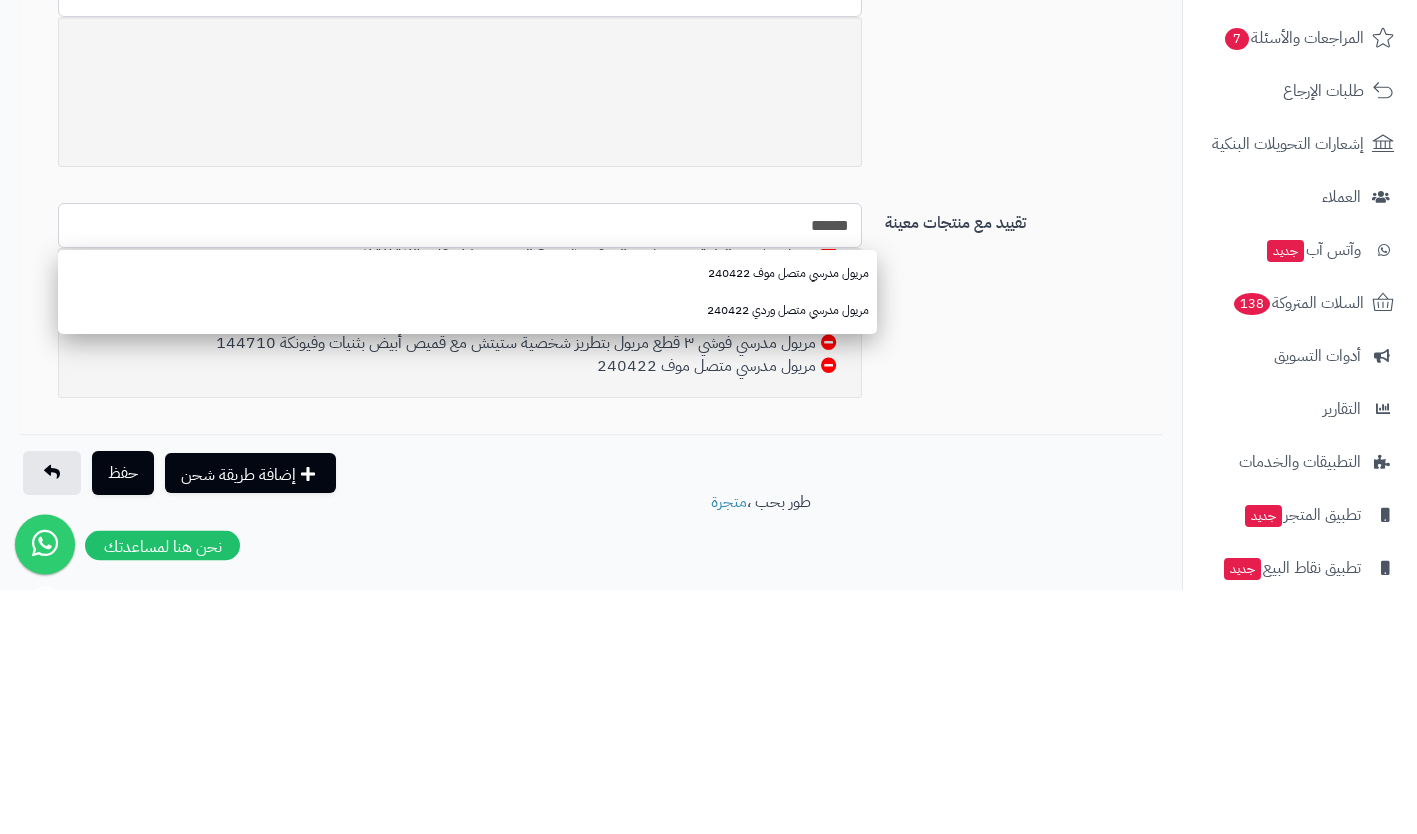 type on "******" 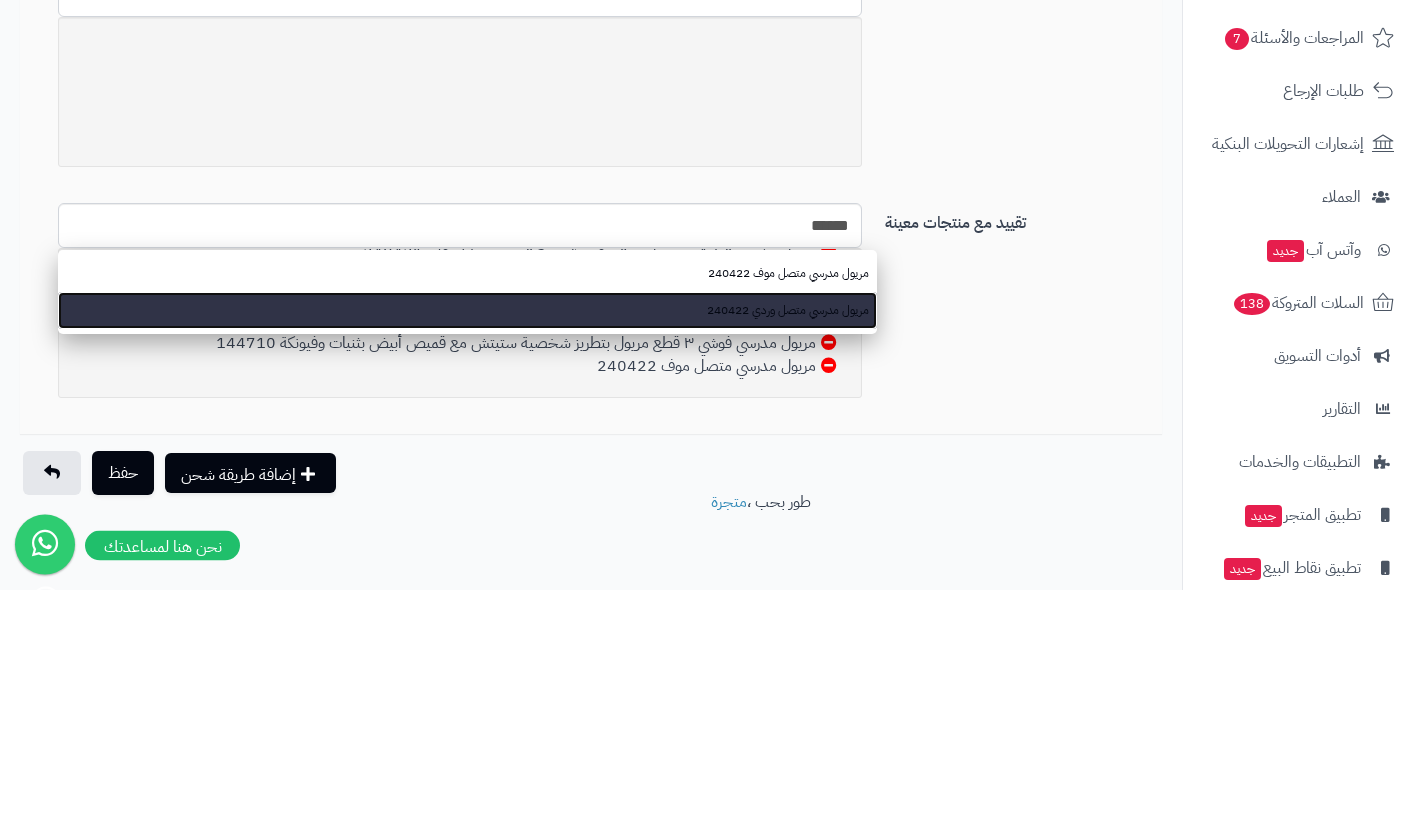 click on "مريول مدرسي متصل وردي  240422" at bounding box center [467, 555] 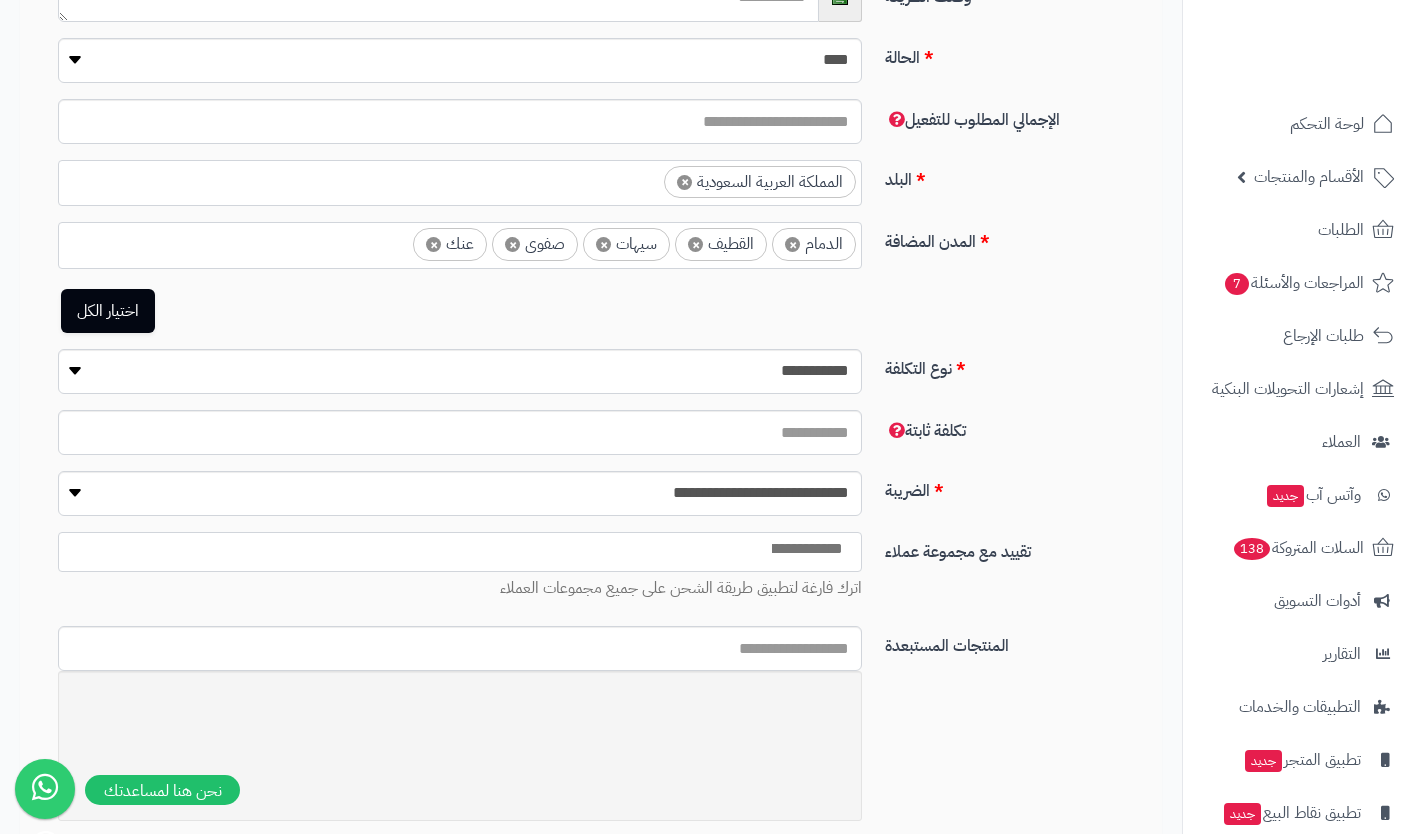 scroll, scrollTop: 3508, scrollLeft: 0, axis: vertical 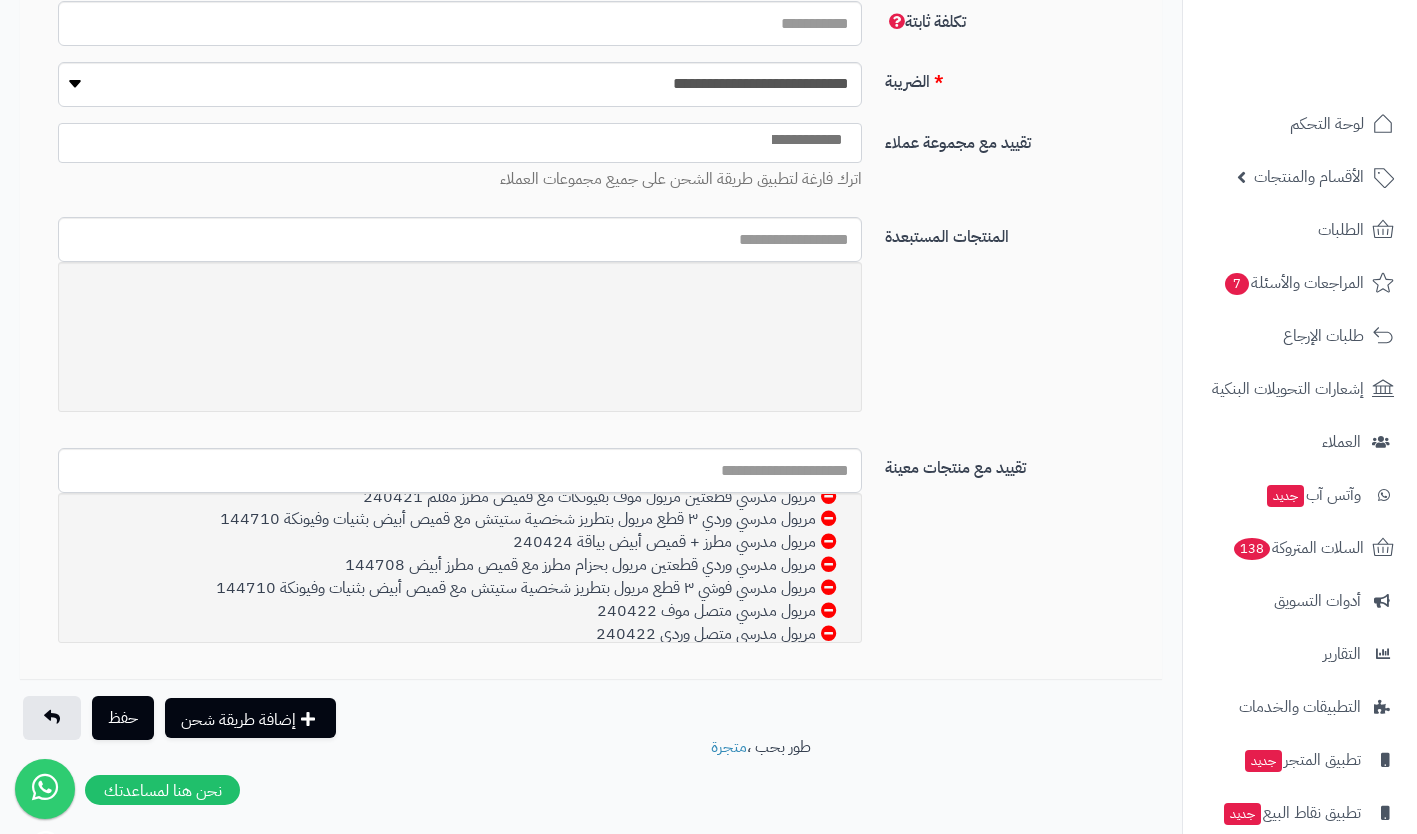 click on "حفظ" at bounding box center [123, 718] 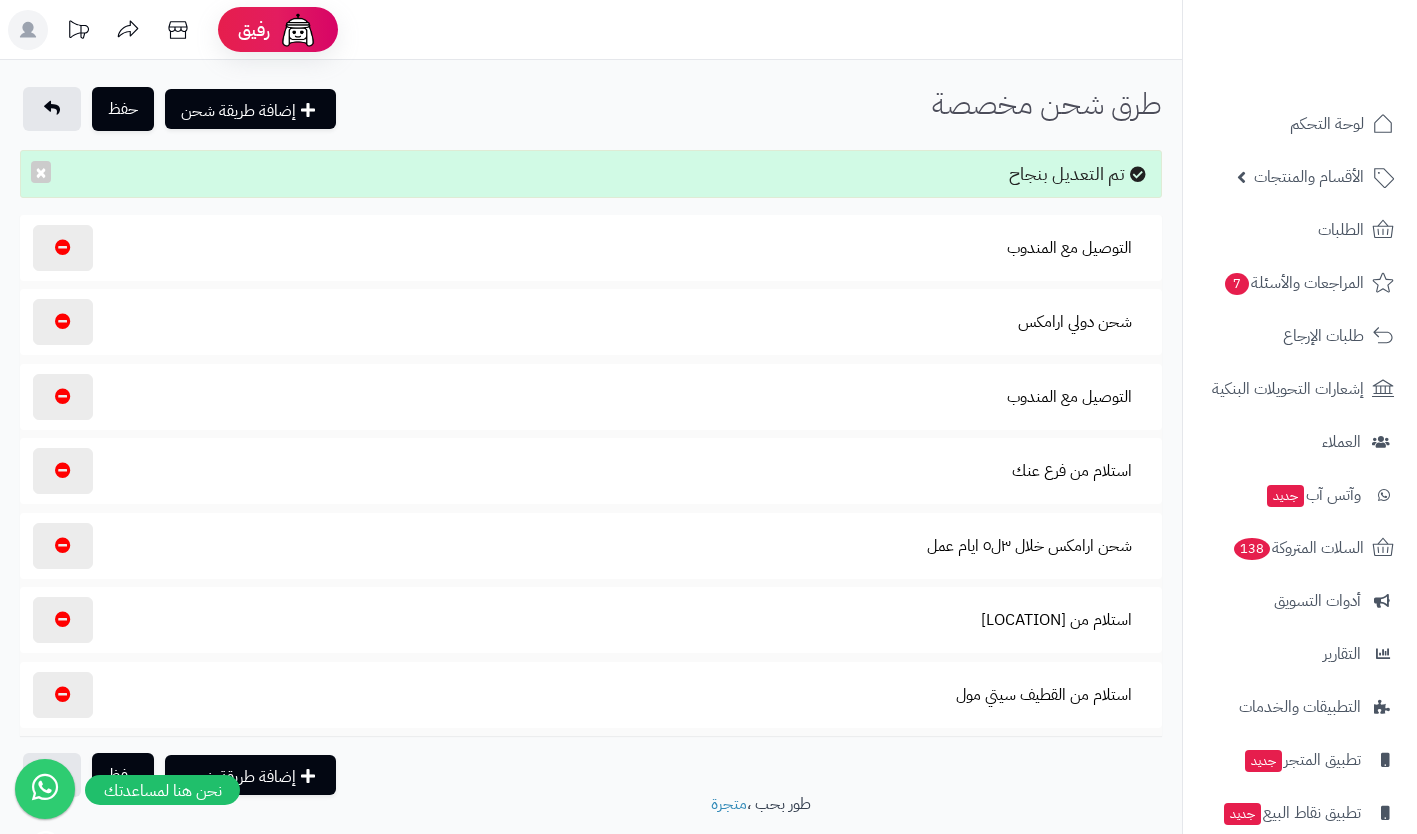 scroll, scrollTop: 0, scrollLeft: 0, axis: both 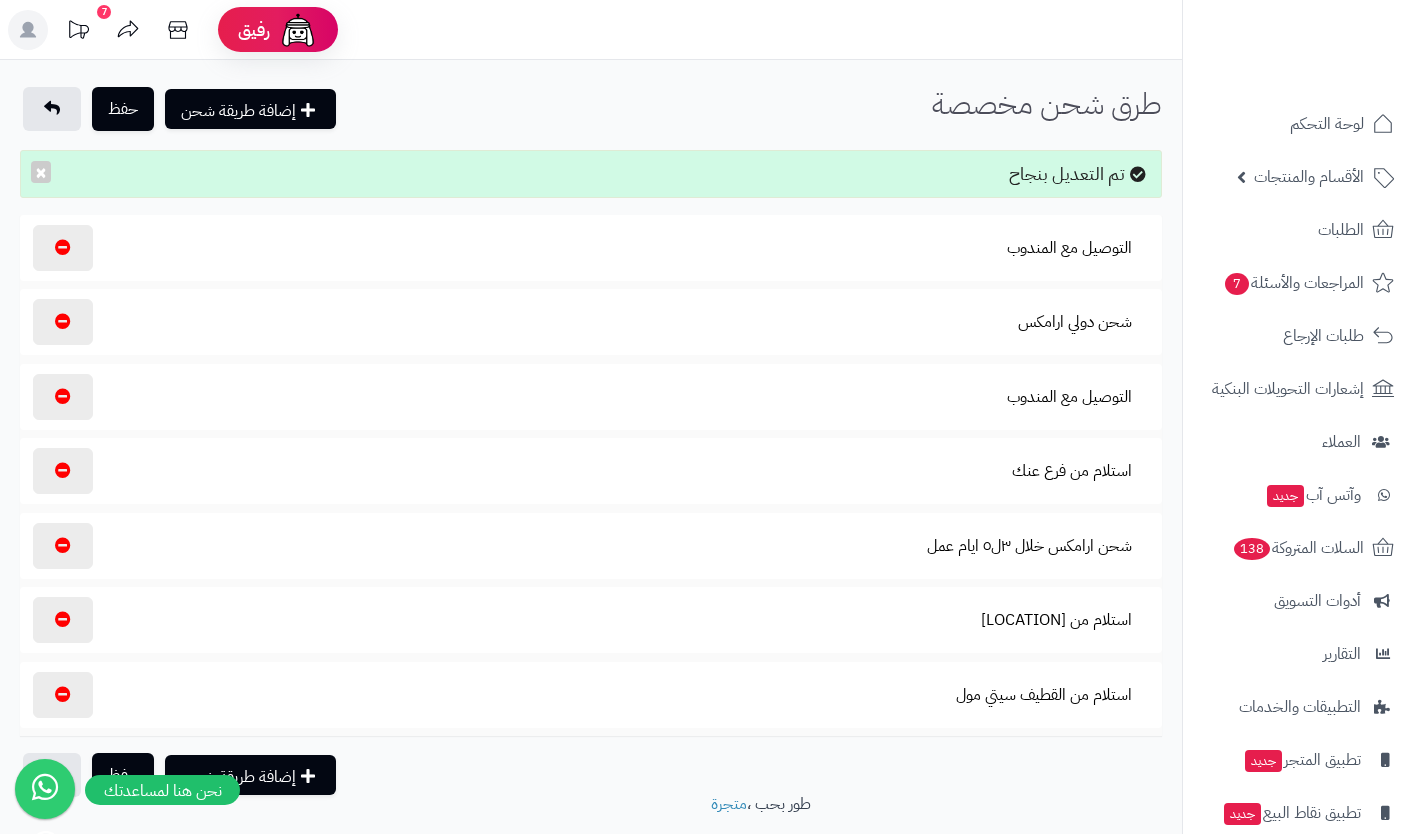 click on "الأقسام والمنتجات" at bounding box center (1309, 177) 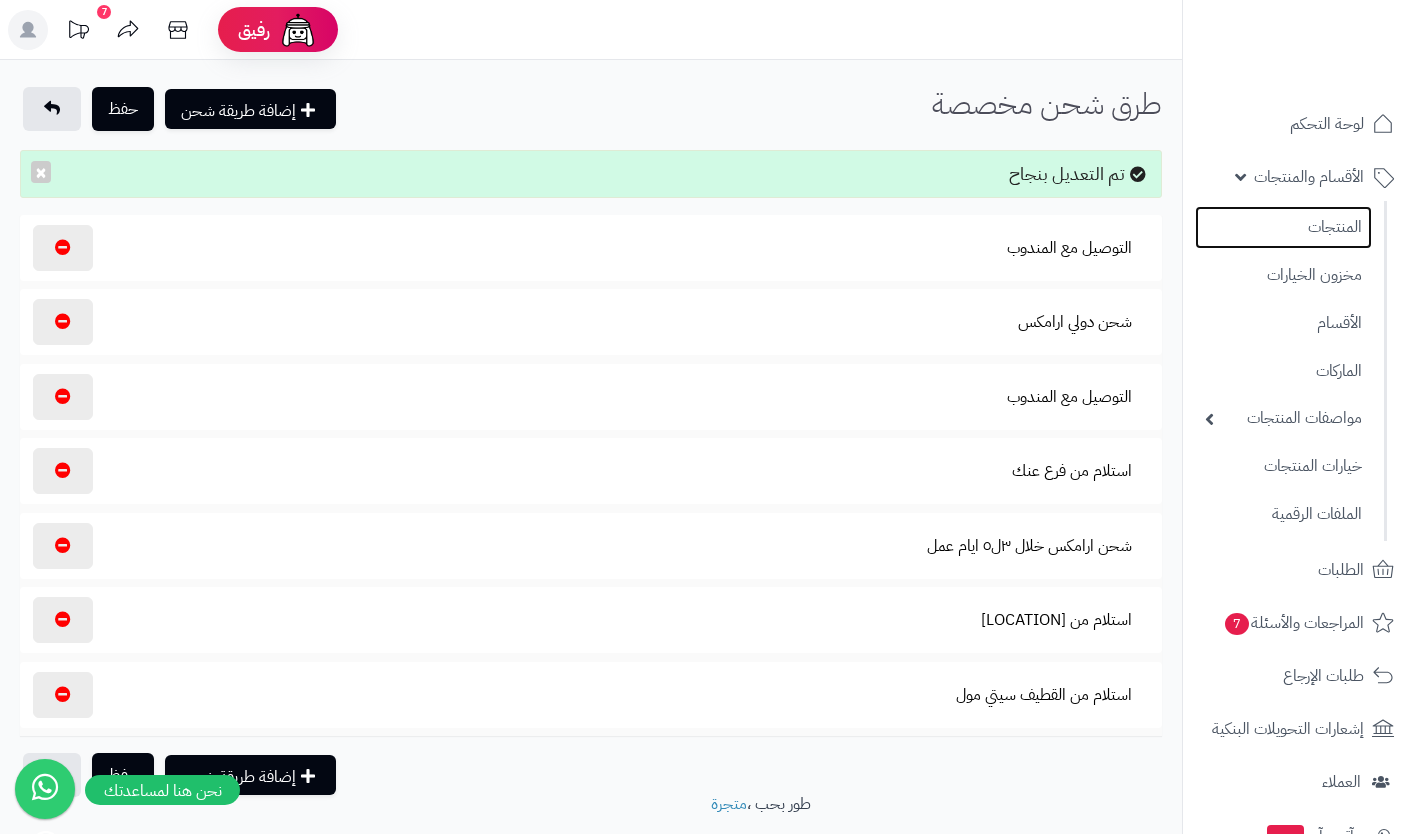click on "المنتجات" at bounding box center [1283, 227] 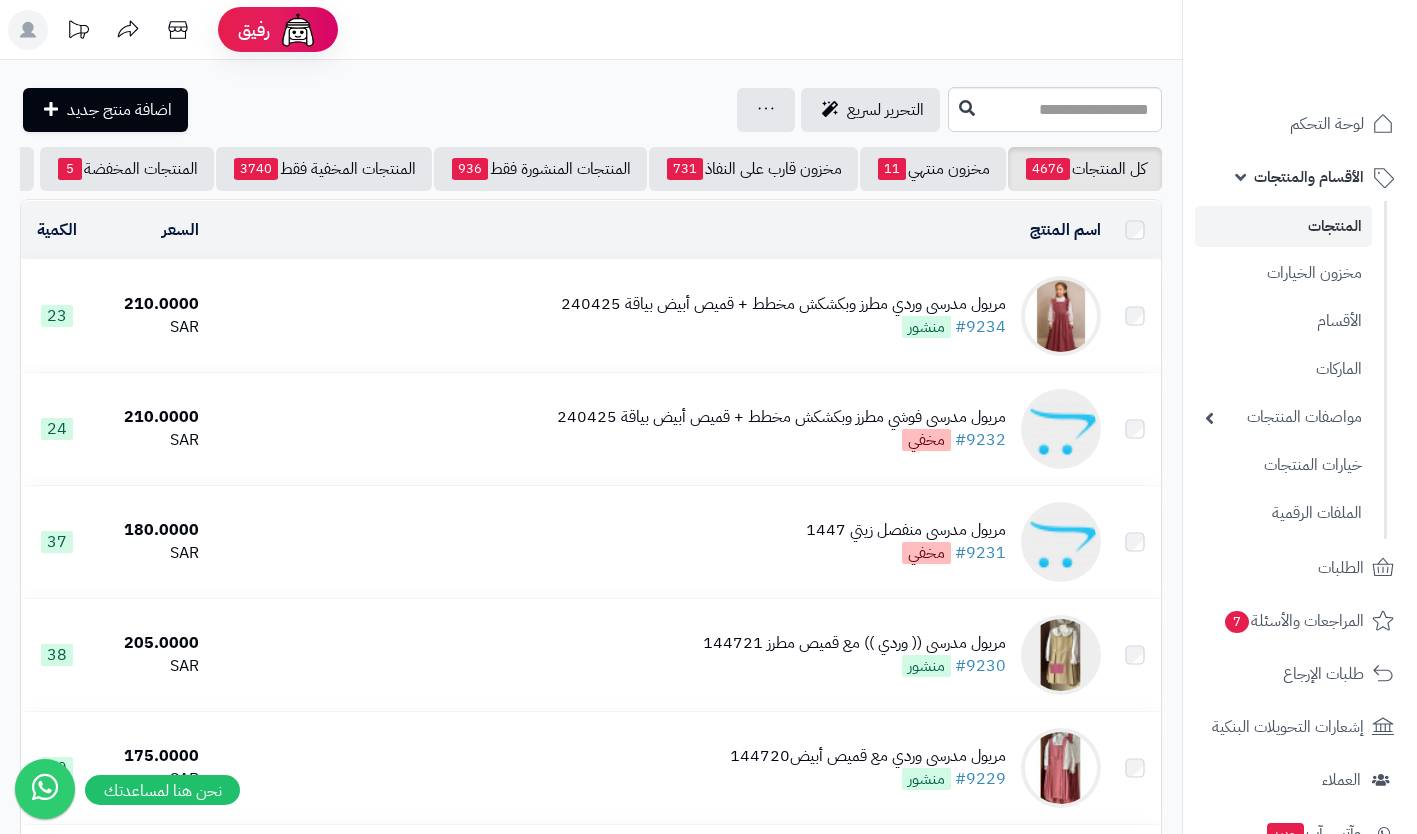 scroll, scrollTop: 0, scrollLeft: 0, axis: both 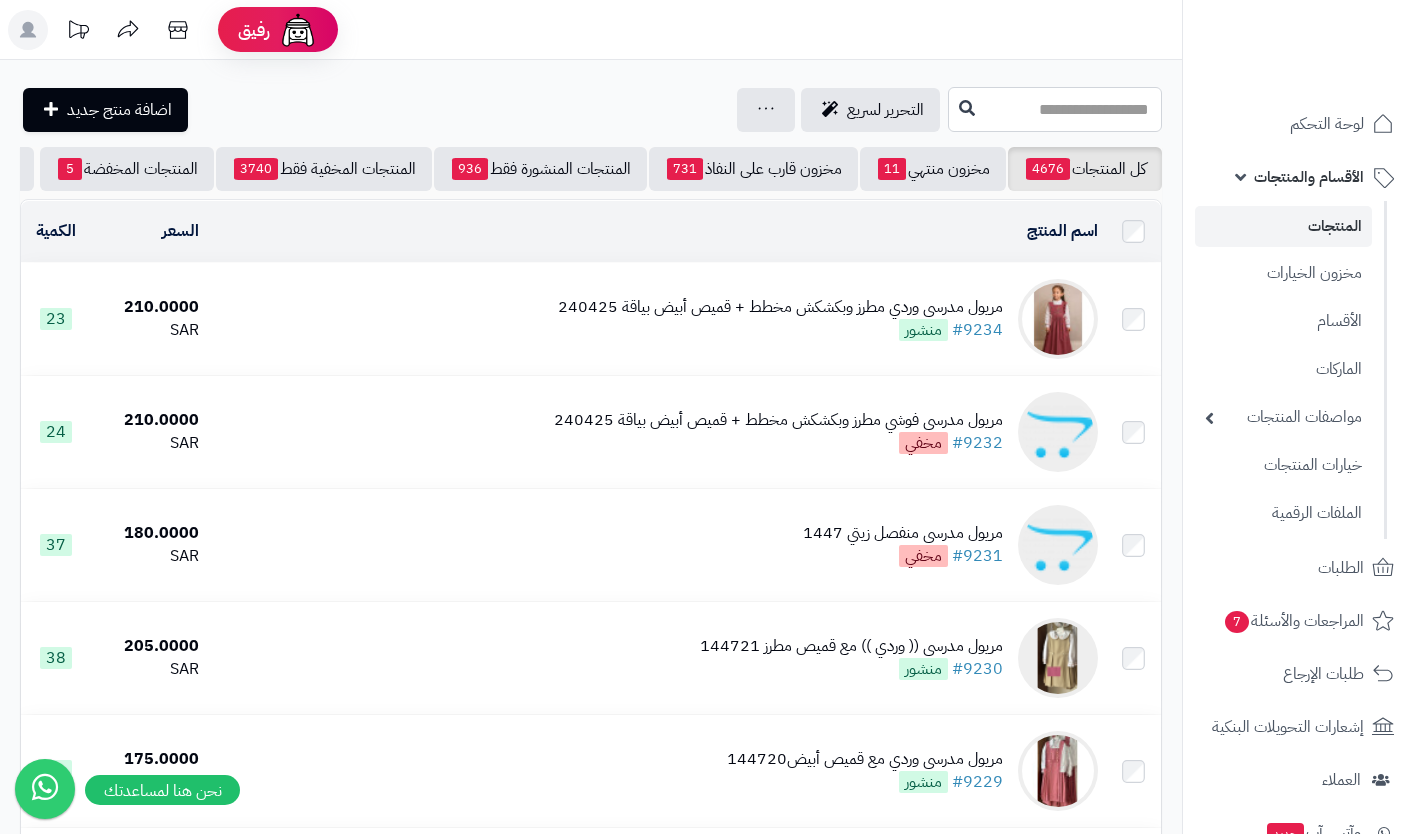 click at bounding box center (1055, 109) 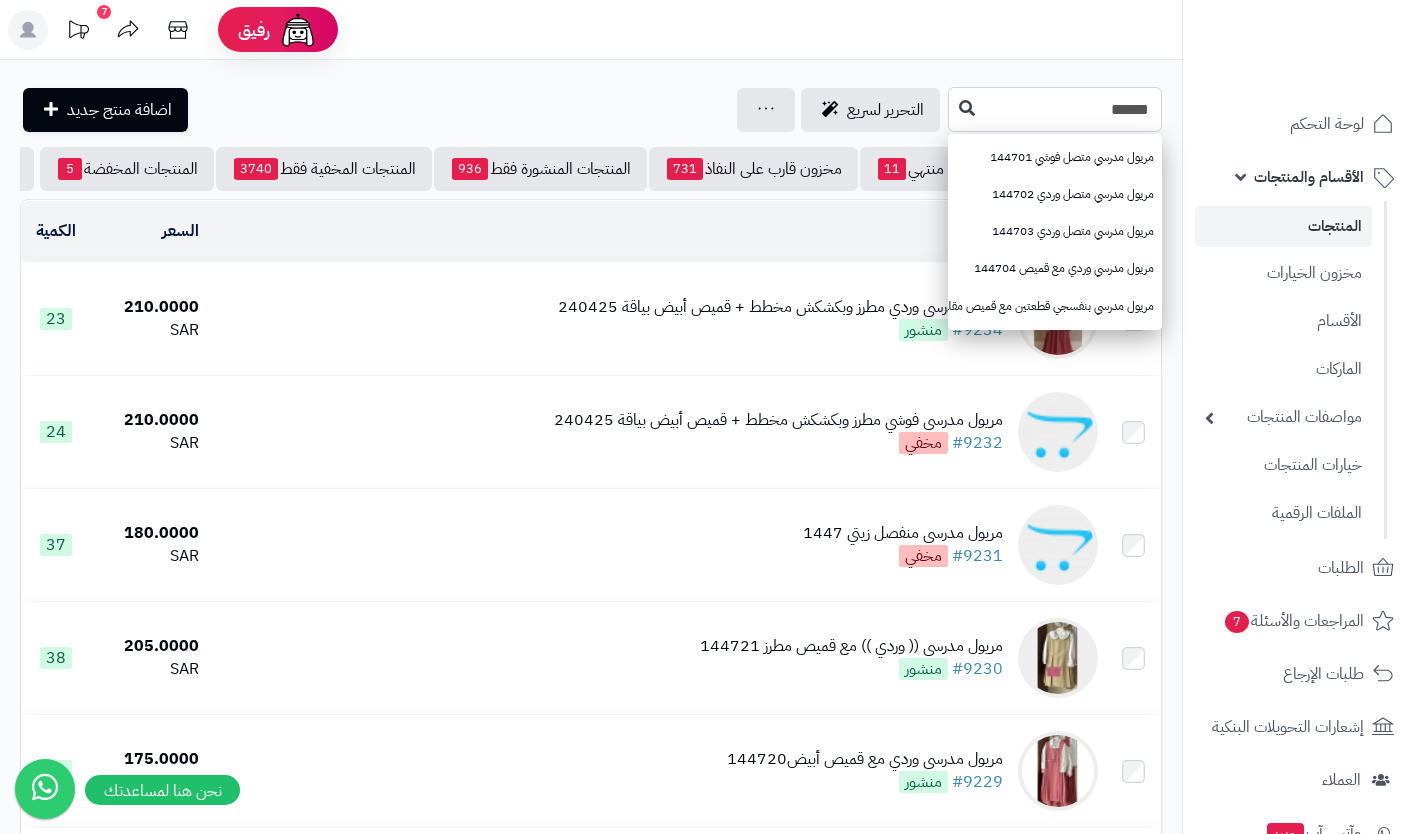 type on "******" 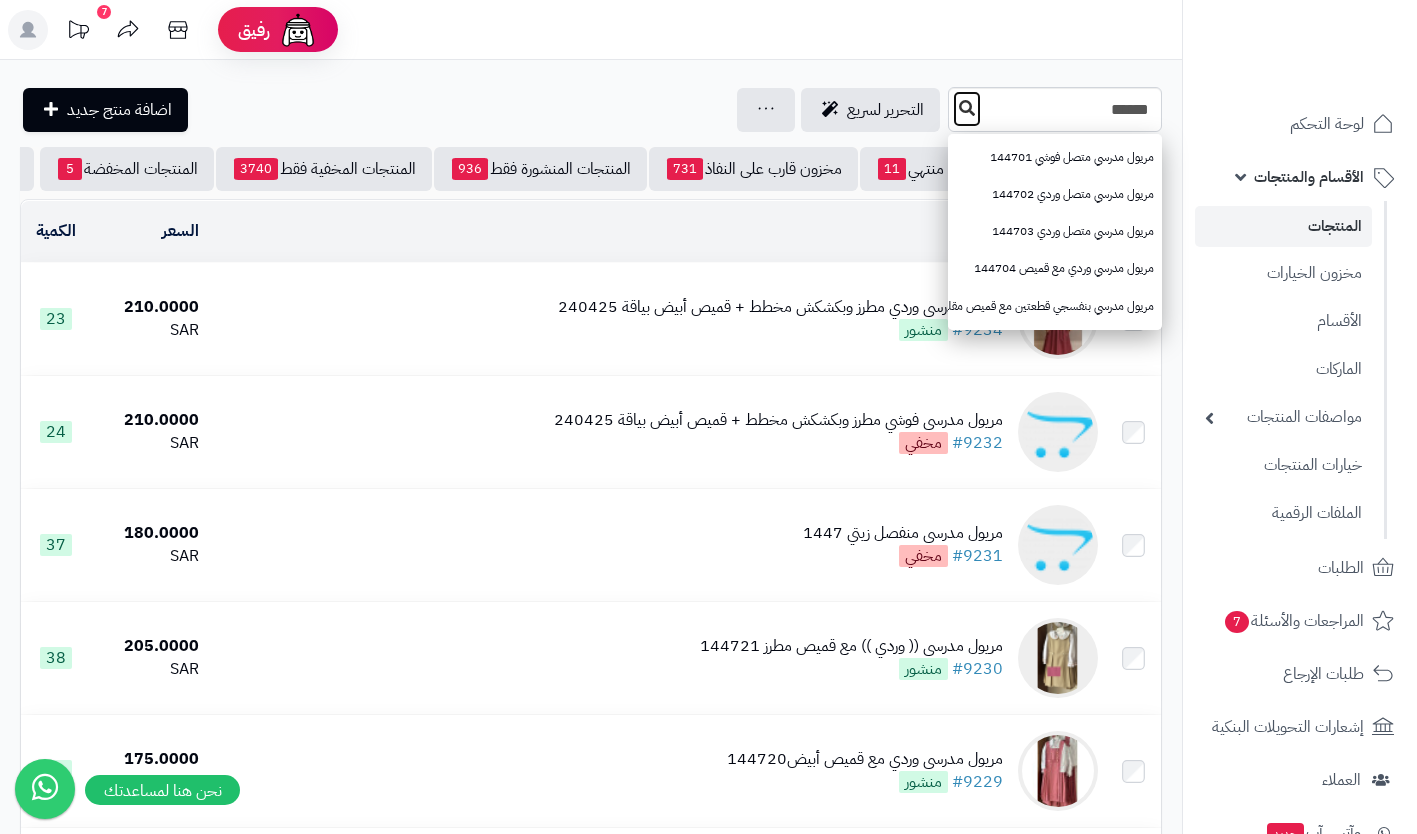 click at bounding box center (967, 109) 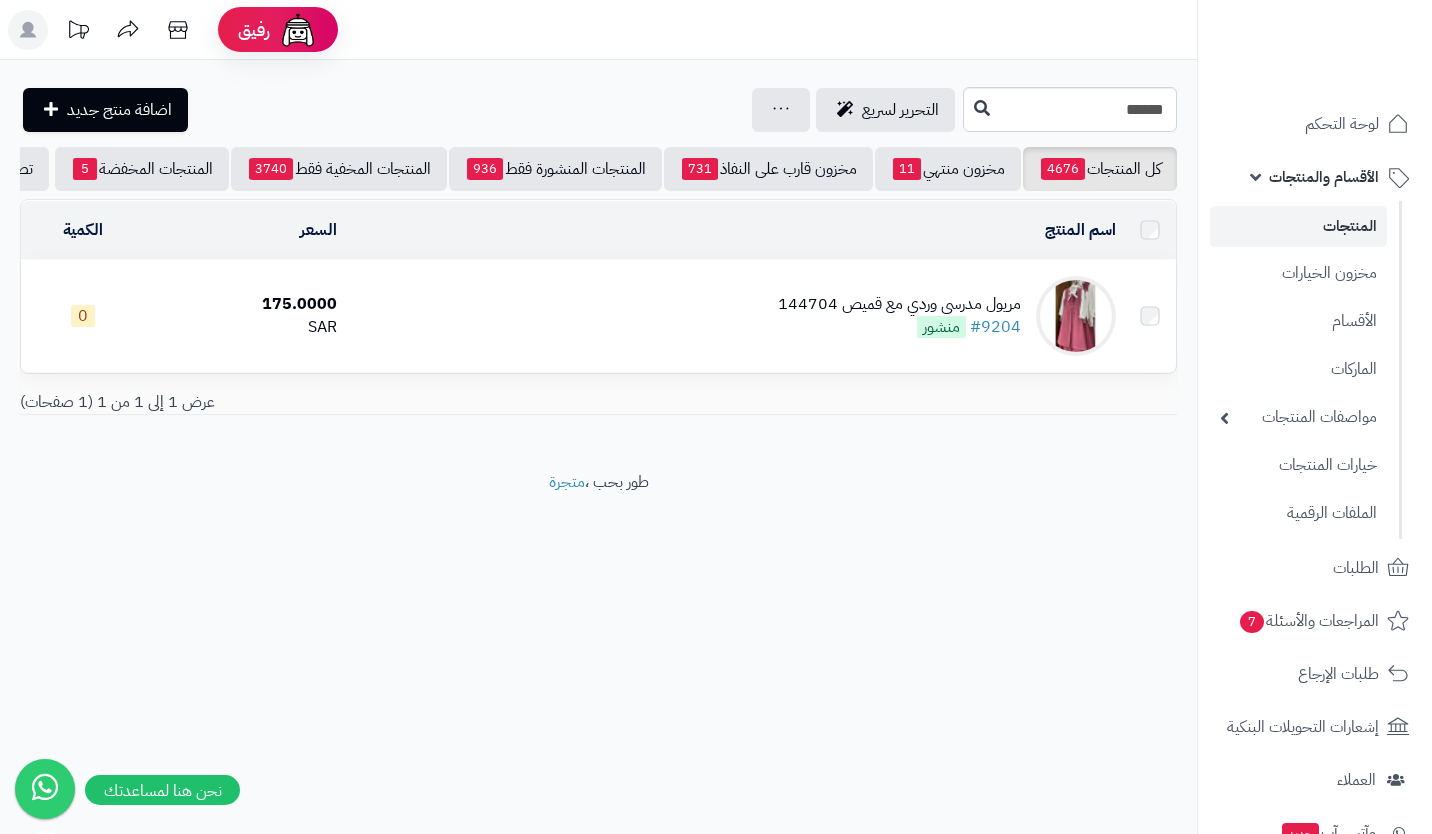 scroll, scrollTop: 0, scrollLeft: 0, axis: both 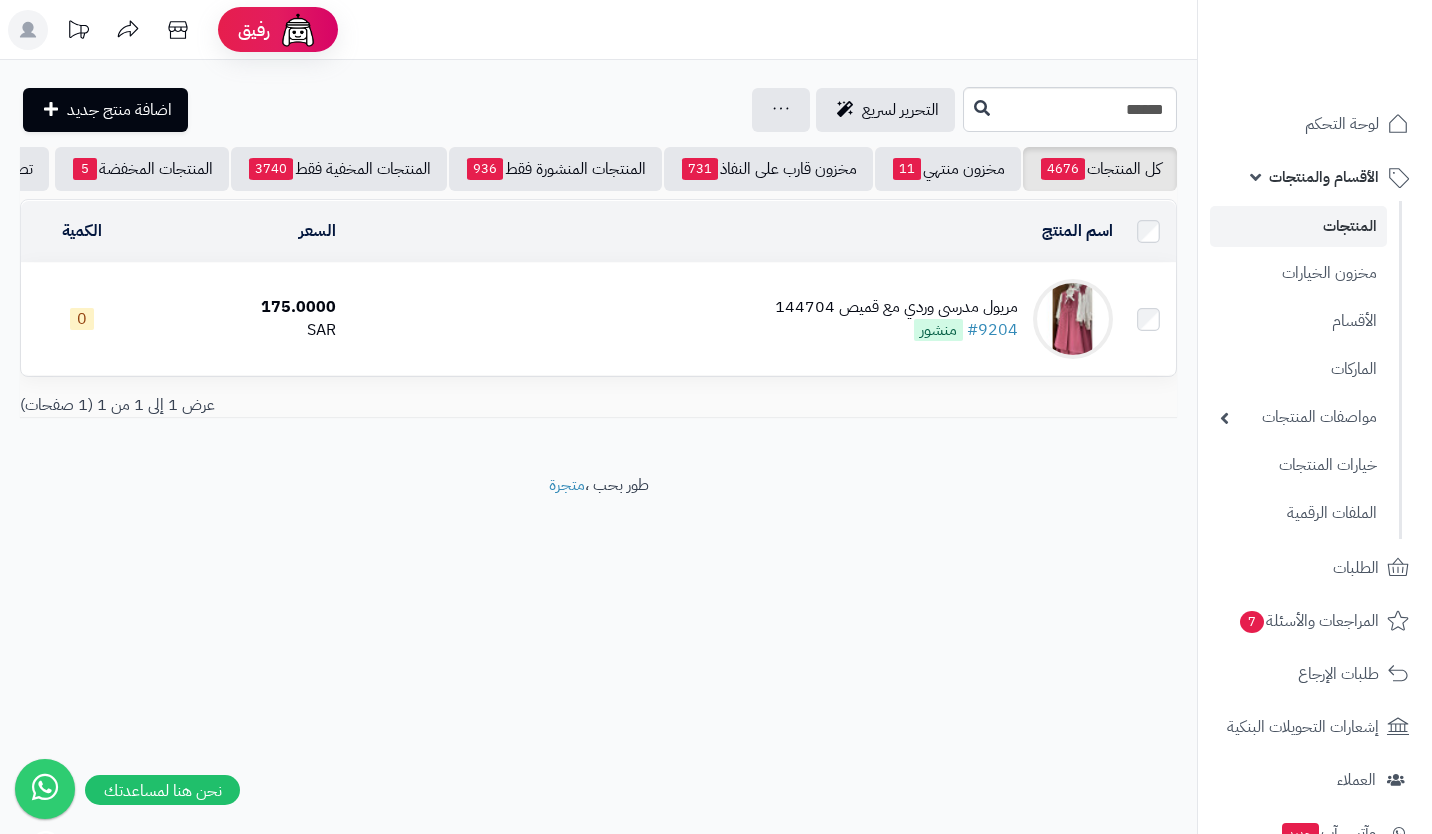 click on "مريول مدرسي وردي مع قميص 144704" at bounding box center [896, 307] 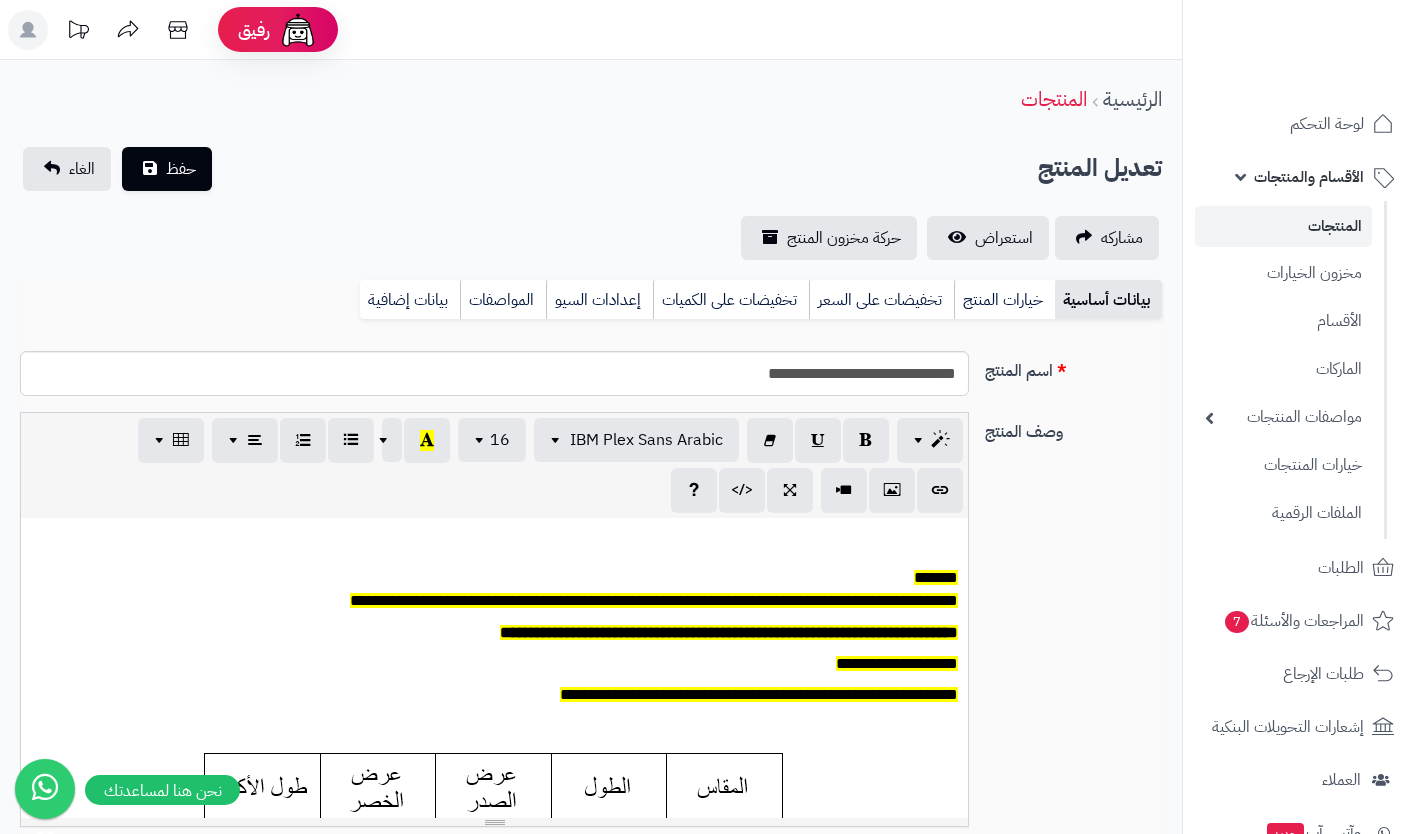 scroll, scrollTop: 0, scrollLeft: 0, axis: both 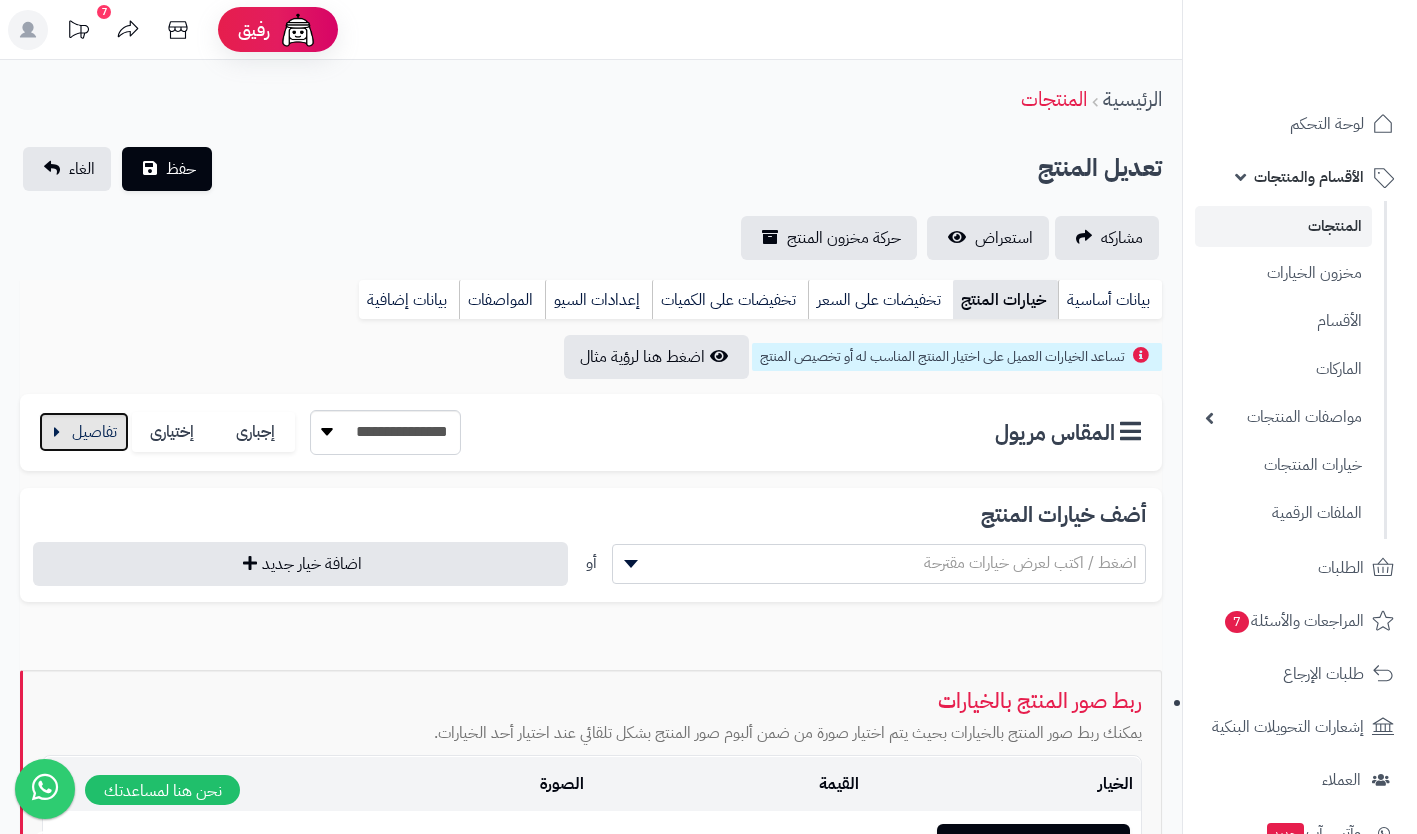 click at bounding box center (84, 432) 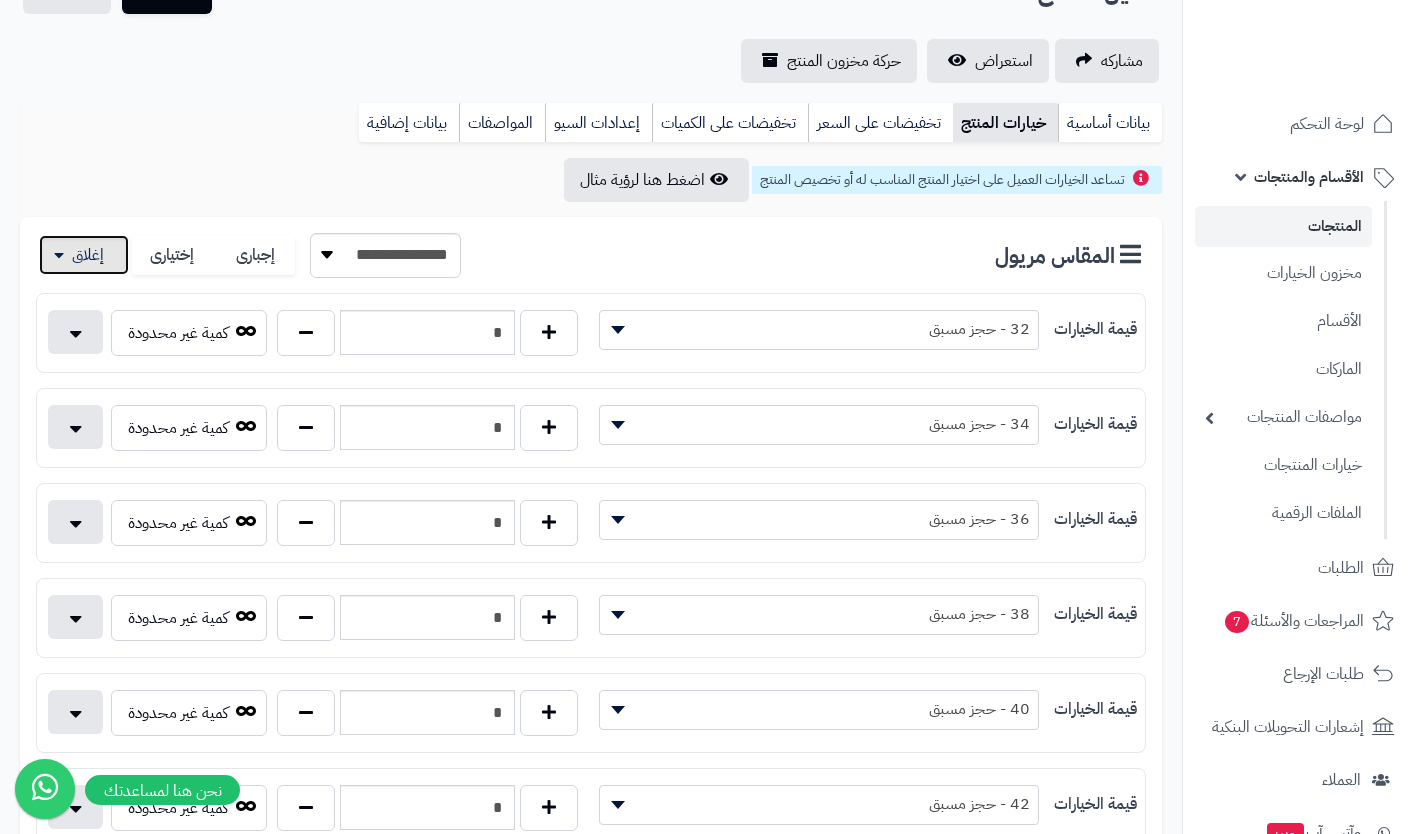 scroll, scrollTop: 0, scrollLeft: 0, axis: both 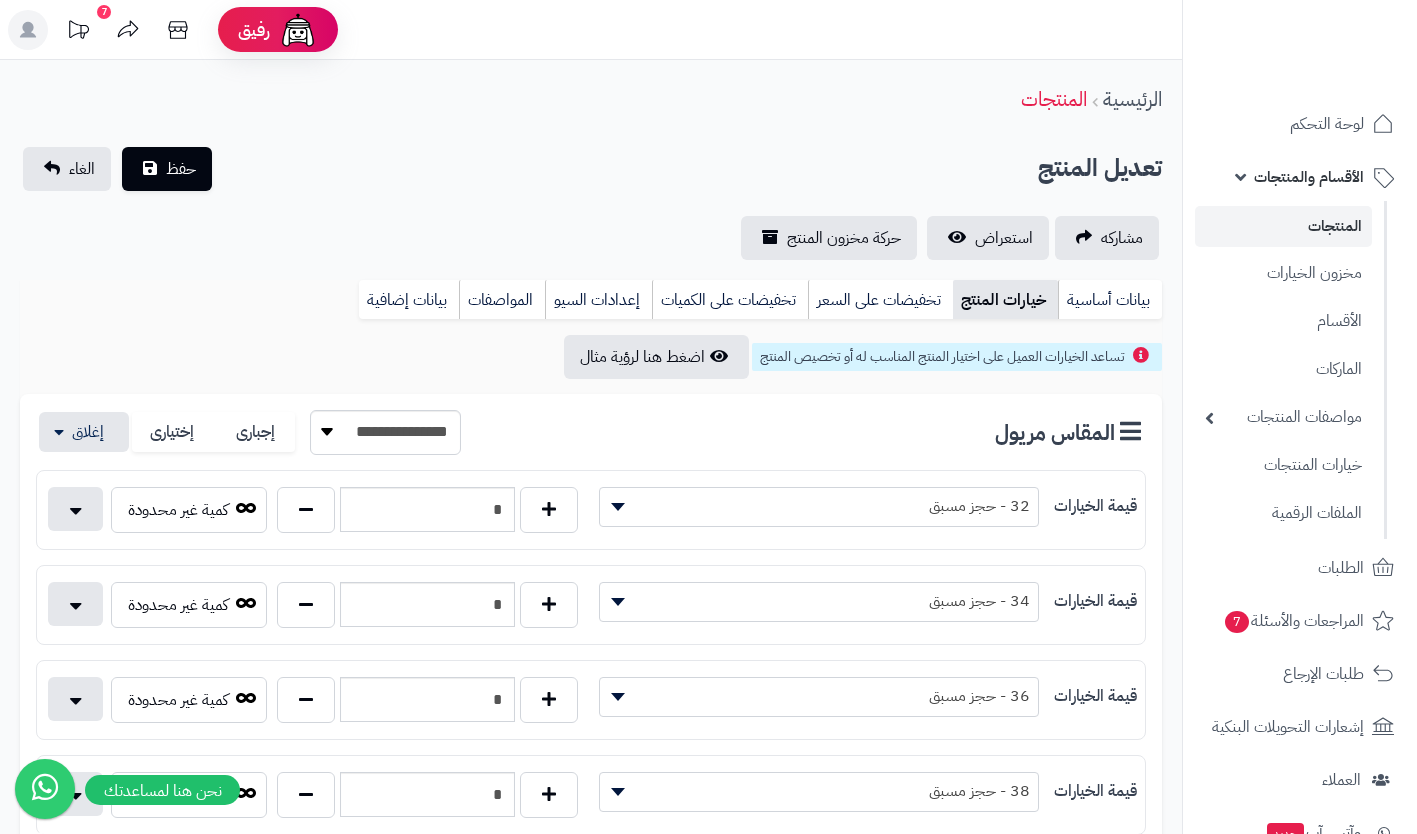 click on "بيانات أساسية" at bounding box center (1110, 300) 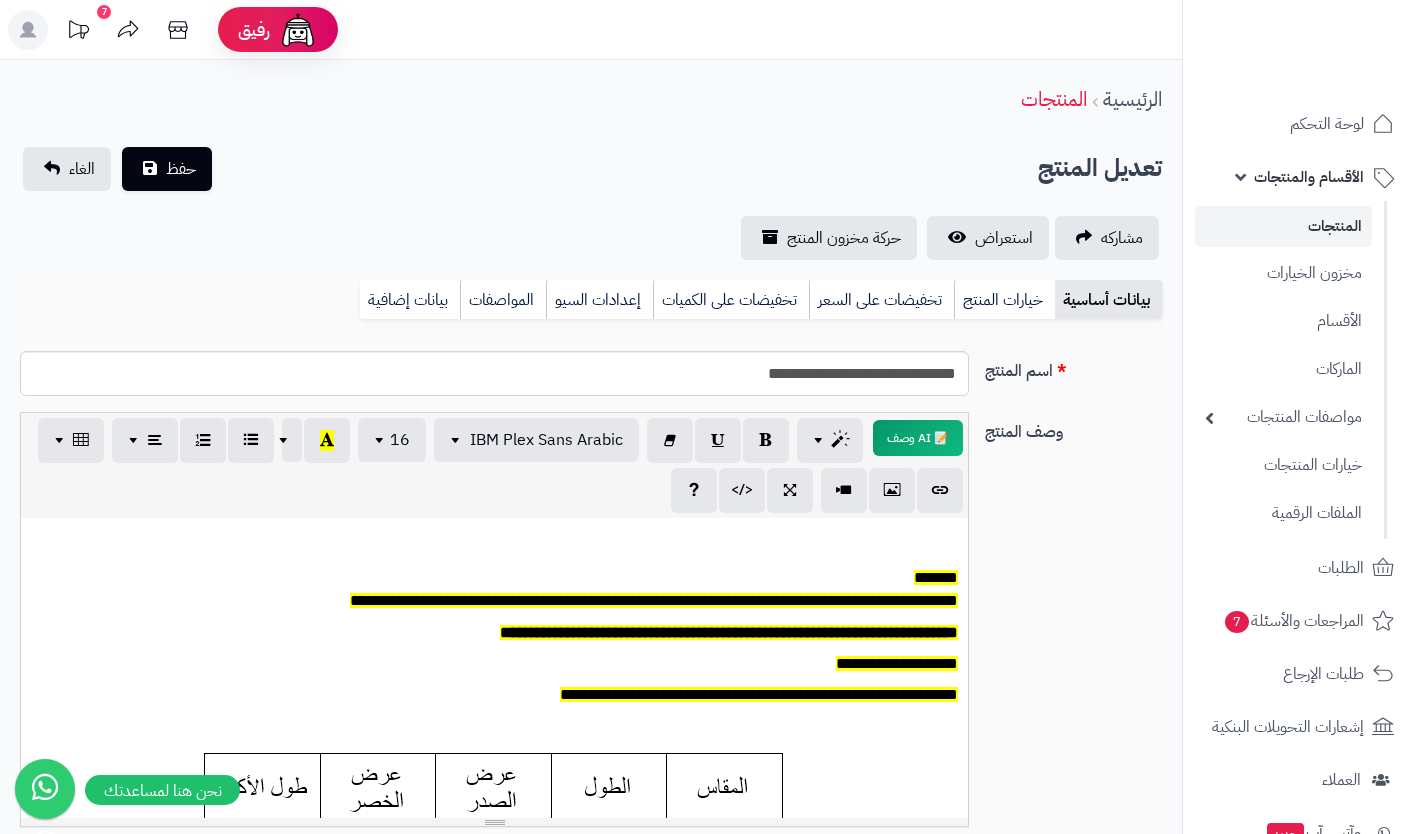 scroll, scrollTop: 0, scrollLeft: 0, axis: both 